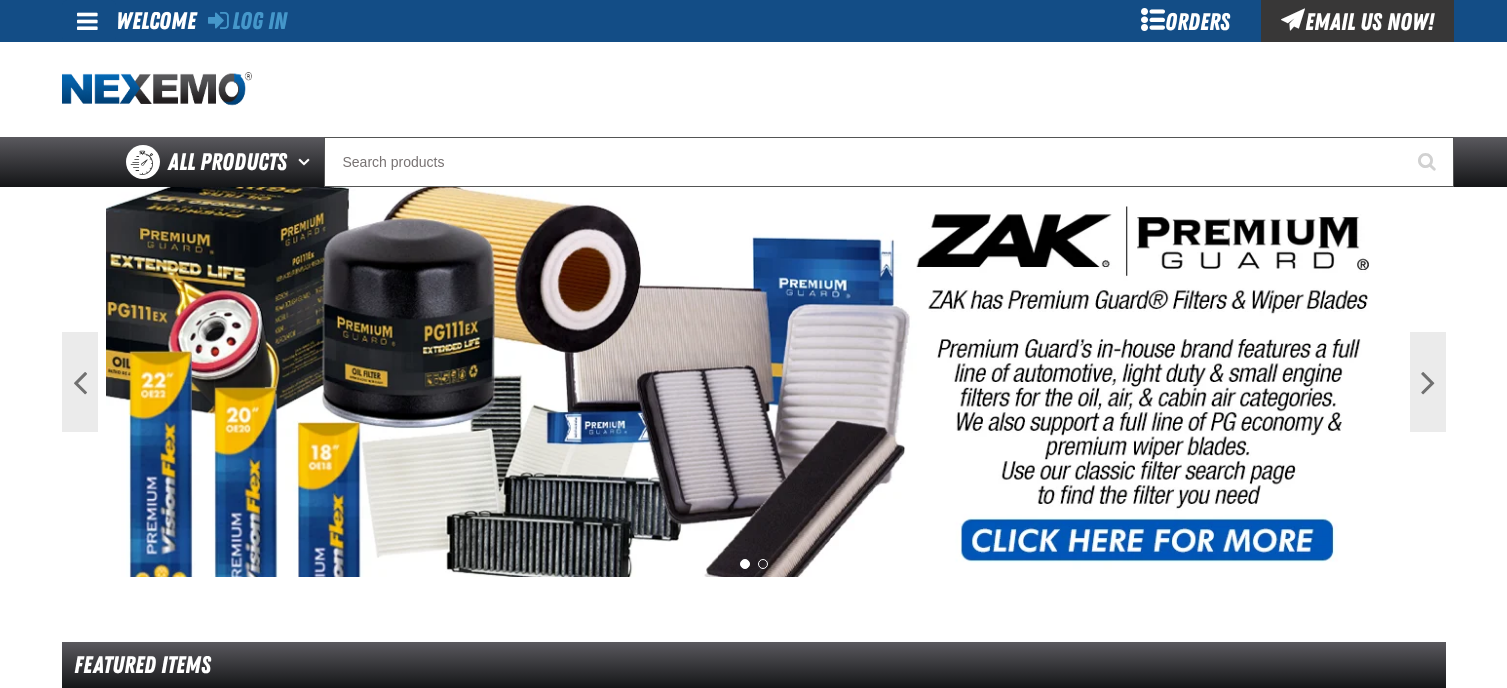 scroll, scrollTop: 0, scrollLeft: 0, axis: both 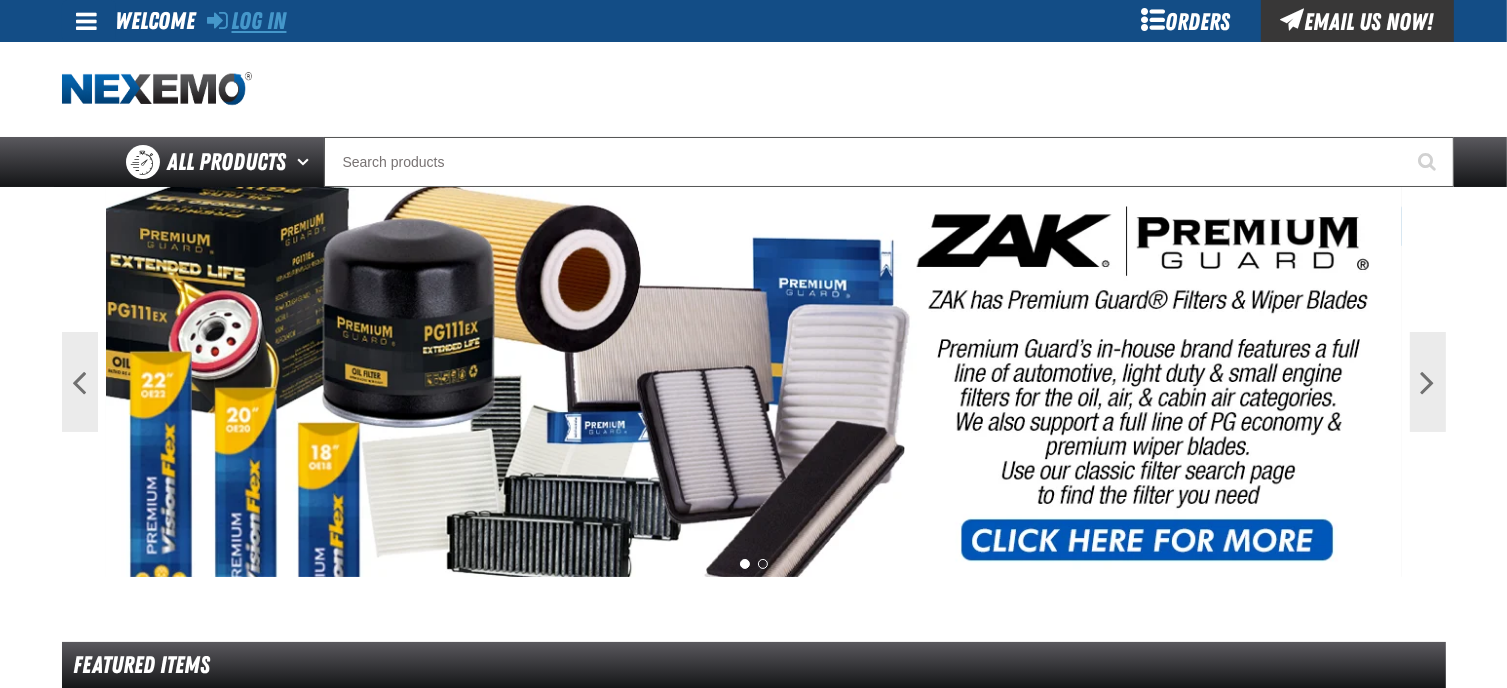 click on "Log In" at bounding box center [247, 21] 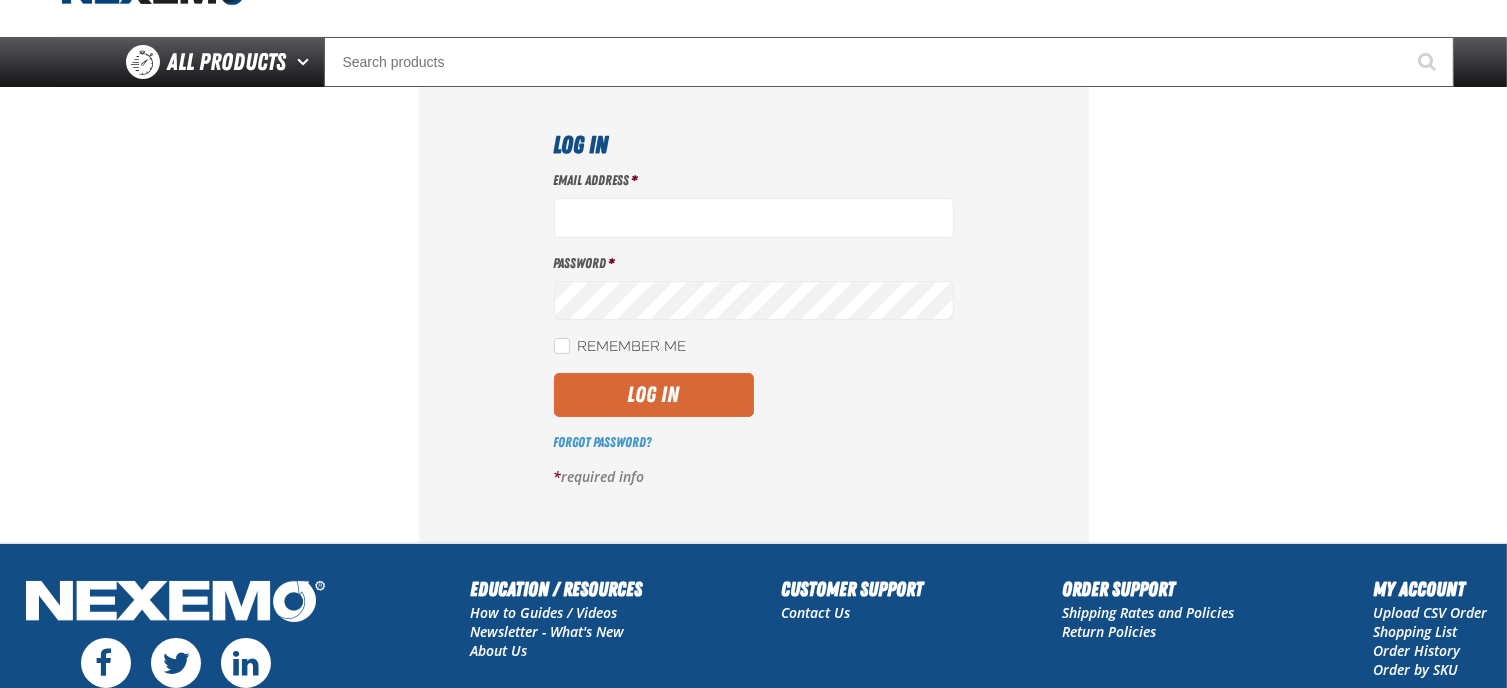 scroll, scrollTop: 0, scrollLeft: 0, axis: both 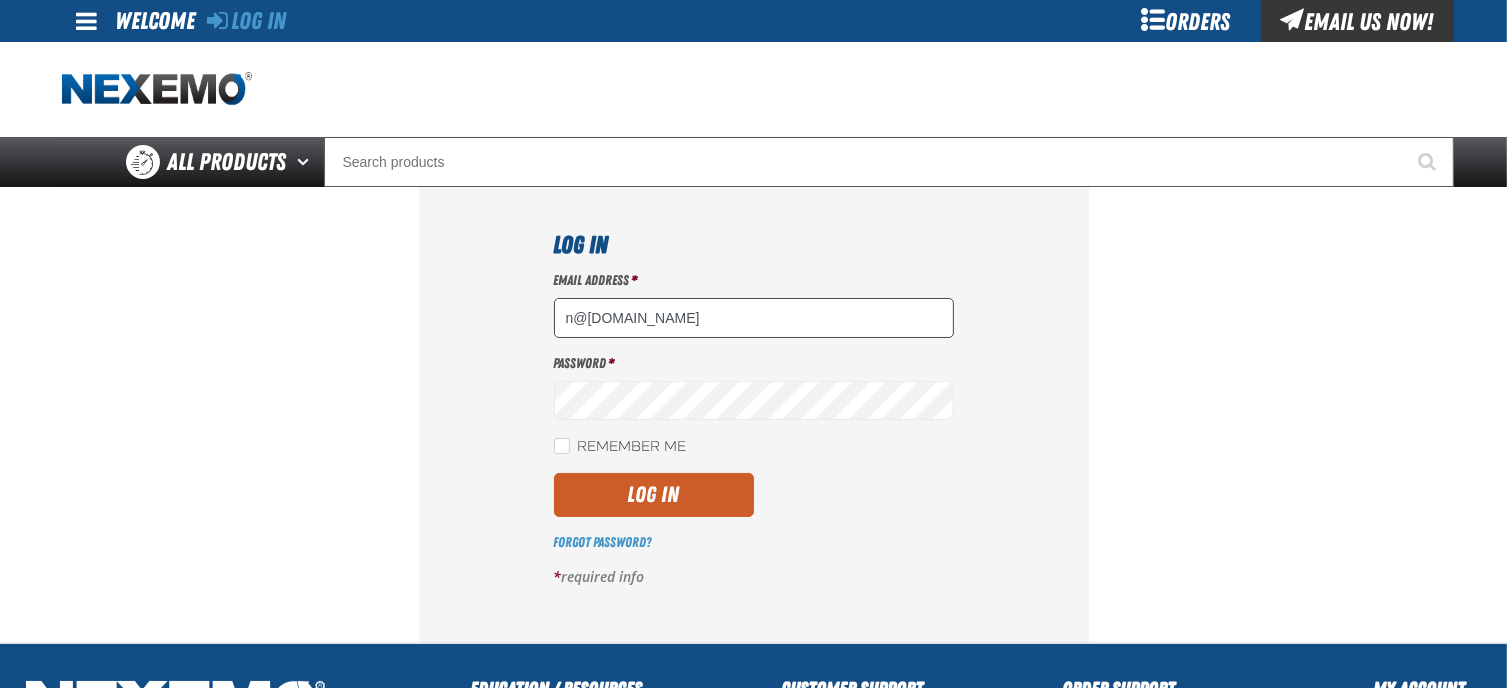 click on "n@[DOMAIN_NAME]" at bounding box center (754, 318) 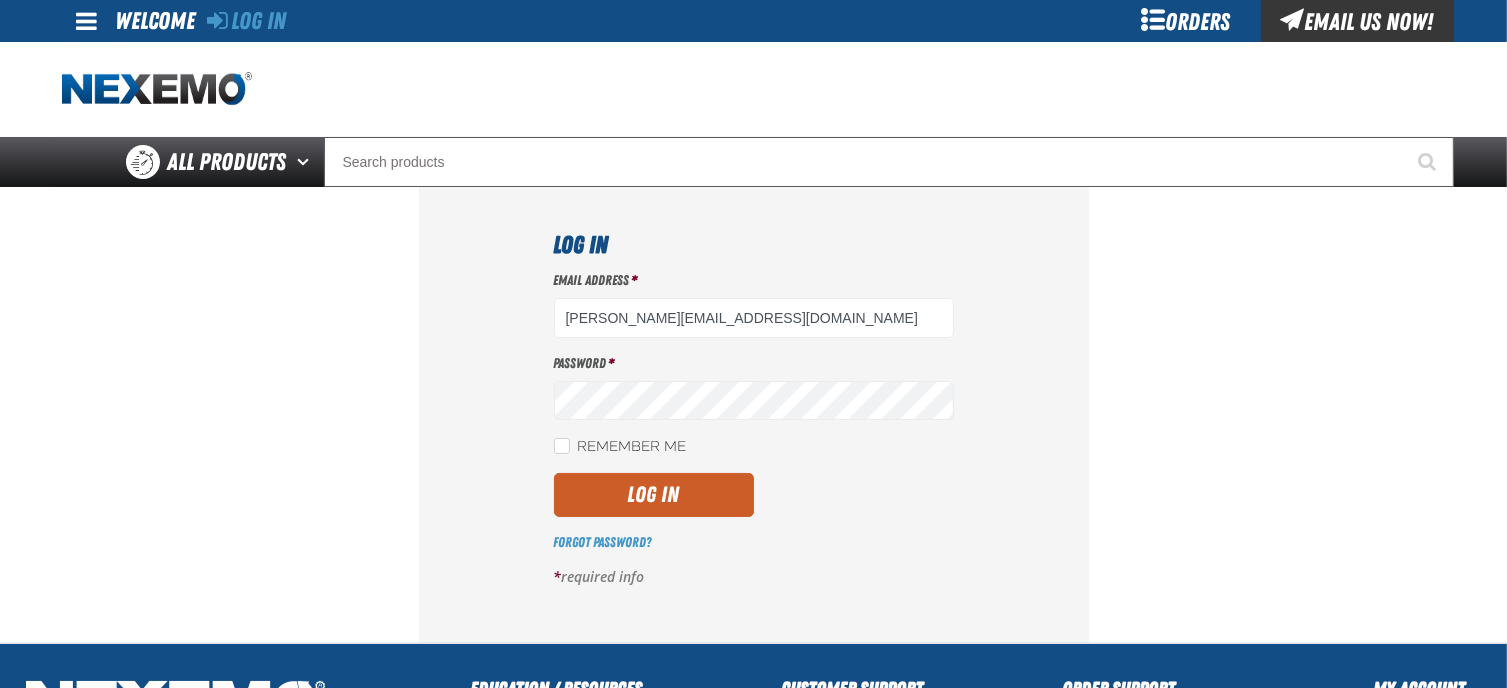 drag, startPoint x: 704, startPoint y: 319, endPoint x: 539, endPoint y: 336, distance: 165.87344 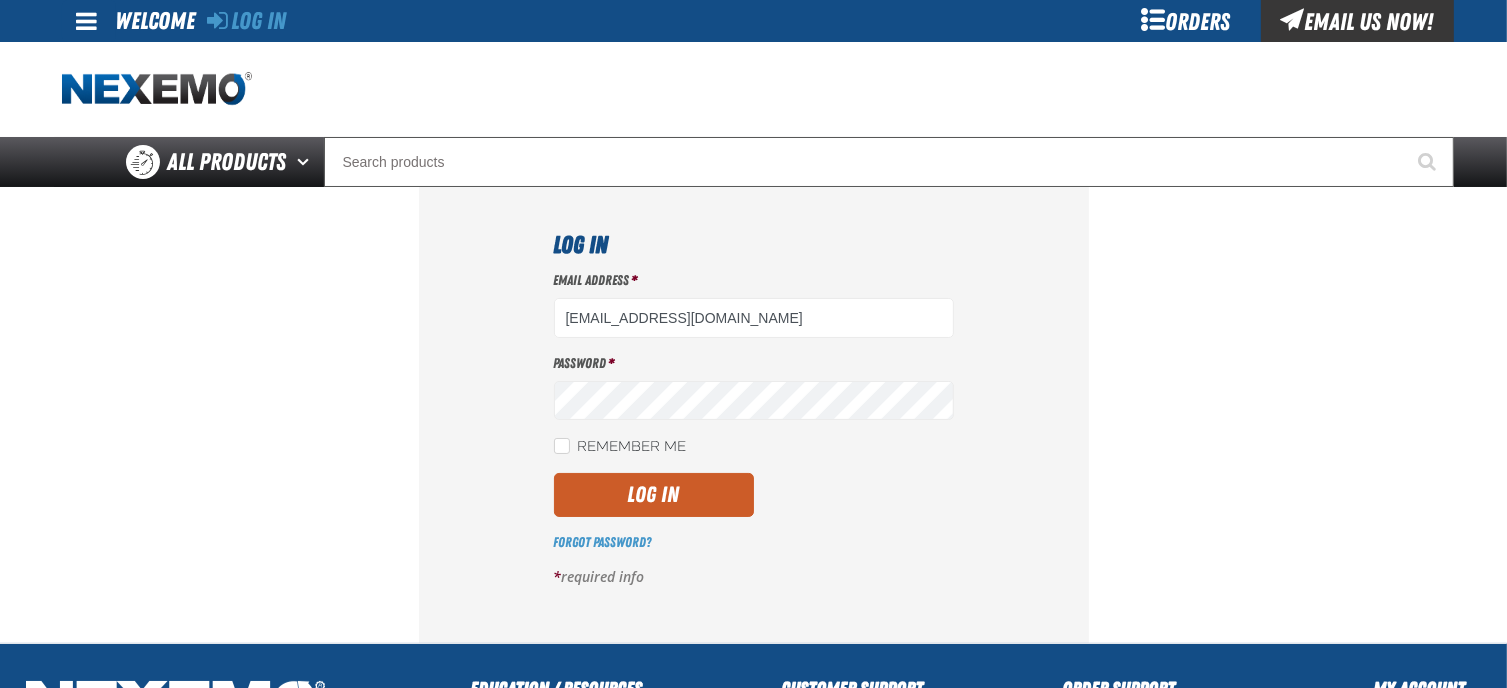 type on "nonderko@metroaa.com" 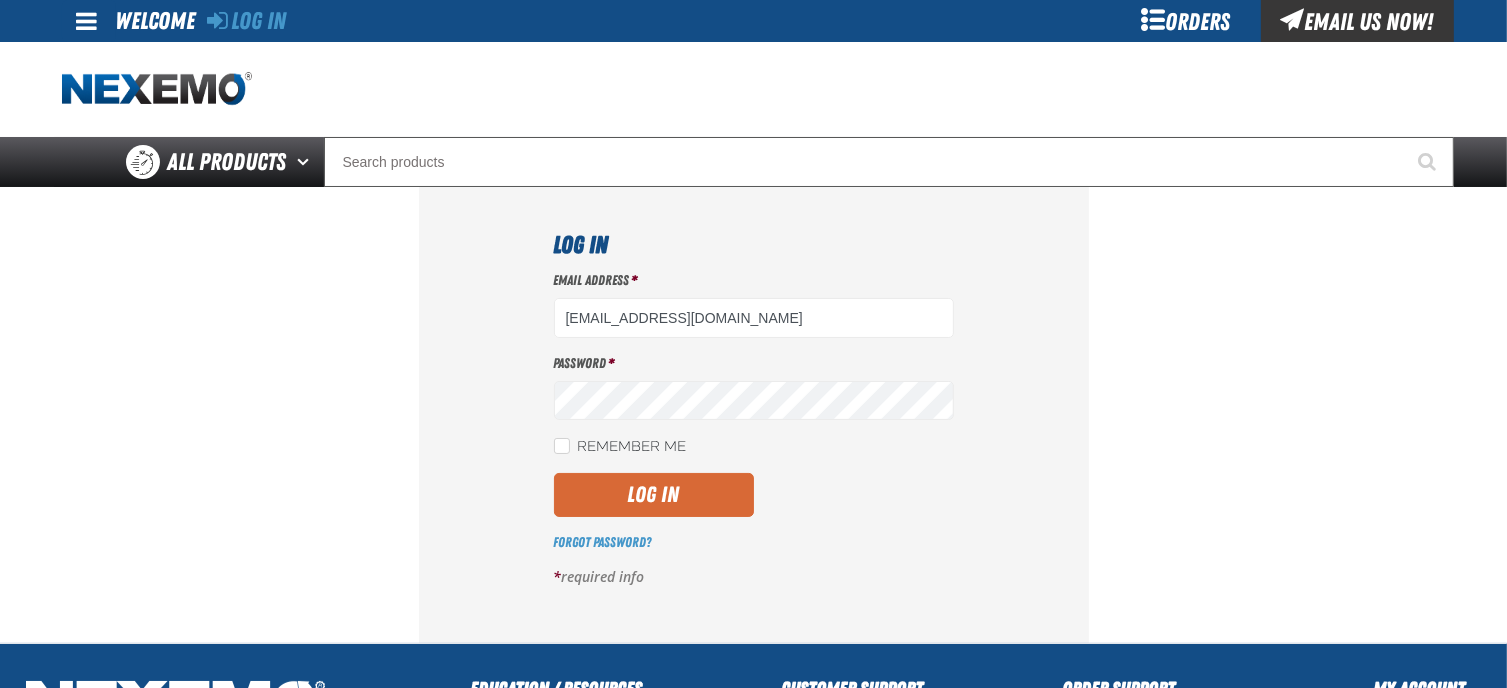 click on "Log In" at bounding box center [654, 495] 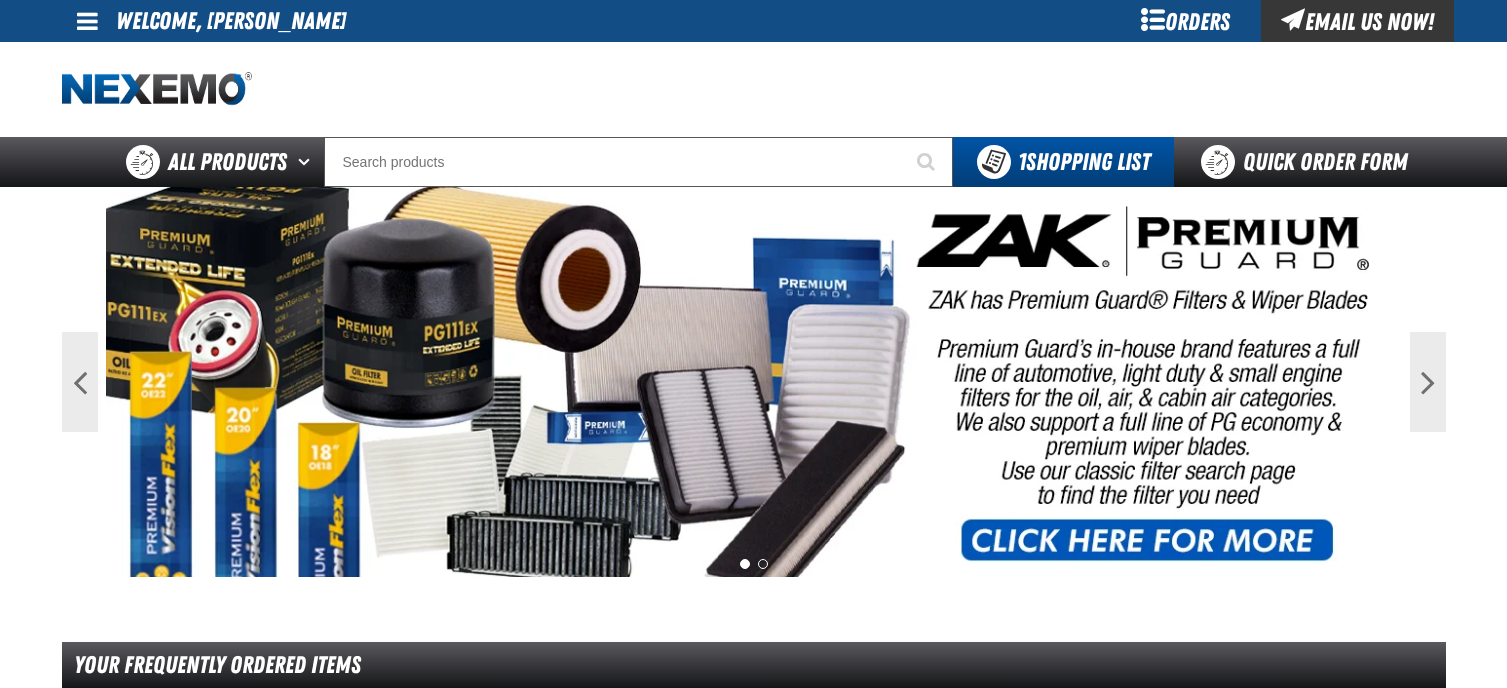 scroll, scrollTop: 0, scrollLeft: 0, axis: both 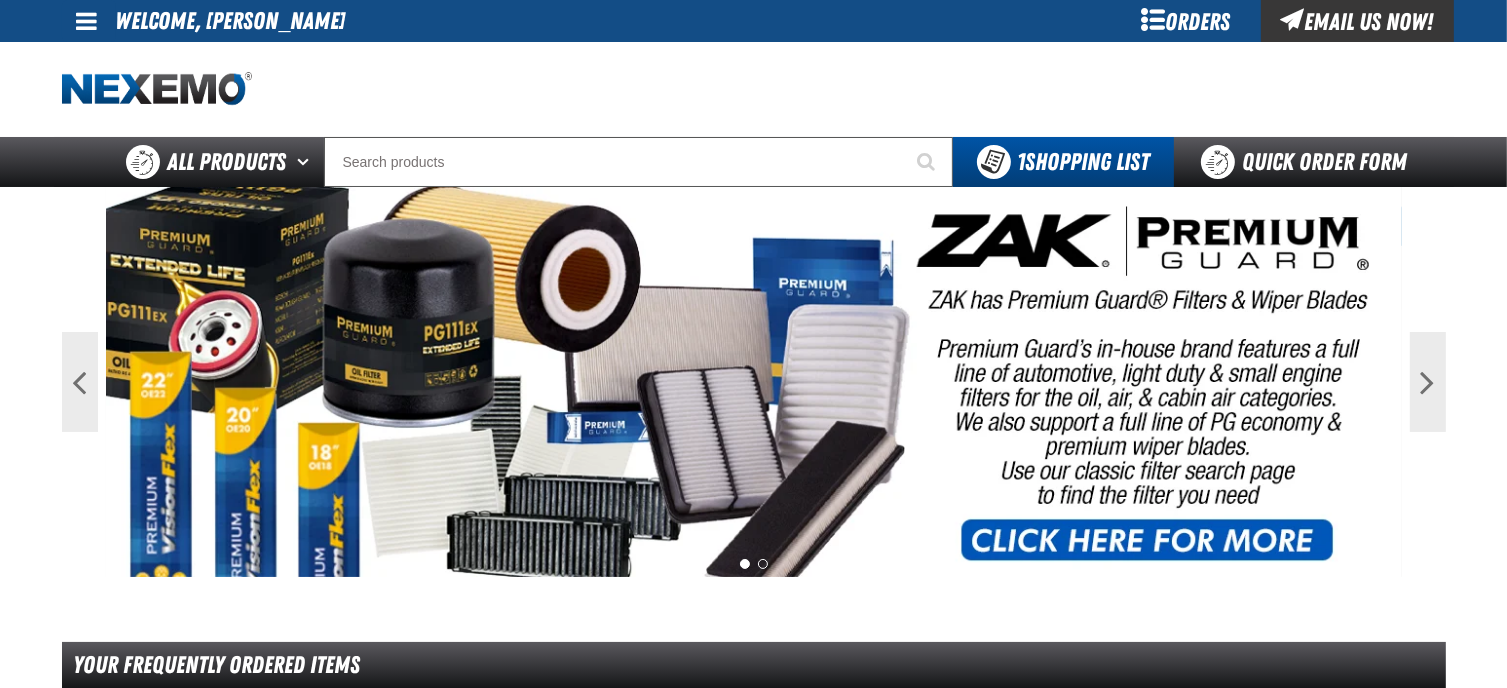 click at bounding box center [87, 21] 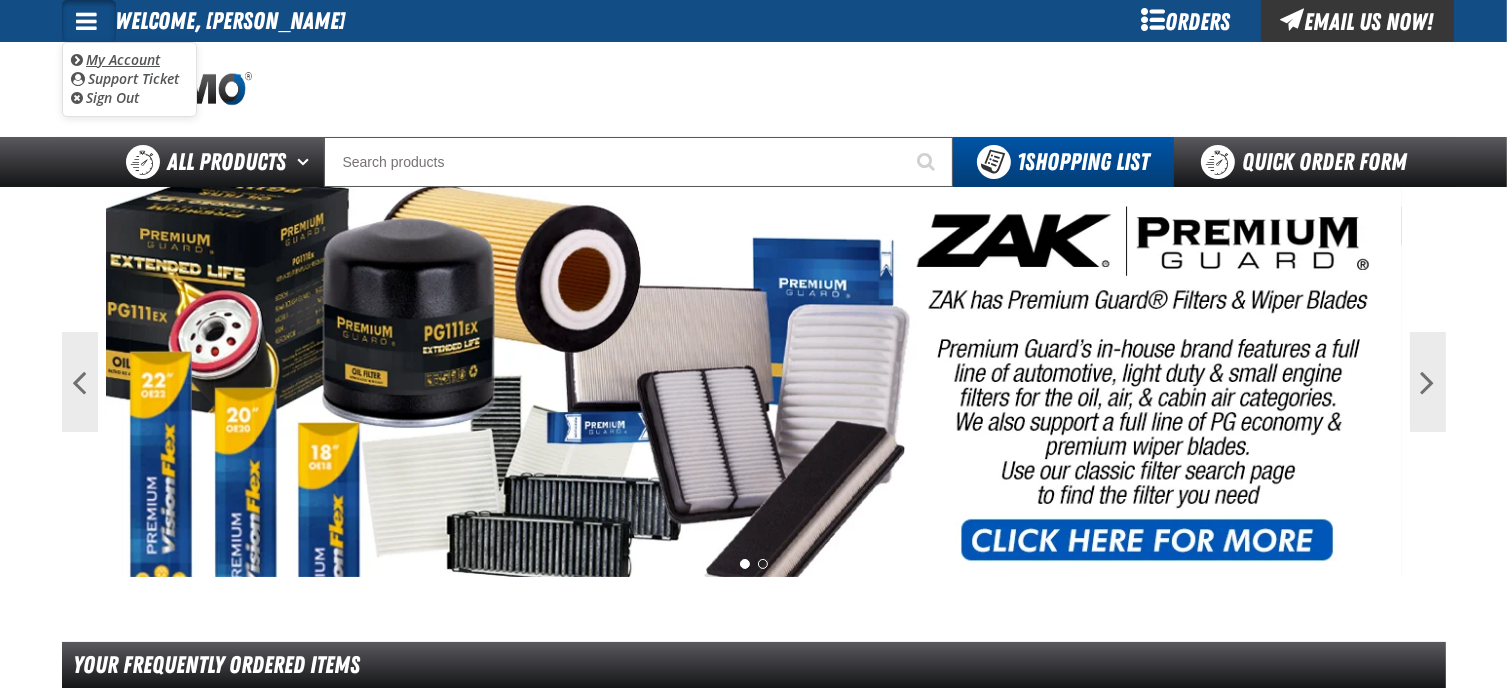click on "My Account My Account" at bounding box center (115, 59) 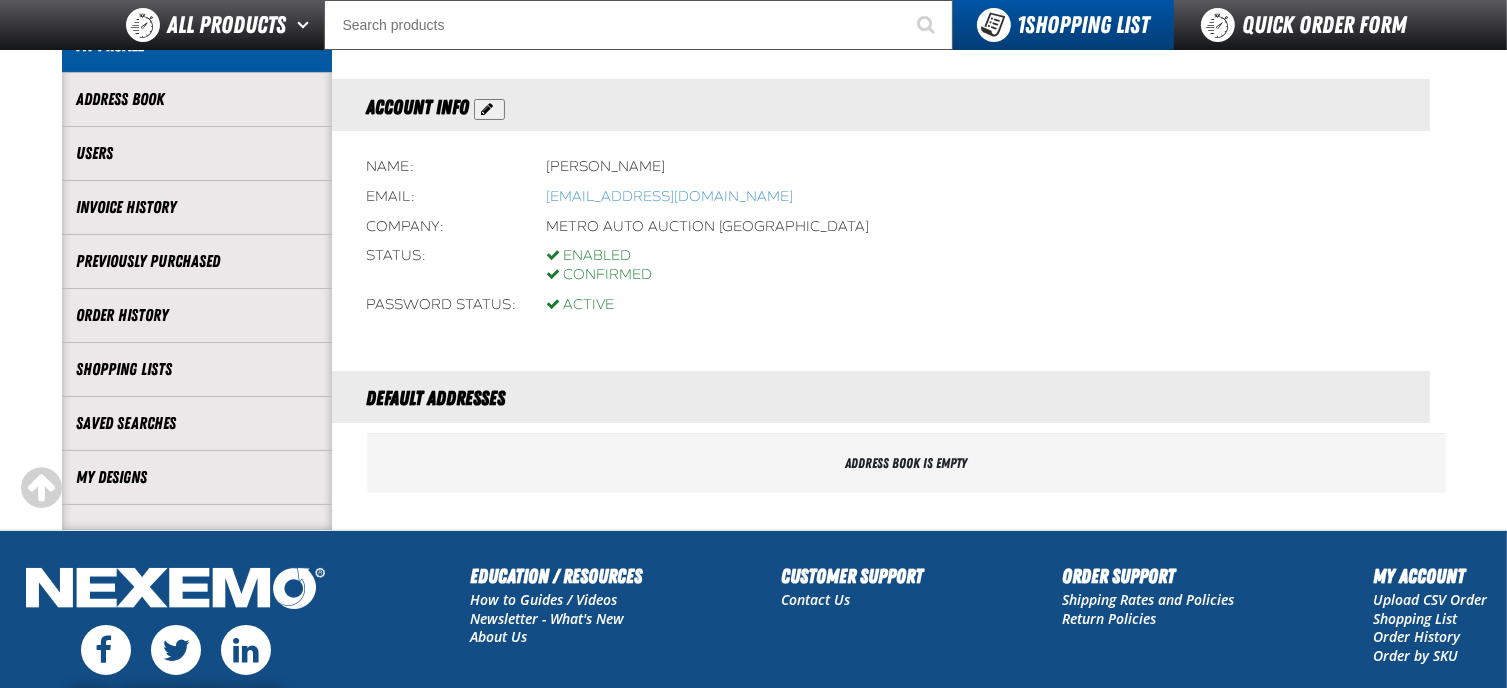 scroll, scrollTop: 100, scrollLeft: 0, axis: vertical 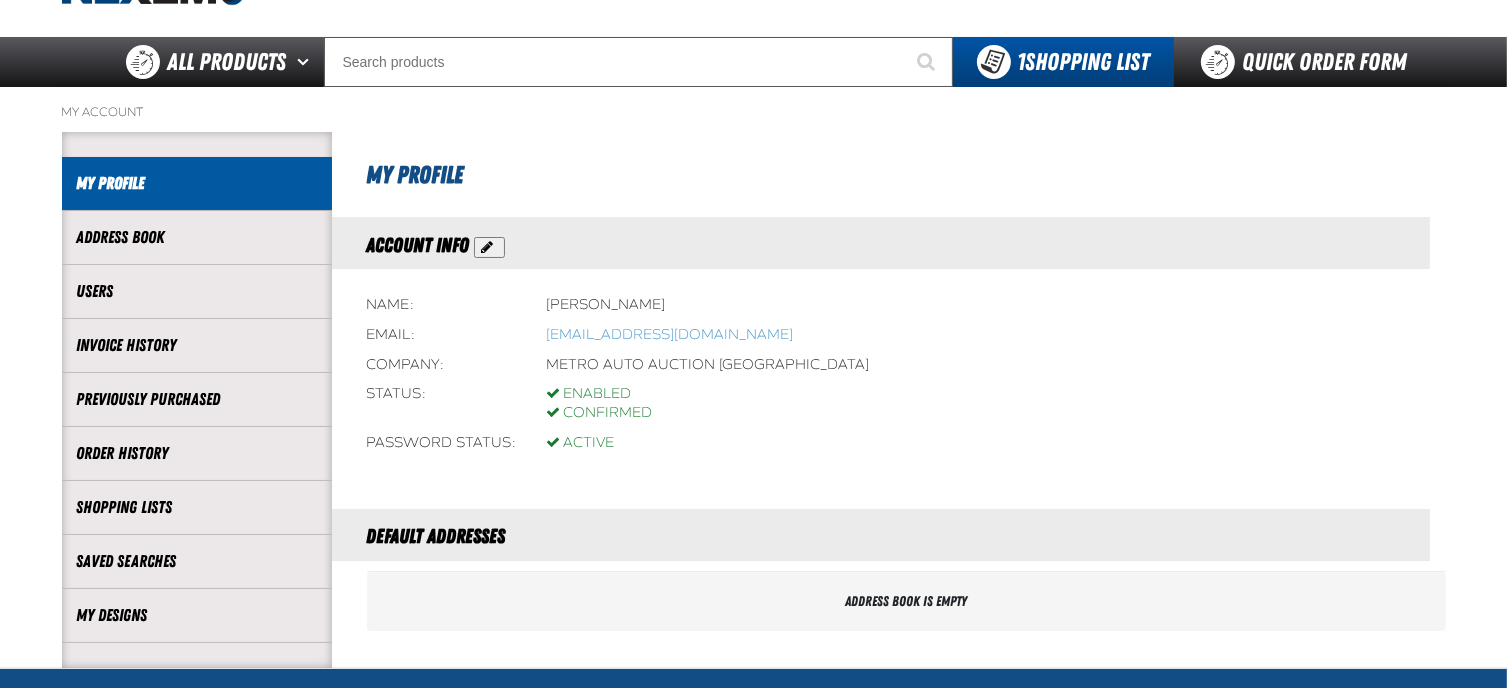 click at bounding box center (489, 247) 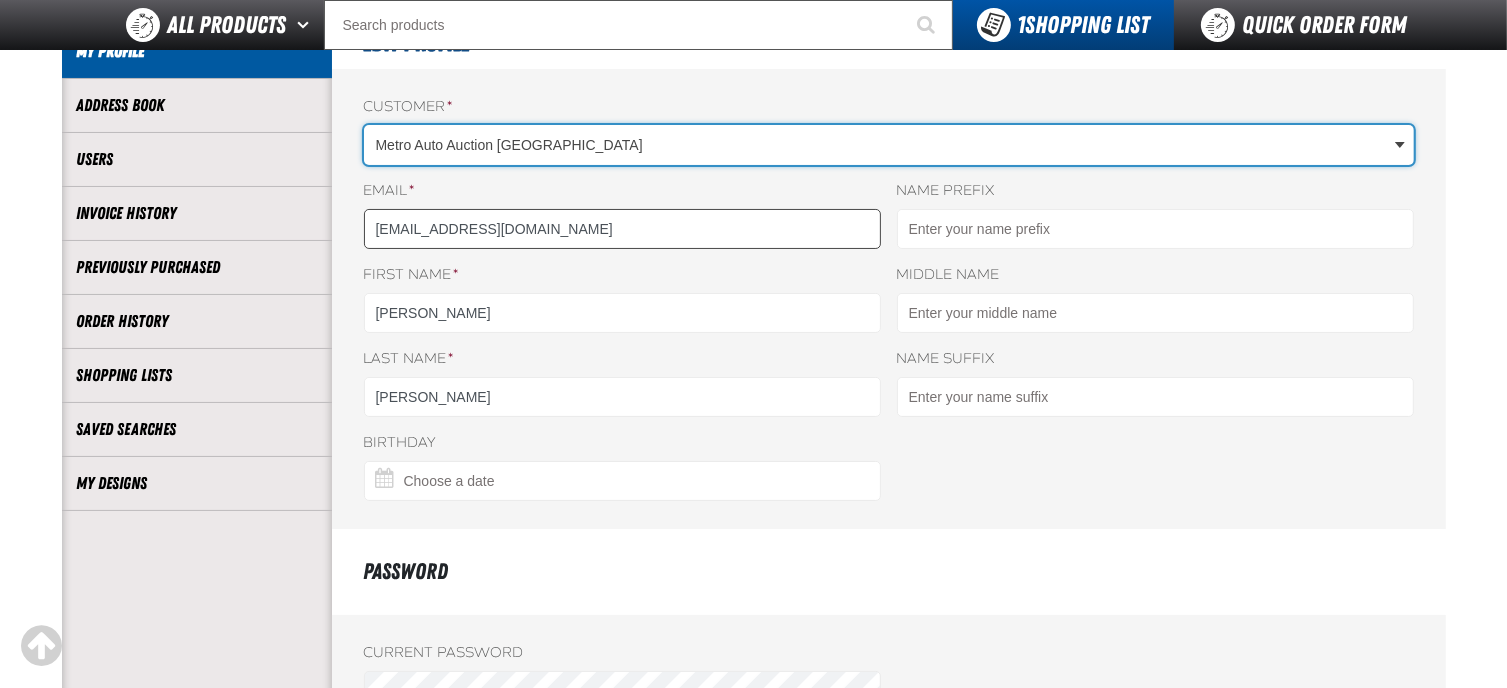 scroll, scrollTop: 200, scrollLeft: 0, axis: vertical 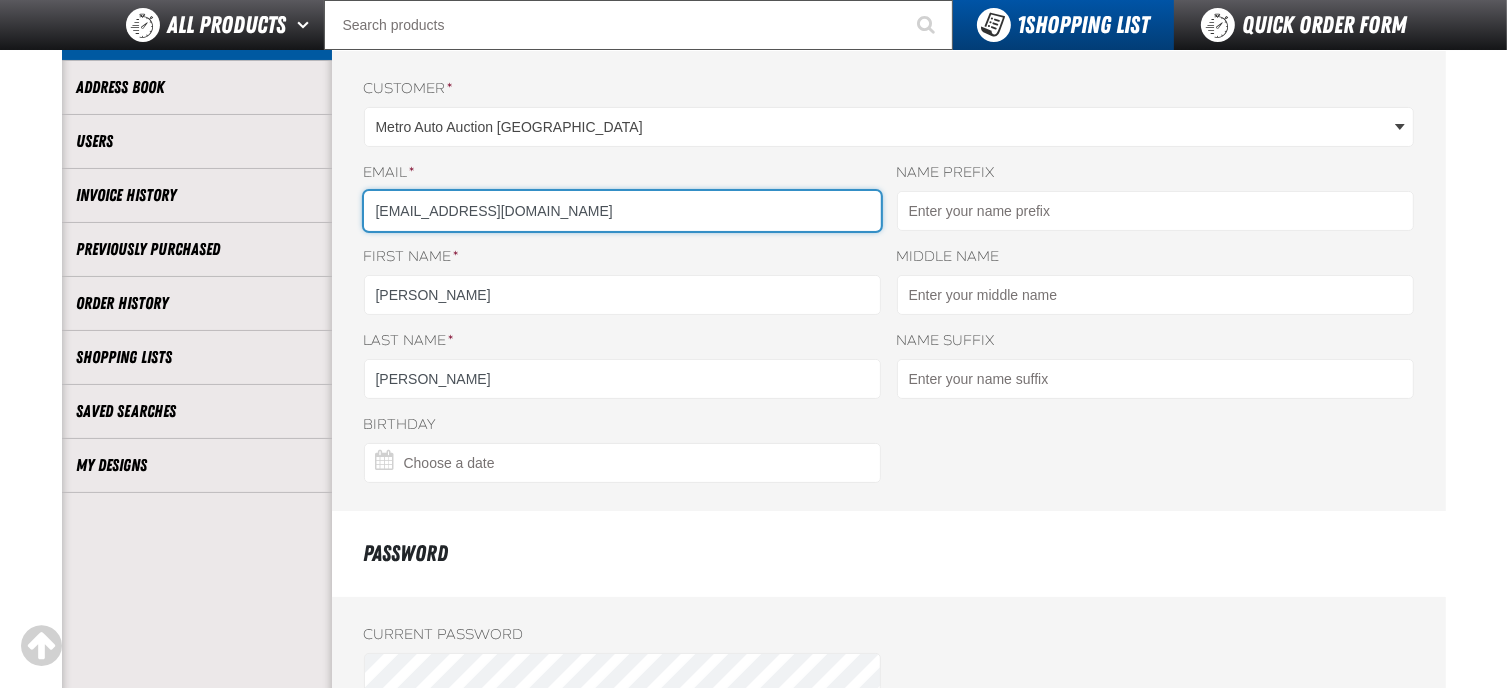 click on "nonderko@metroaa.com" at bounding box center [622, 211] 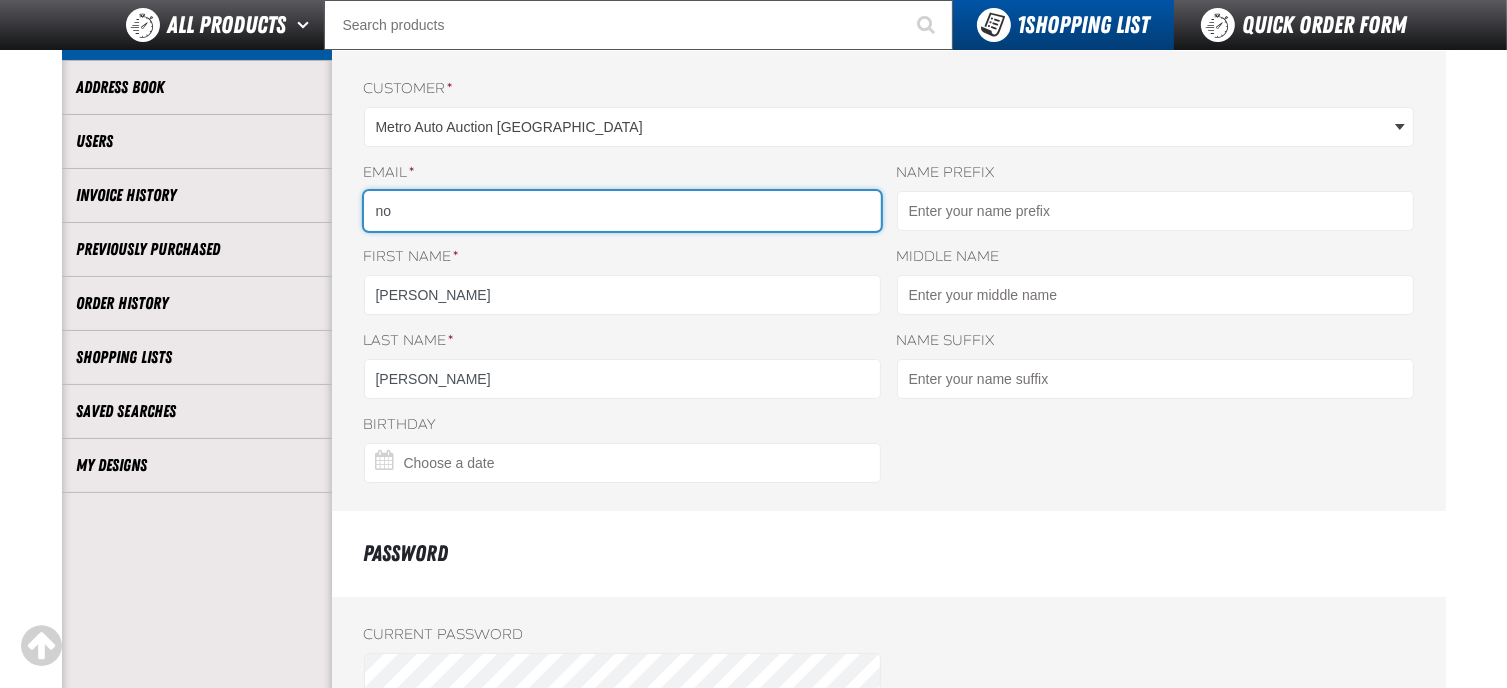 type on "n" 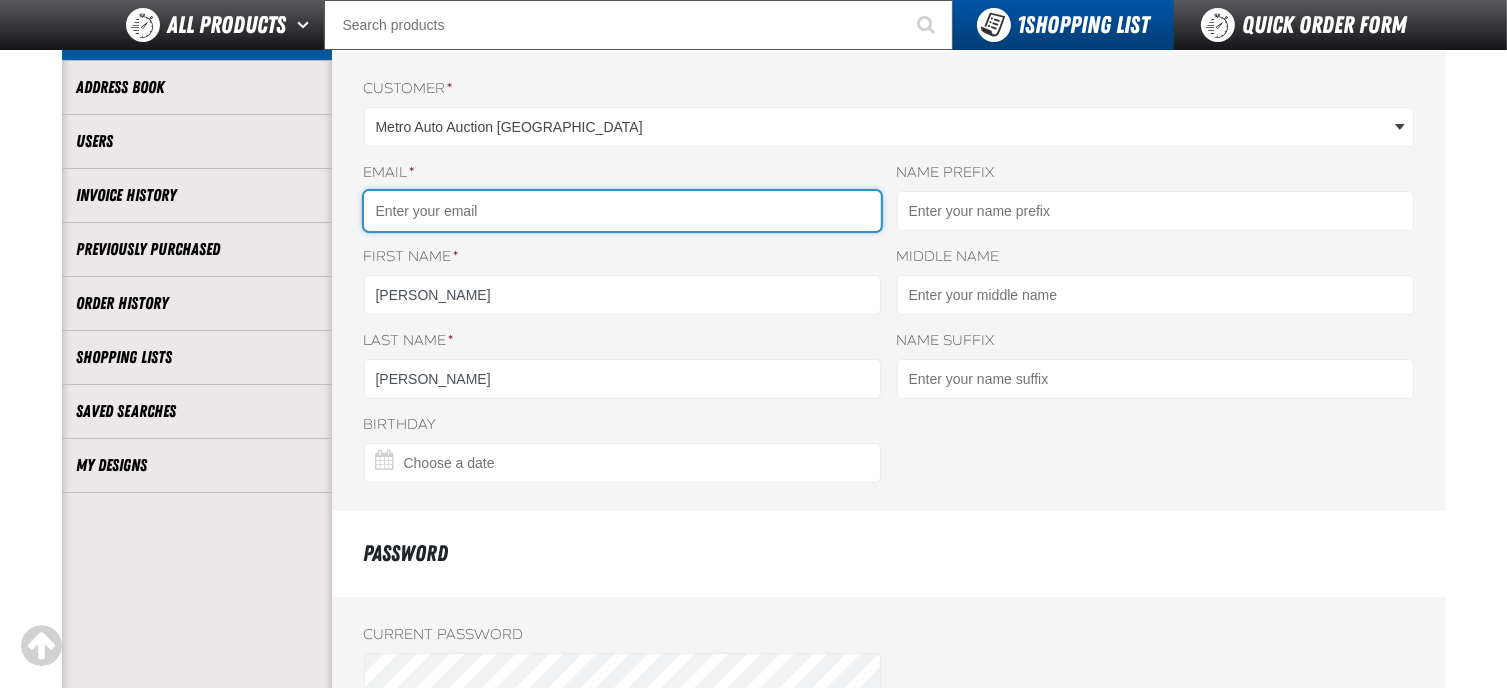 click on "Email *" at bounding box center (622, 211) 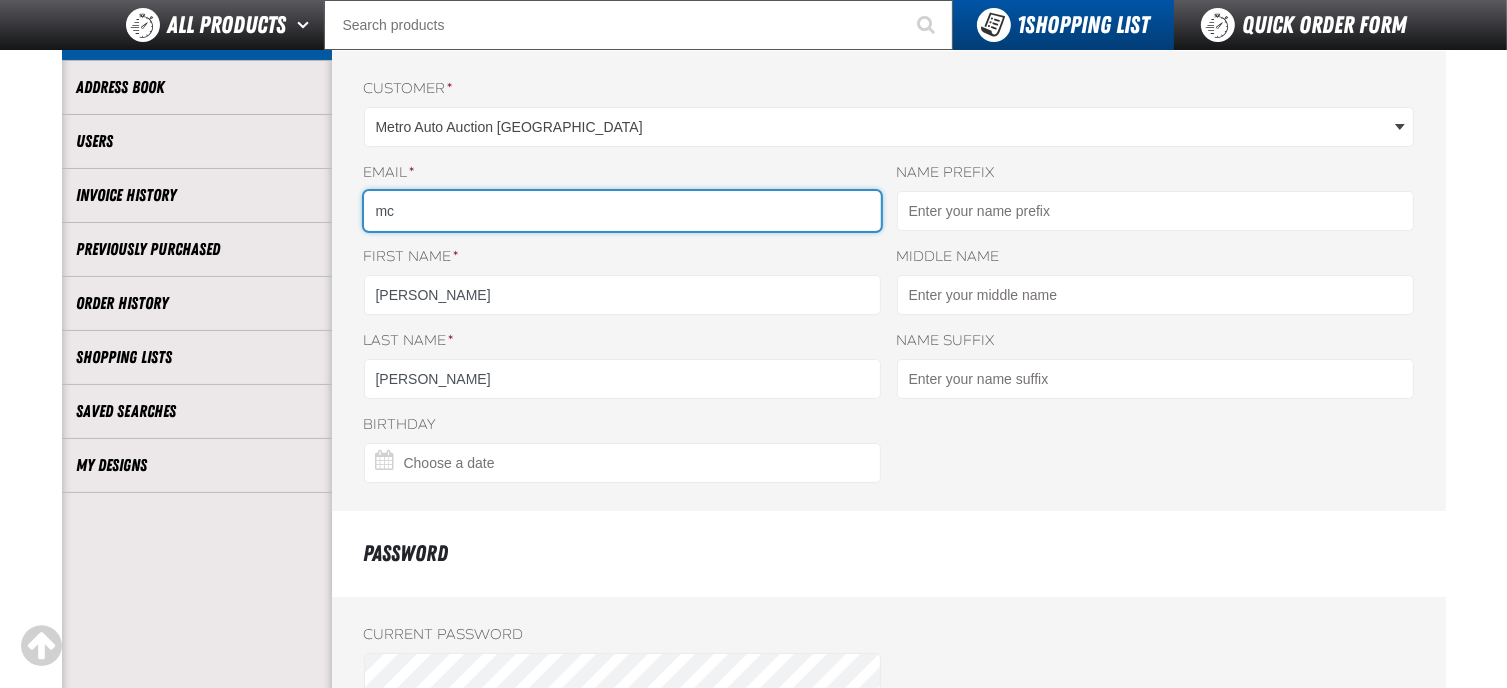type on "mcopeland@metroaa.com" 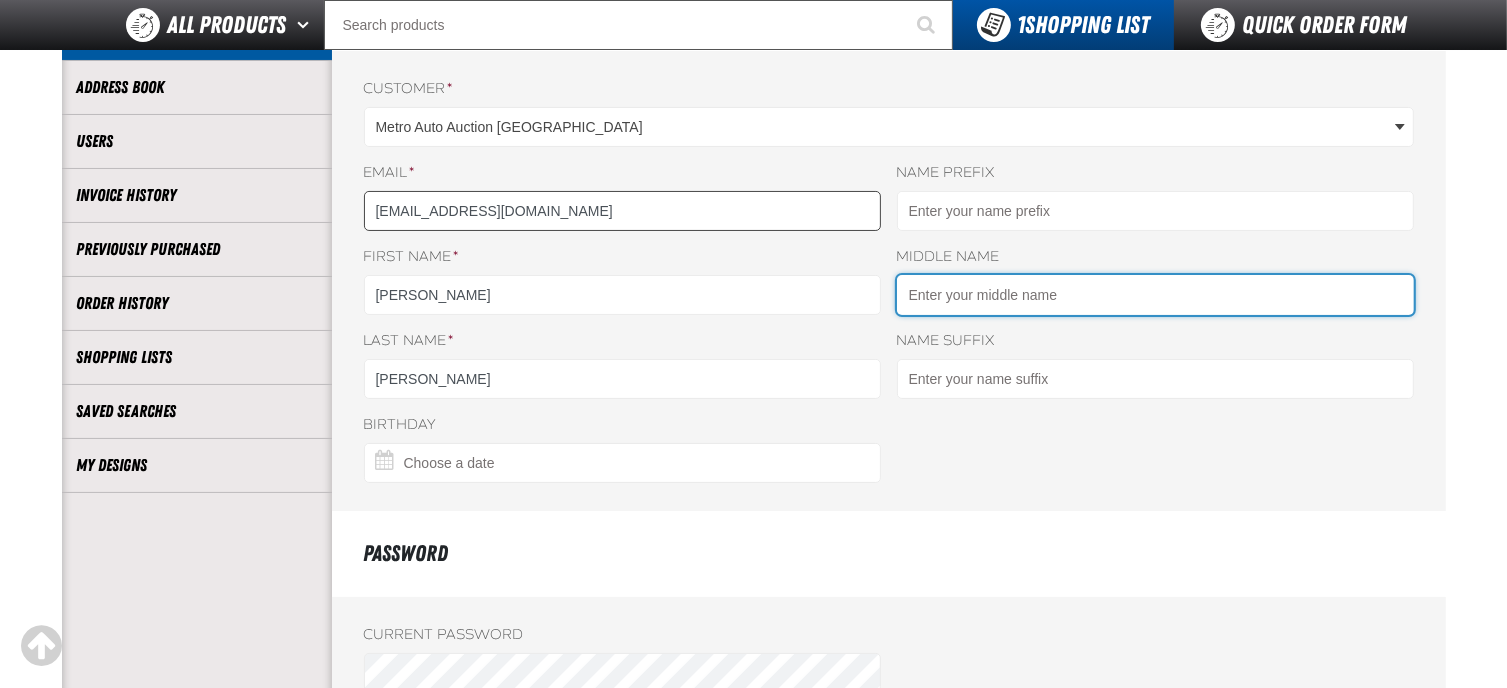 type on "LEE" 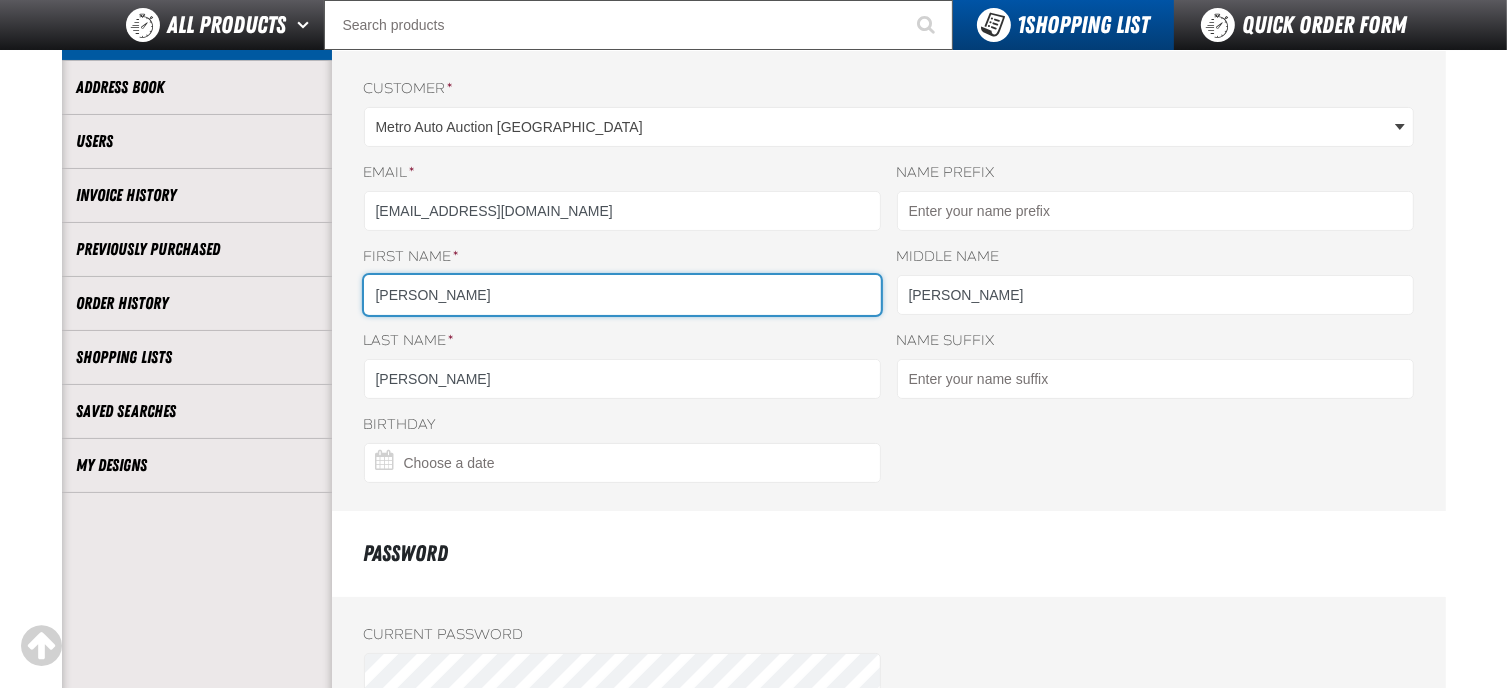 click on "Nicole" at bounding box center (622, 295) 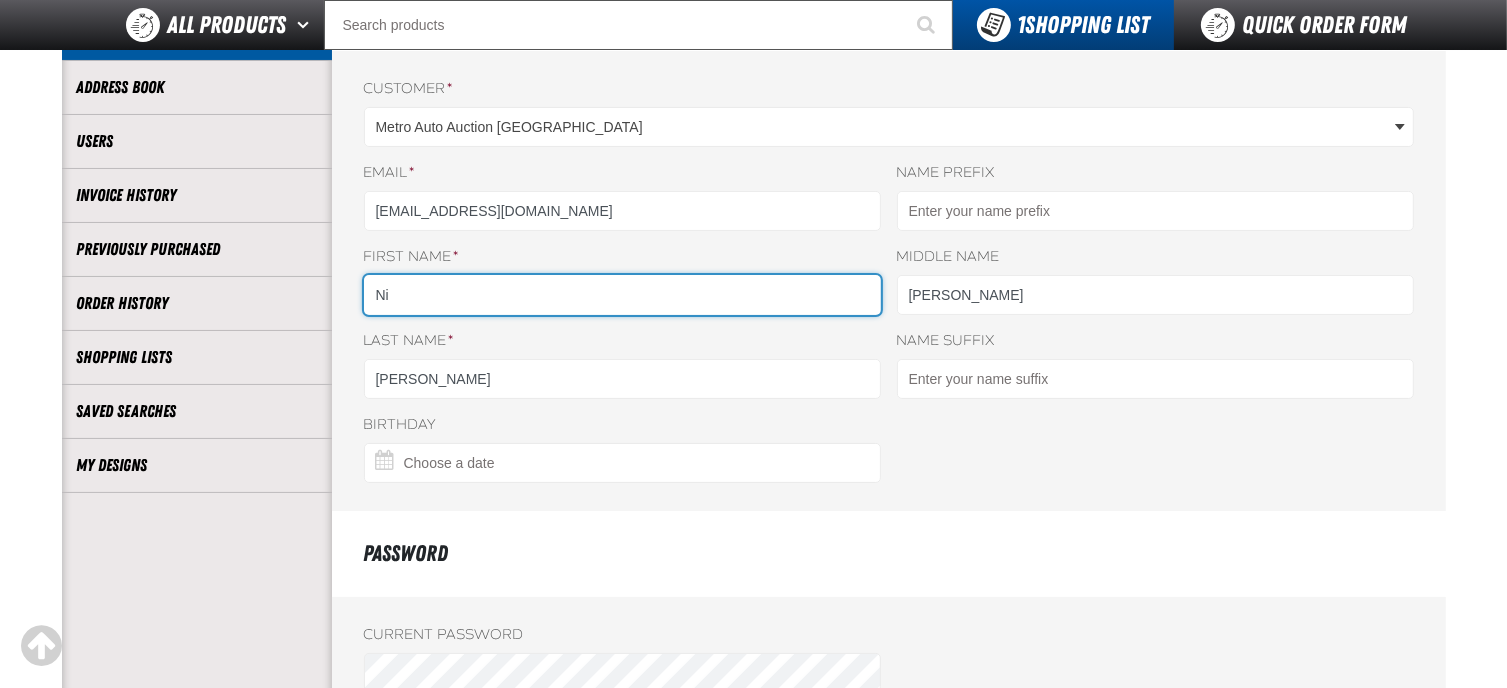 type on "N" 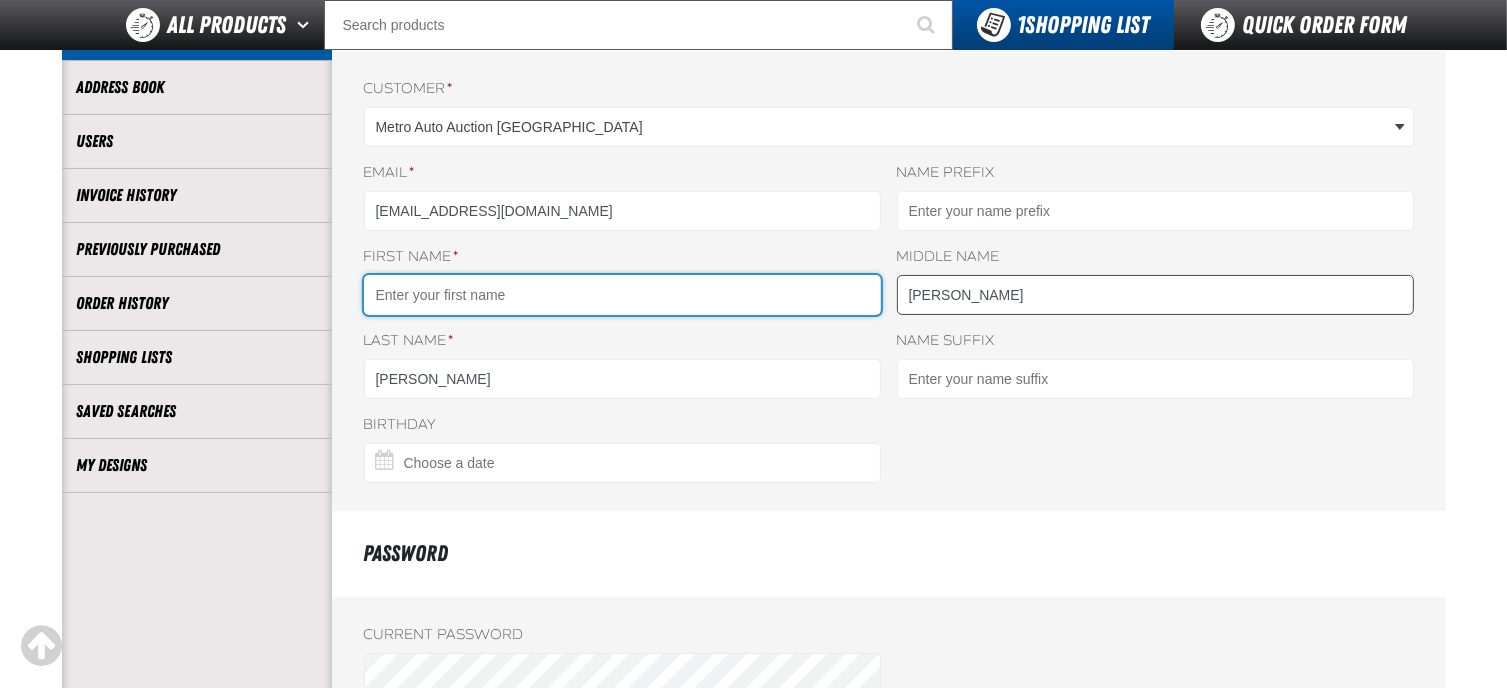 type 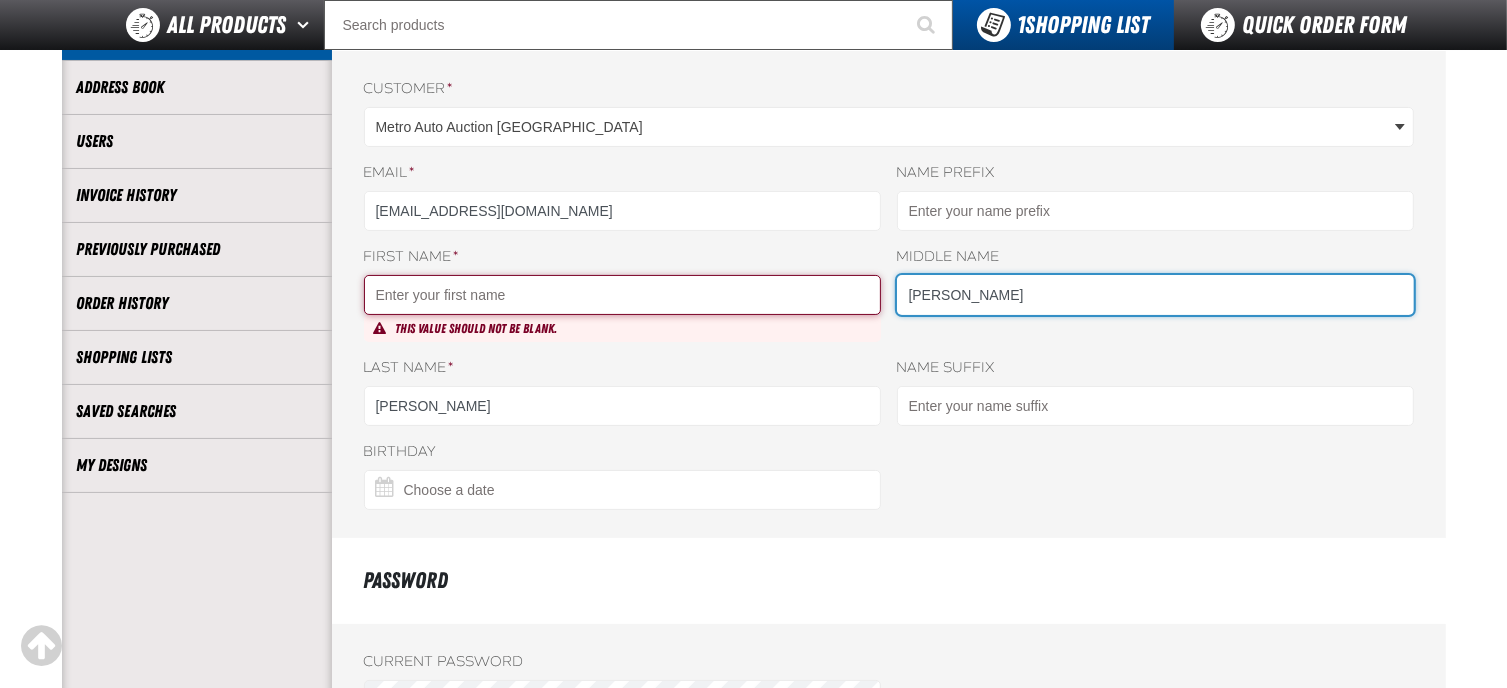 click on "LEE" at bounding box center (1155, 295) 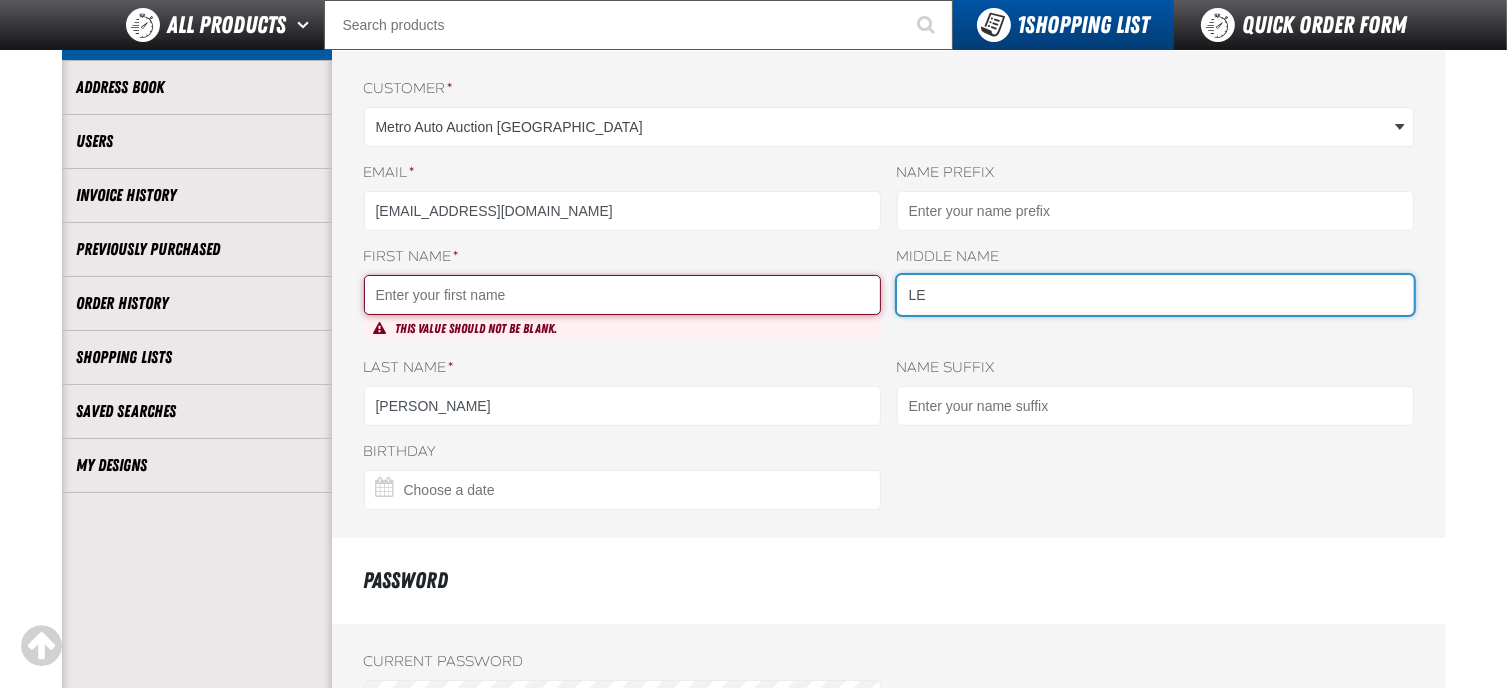 type on "L" 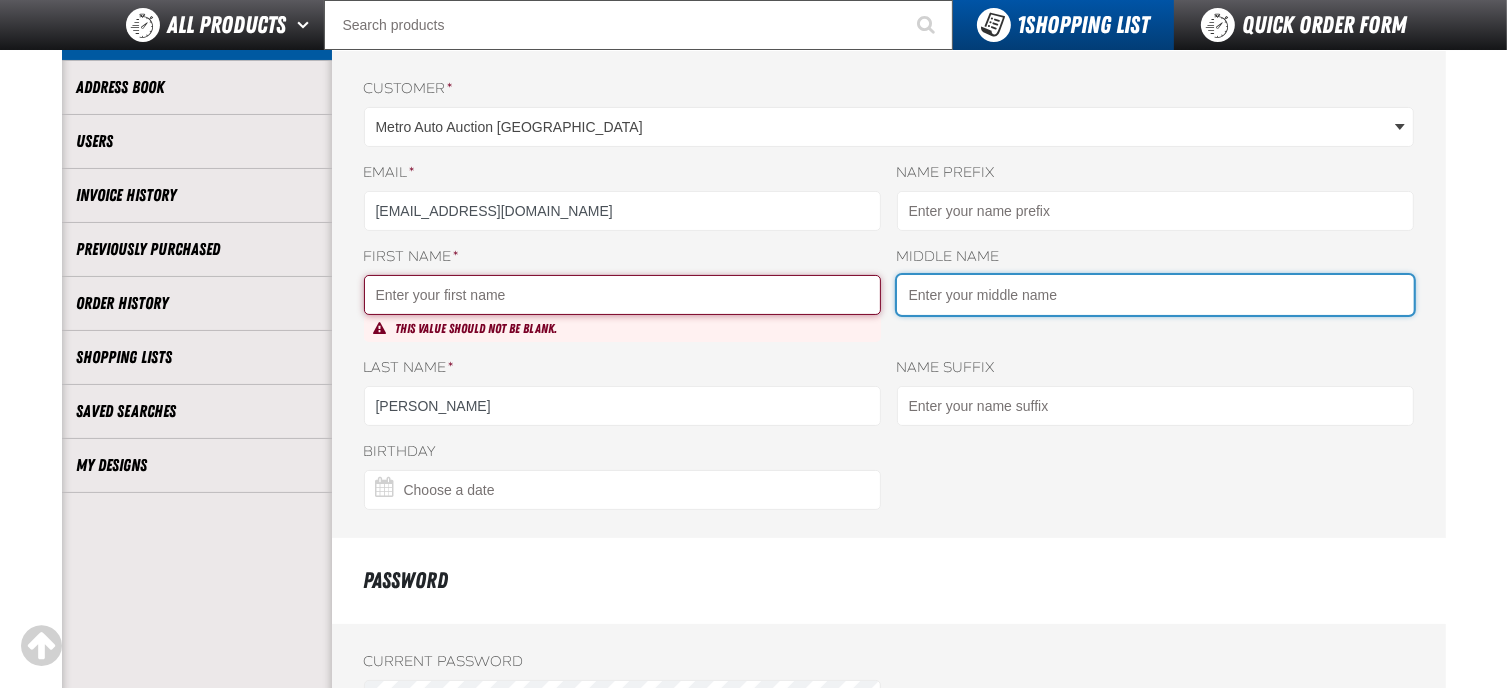 type 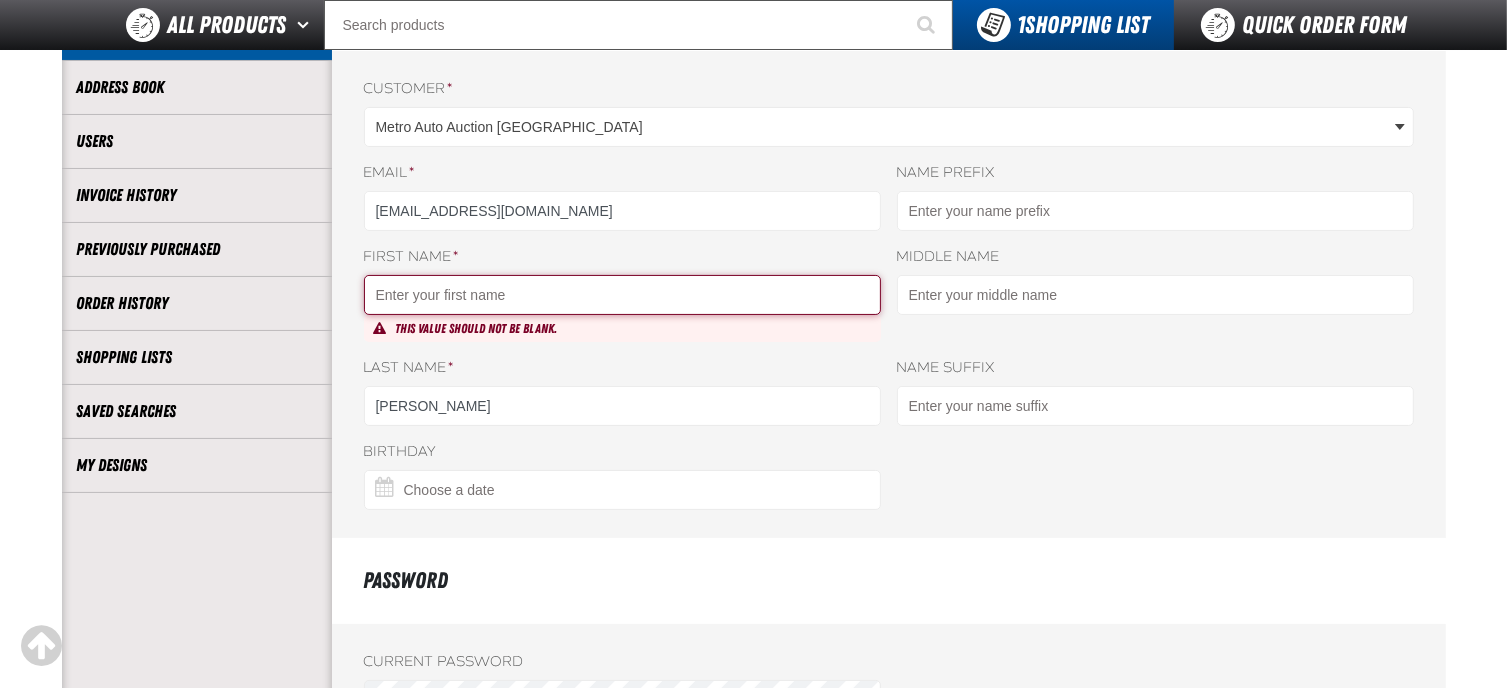 click on "First Name *" at bounding box center [622, 295] 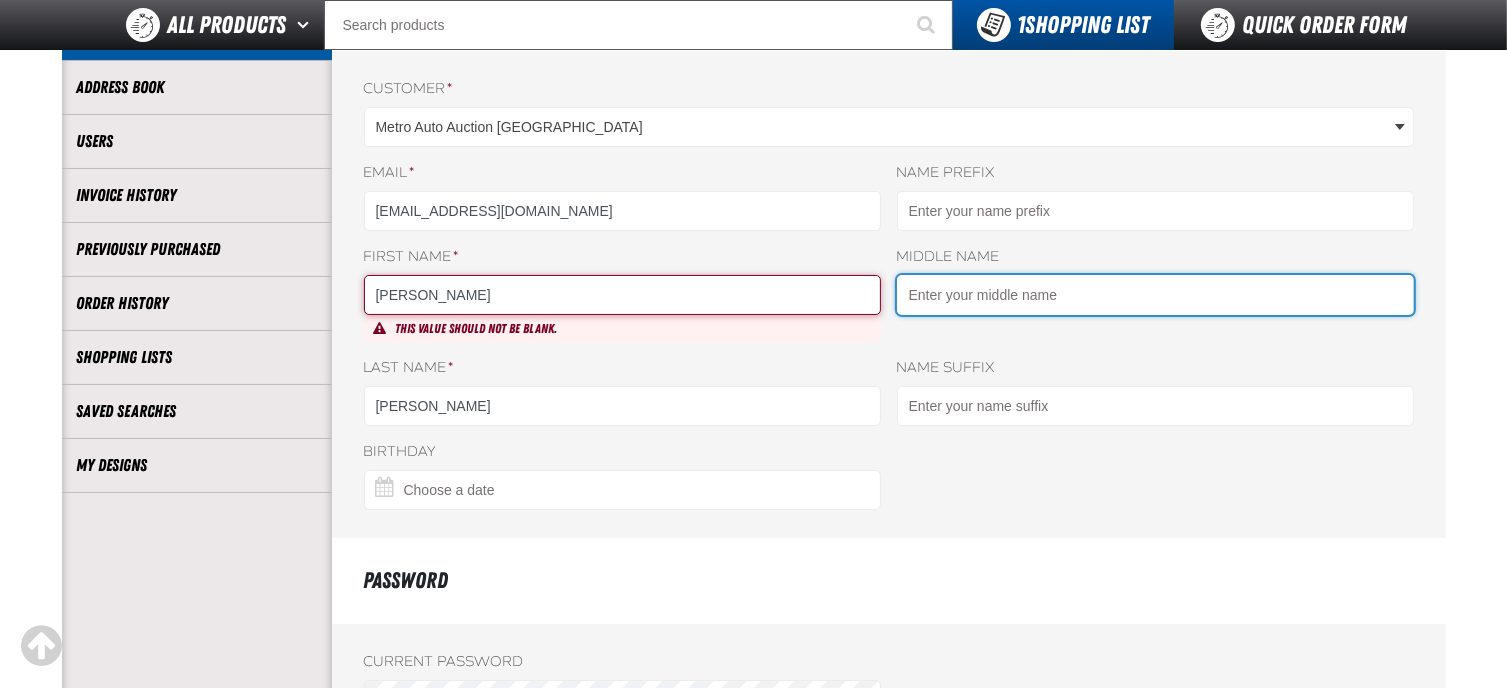 type on "LEE" 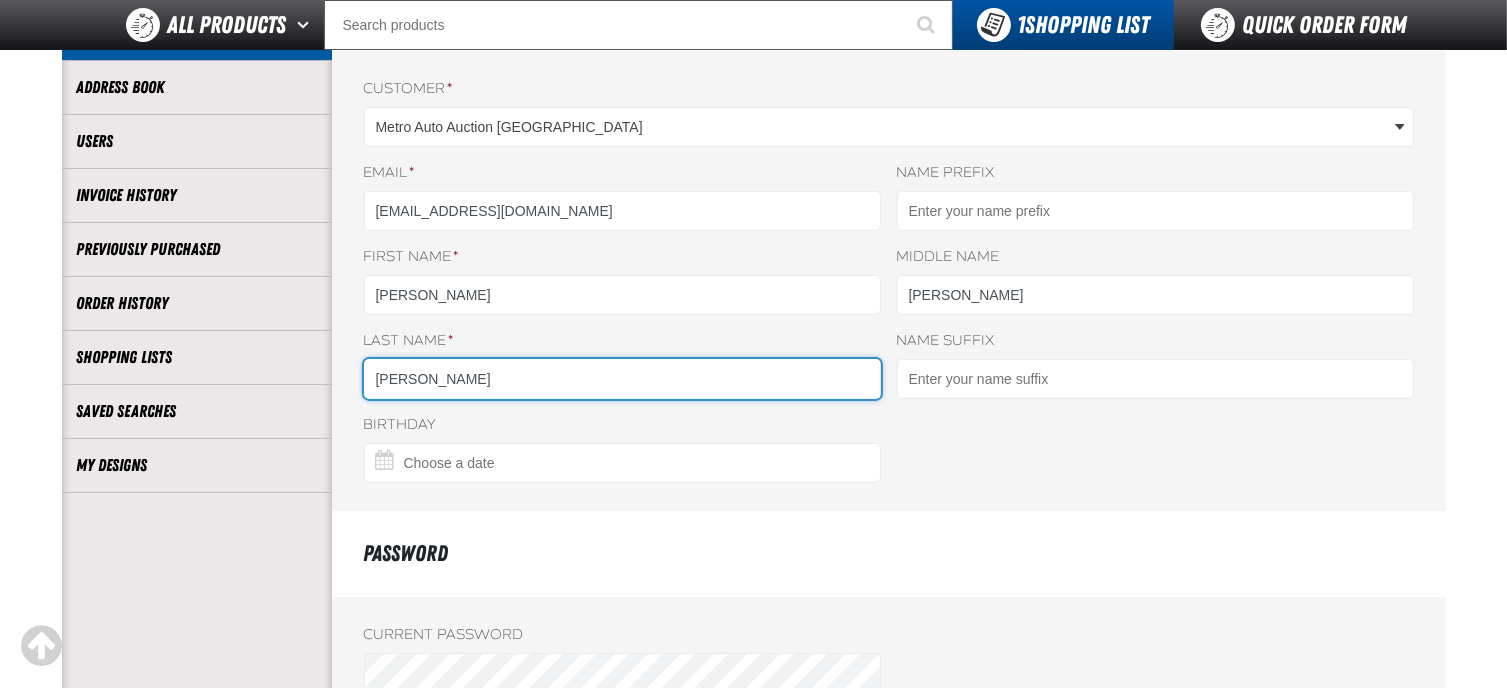 click on "Onderko" at bounding box center [622, 379] 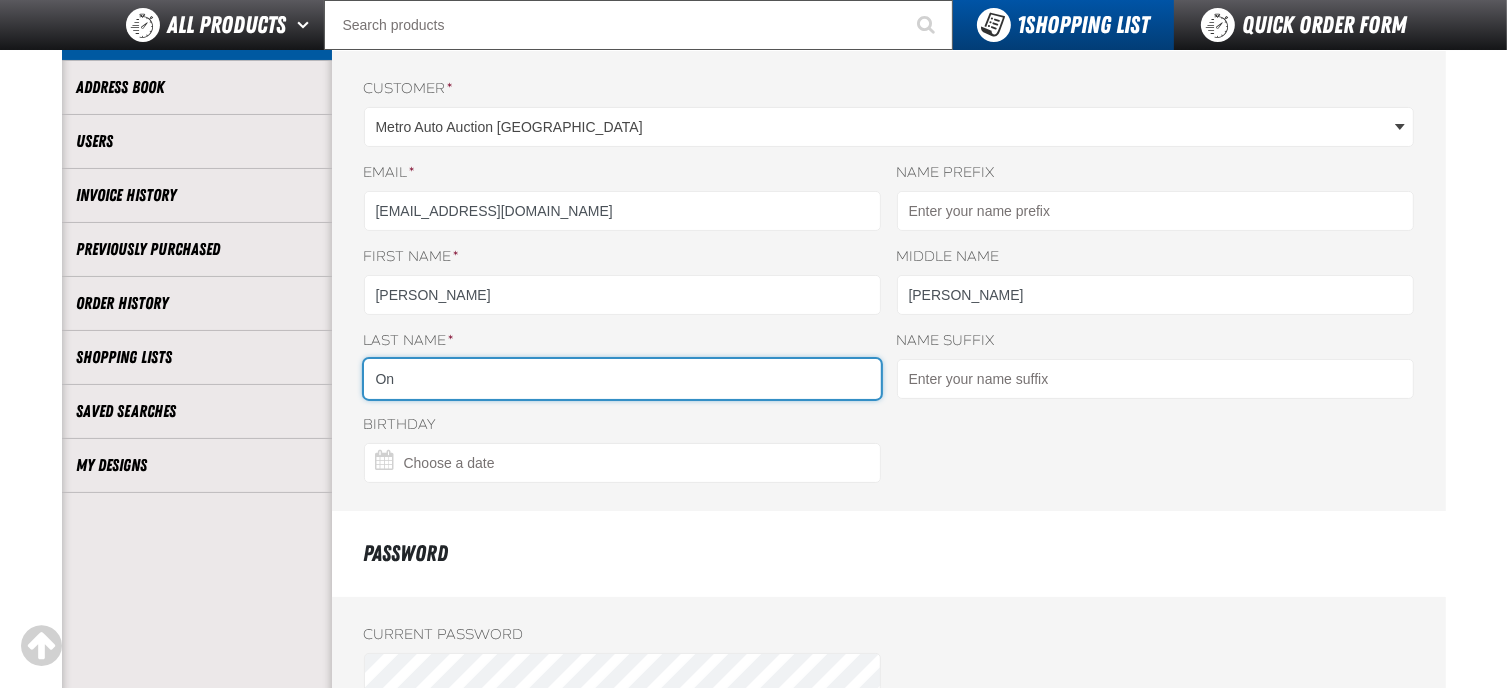 type on "O" 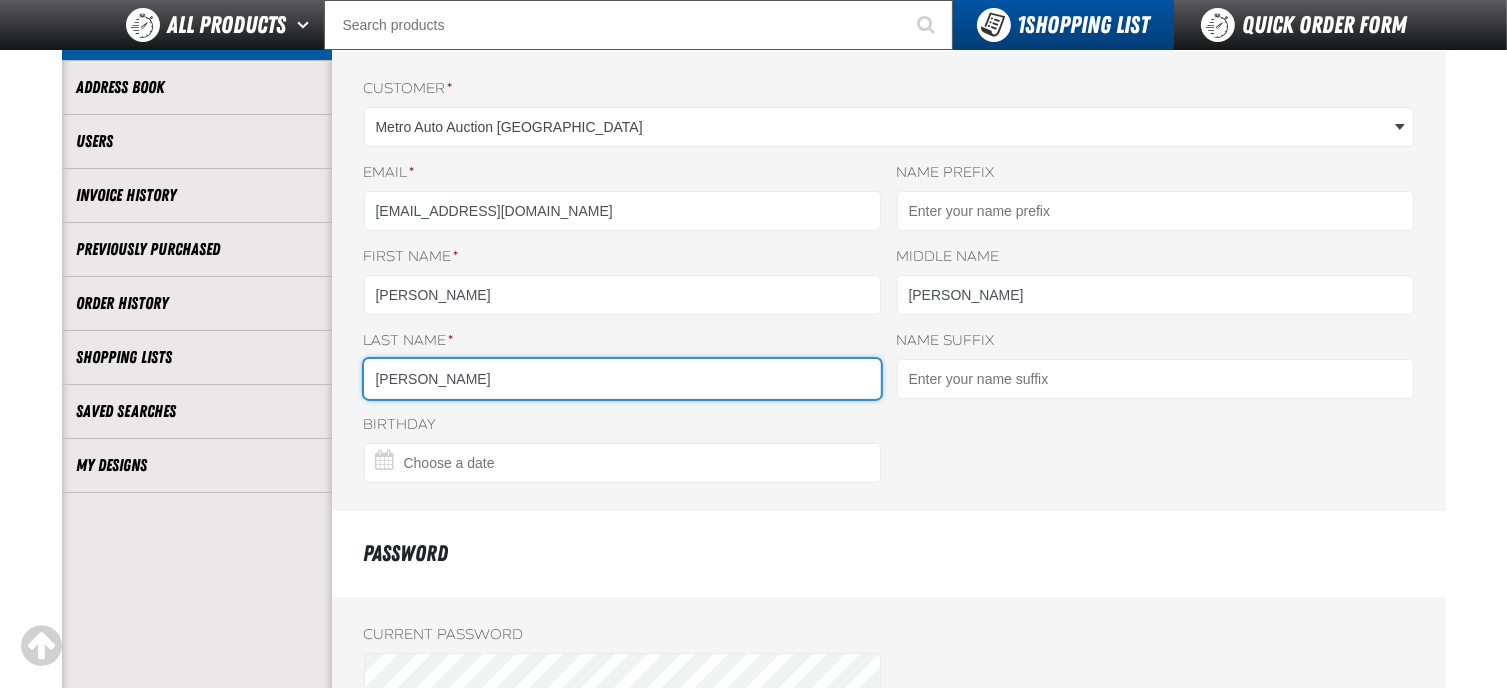 type on "Copeland" 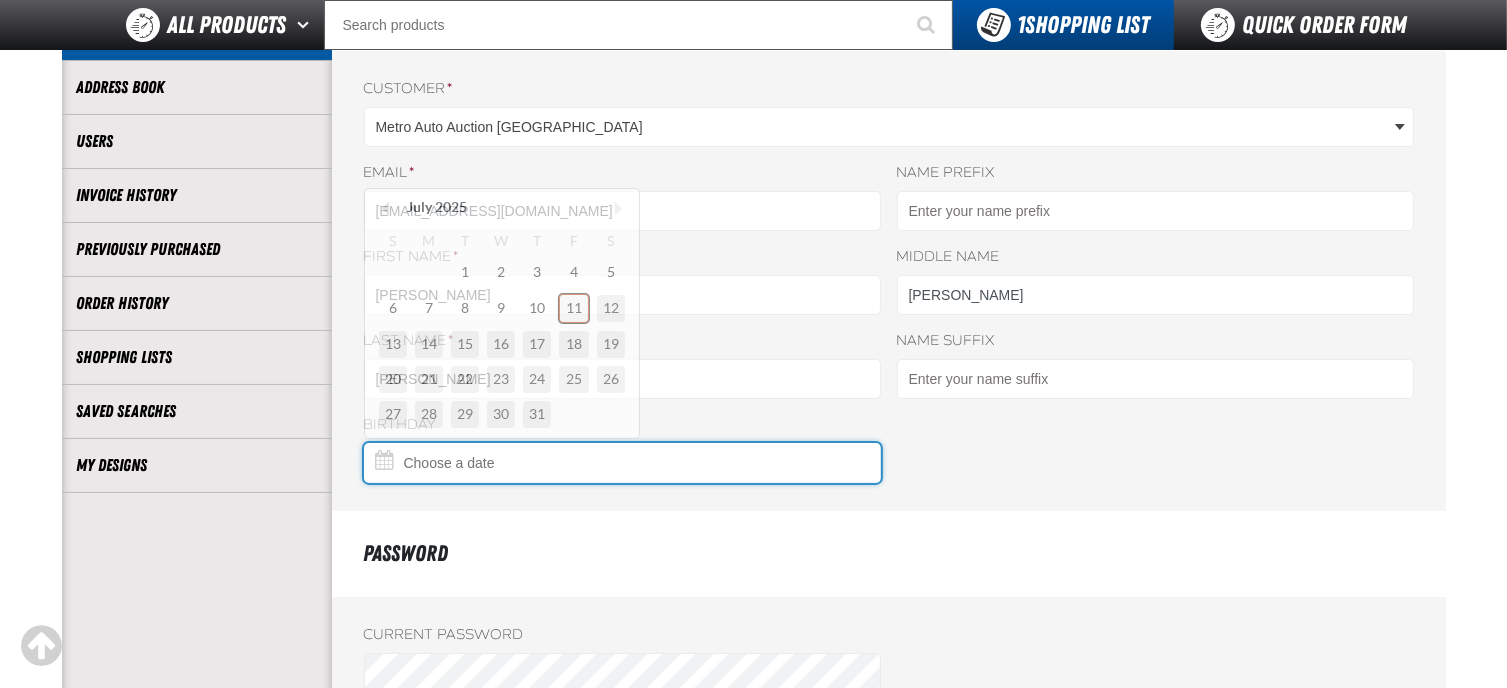 click on "Birthday" at bounding box center (622, 463) 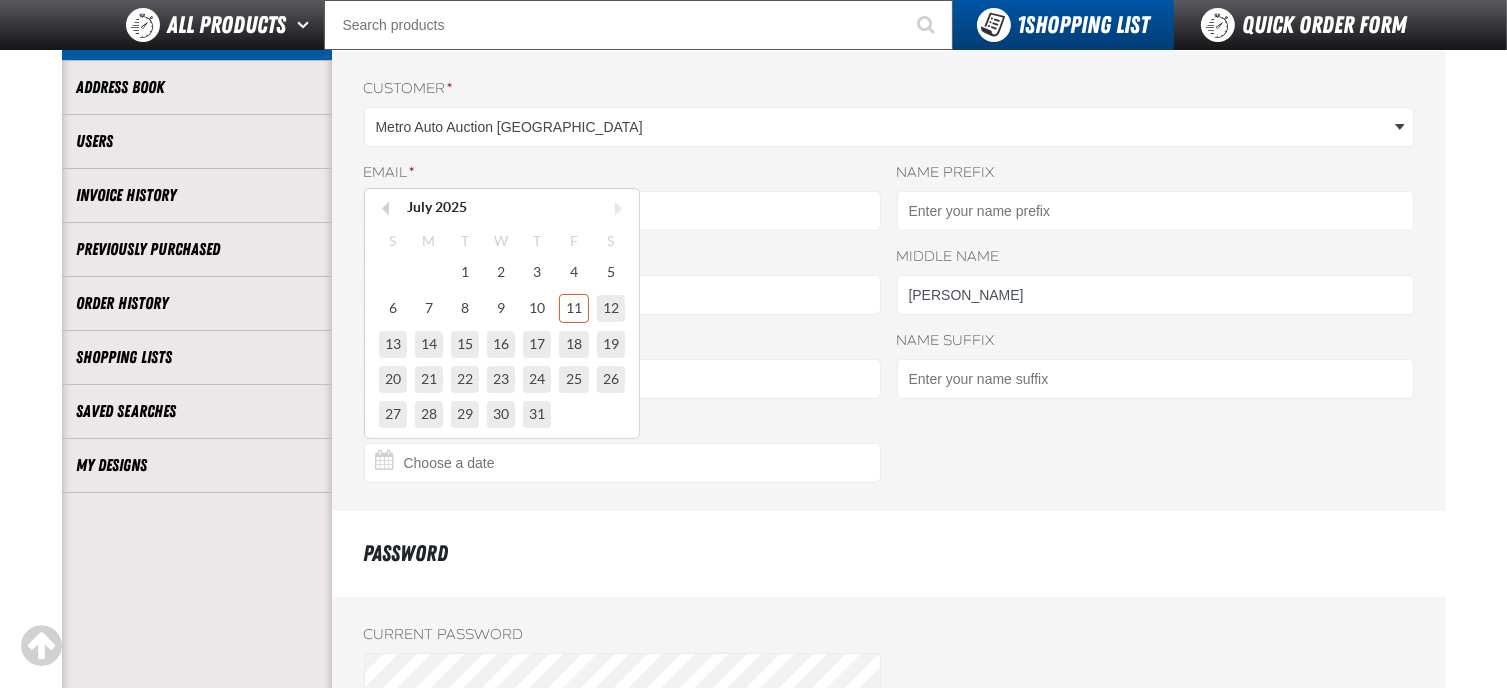 click on "Account
My Profile
Address Book
Users Order History" at bounding box center [197, 468] 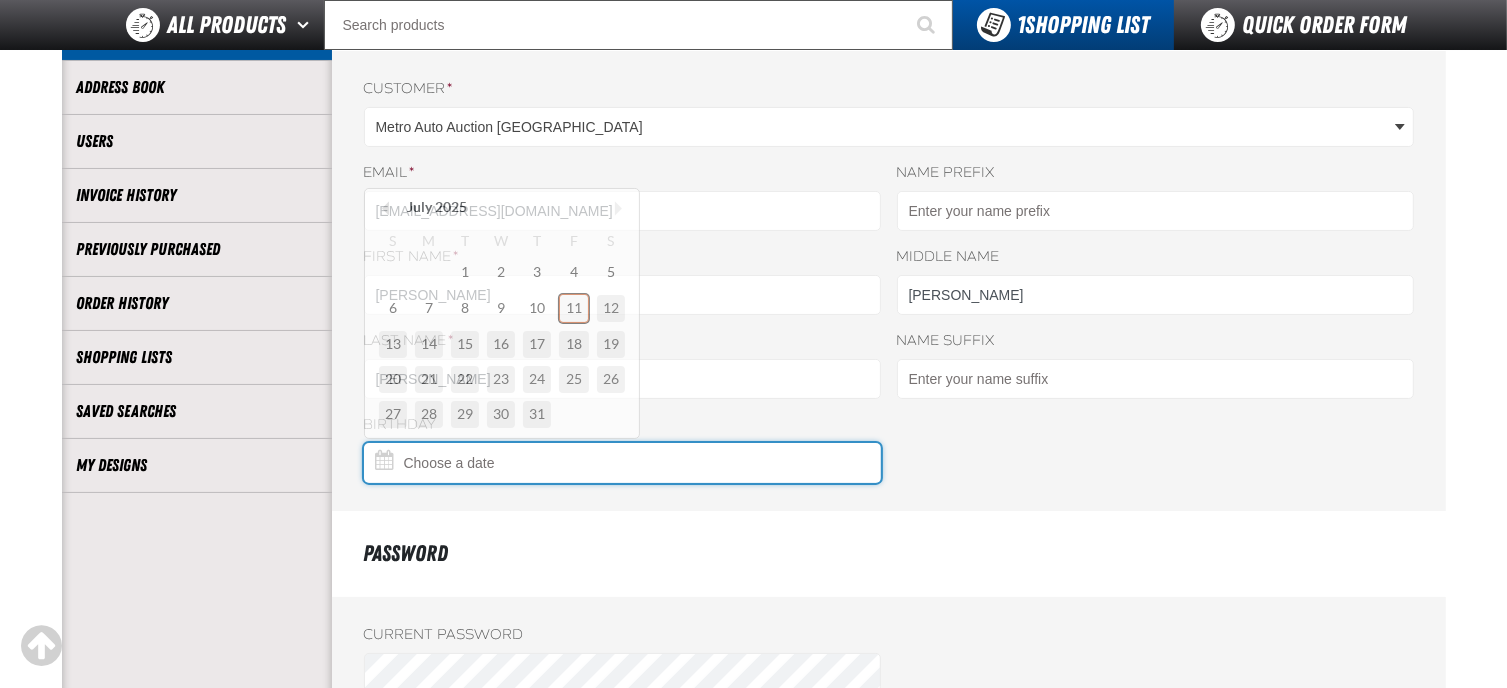 click on "Birthday" at bounding box center (622, 463) 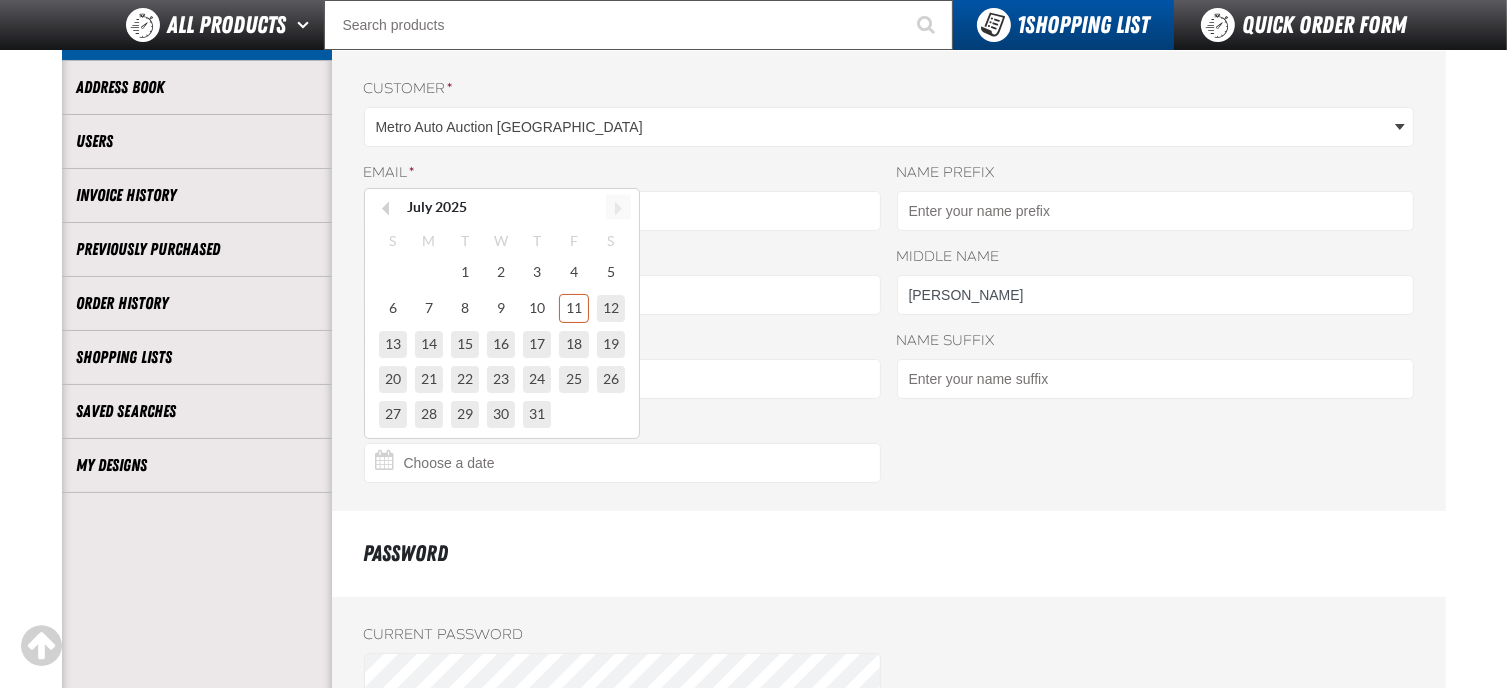 click on "Switch to next month" at bounding box center [618, 207] 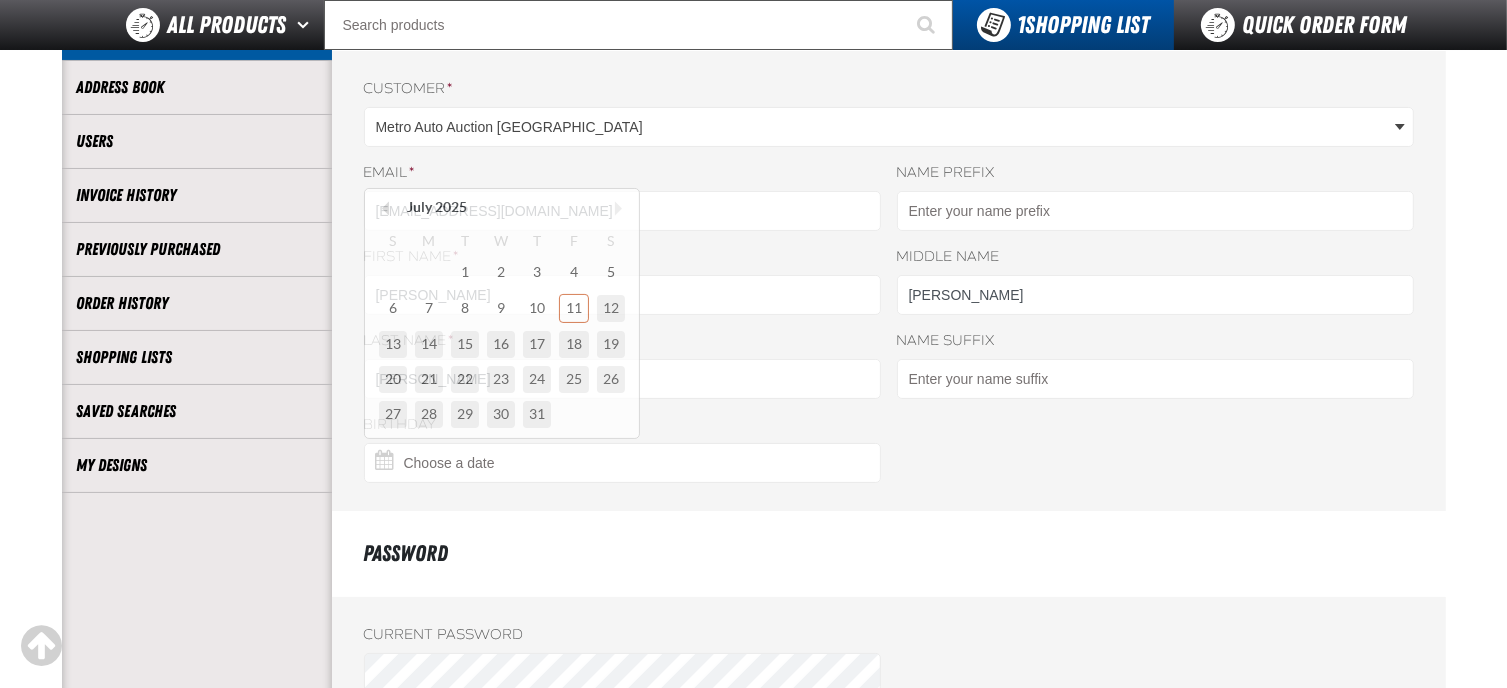 click on "Account
My Profile
Address Book
Users Order History" at bounding box center [197, 468] 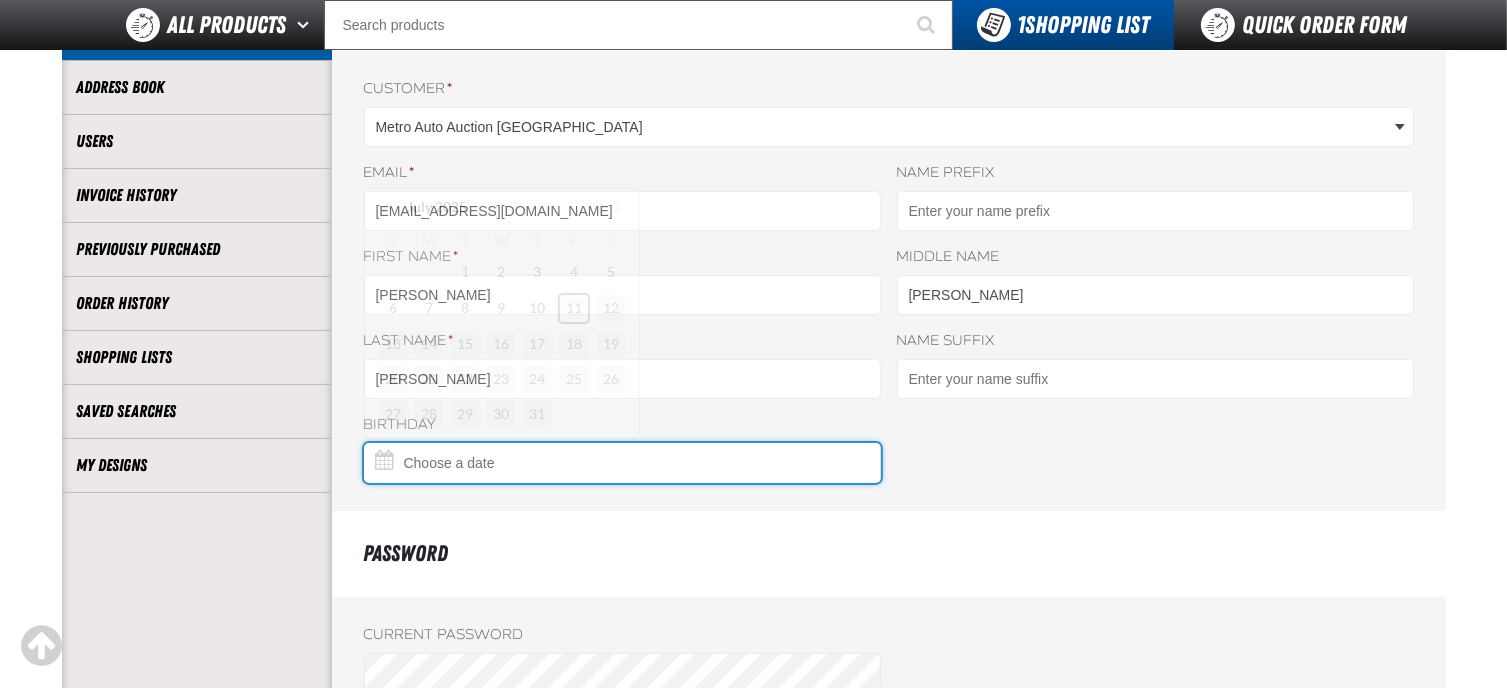 click on "Birthday" at bounding box center (622, 463) 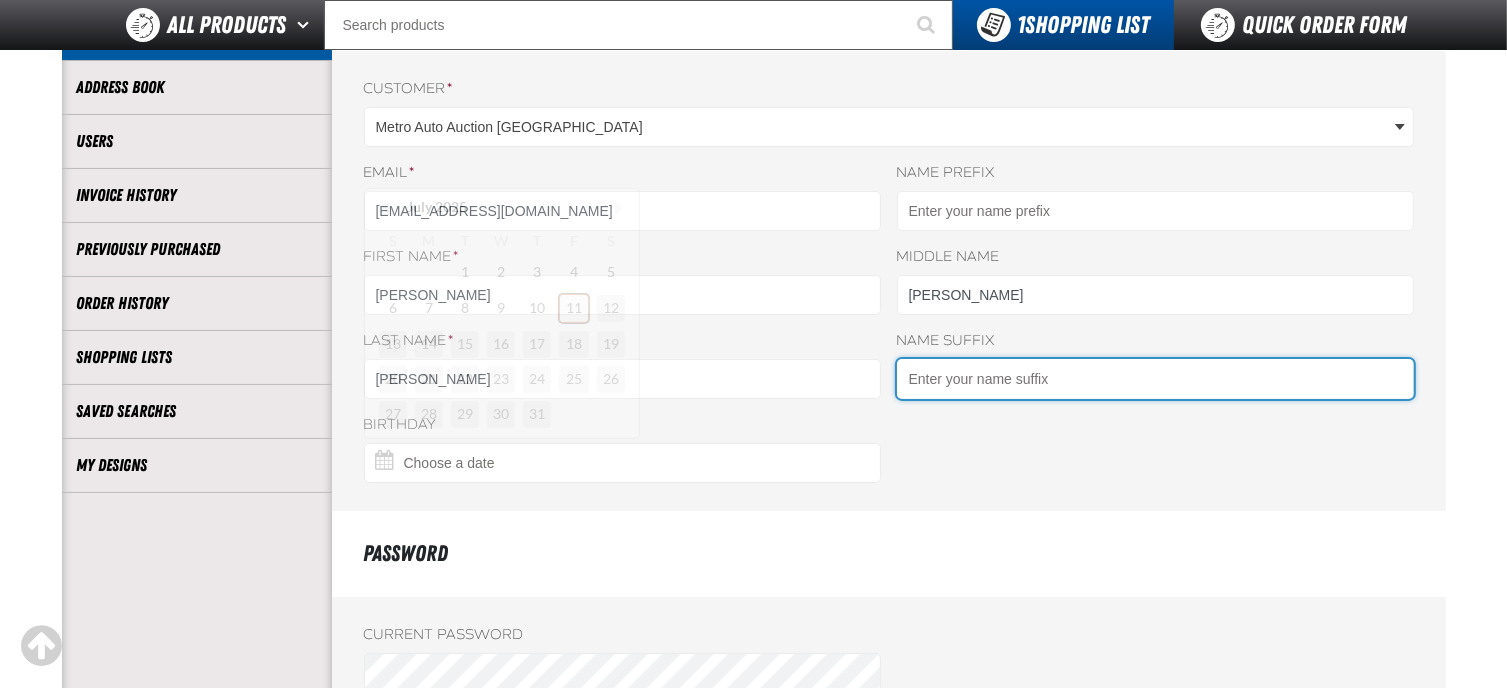click on "Name Suffix" at bounding box center [1155, 379] 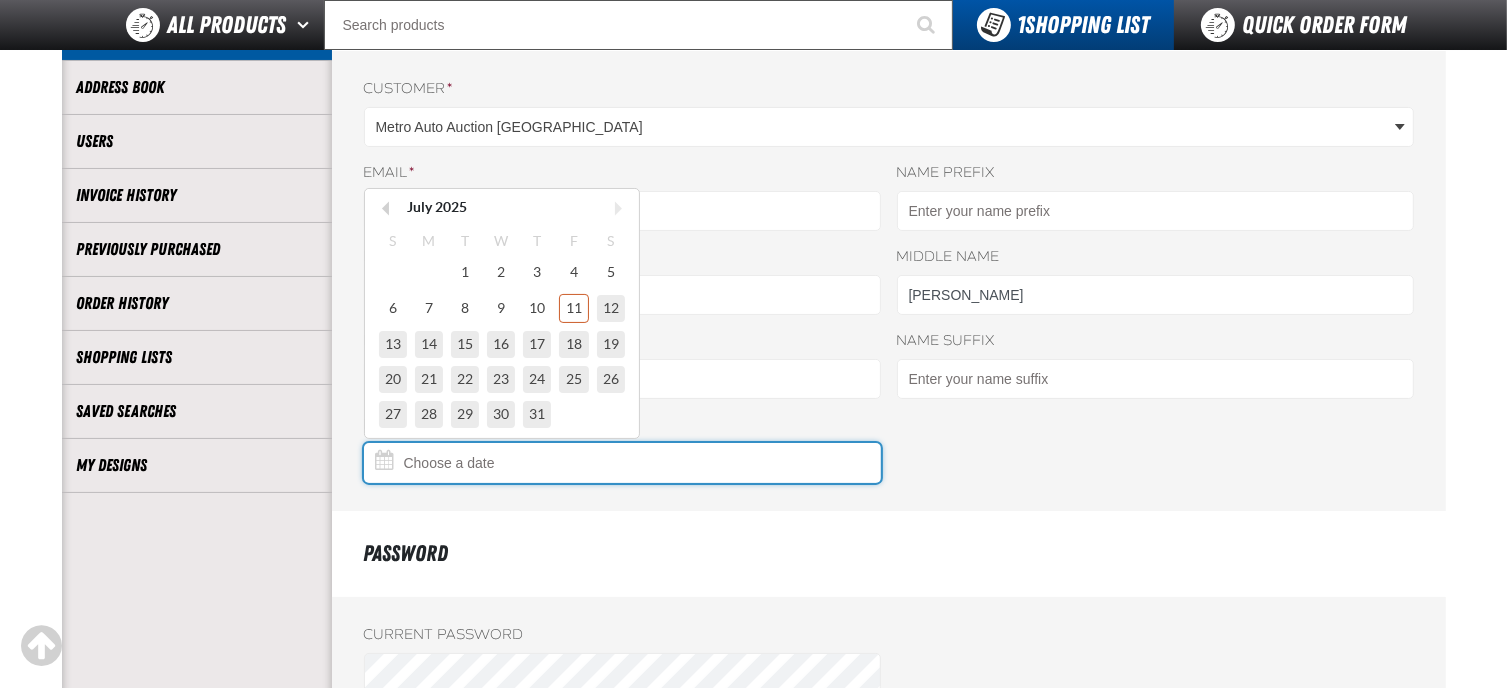 type on "6" 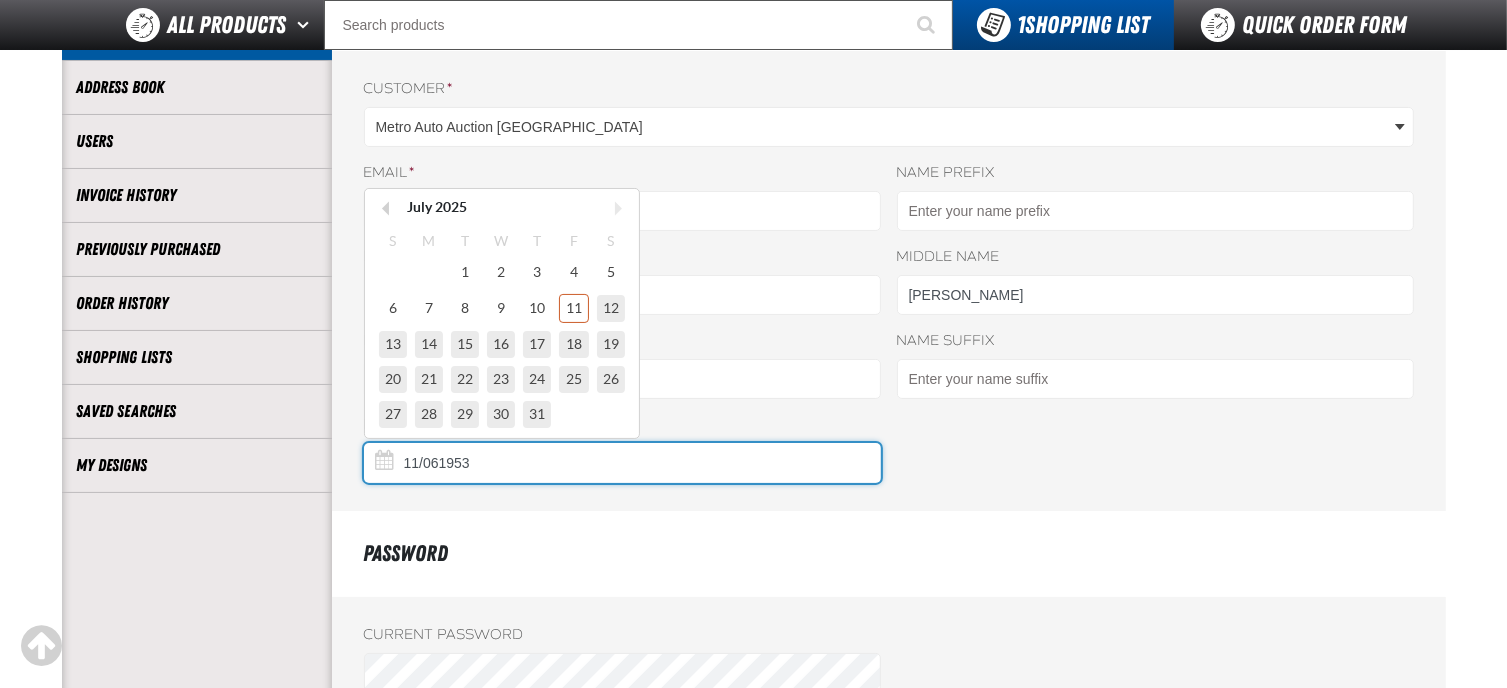 click on "11/061953" at bounding box center [622, 463] 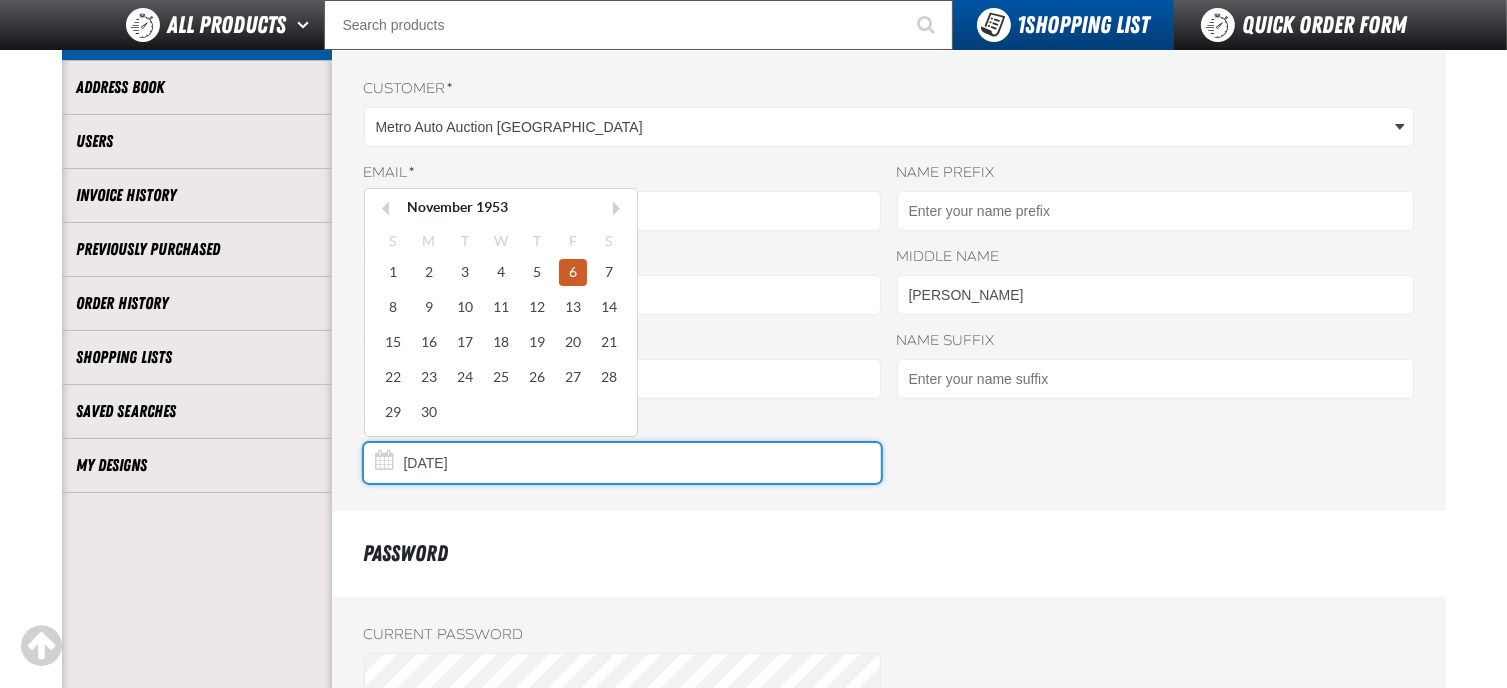 type on "11/06/1953" 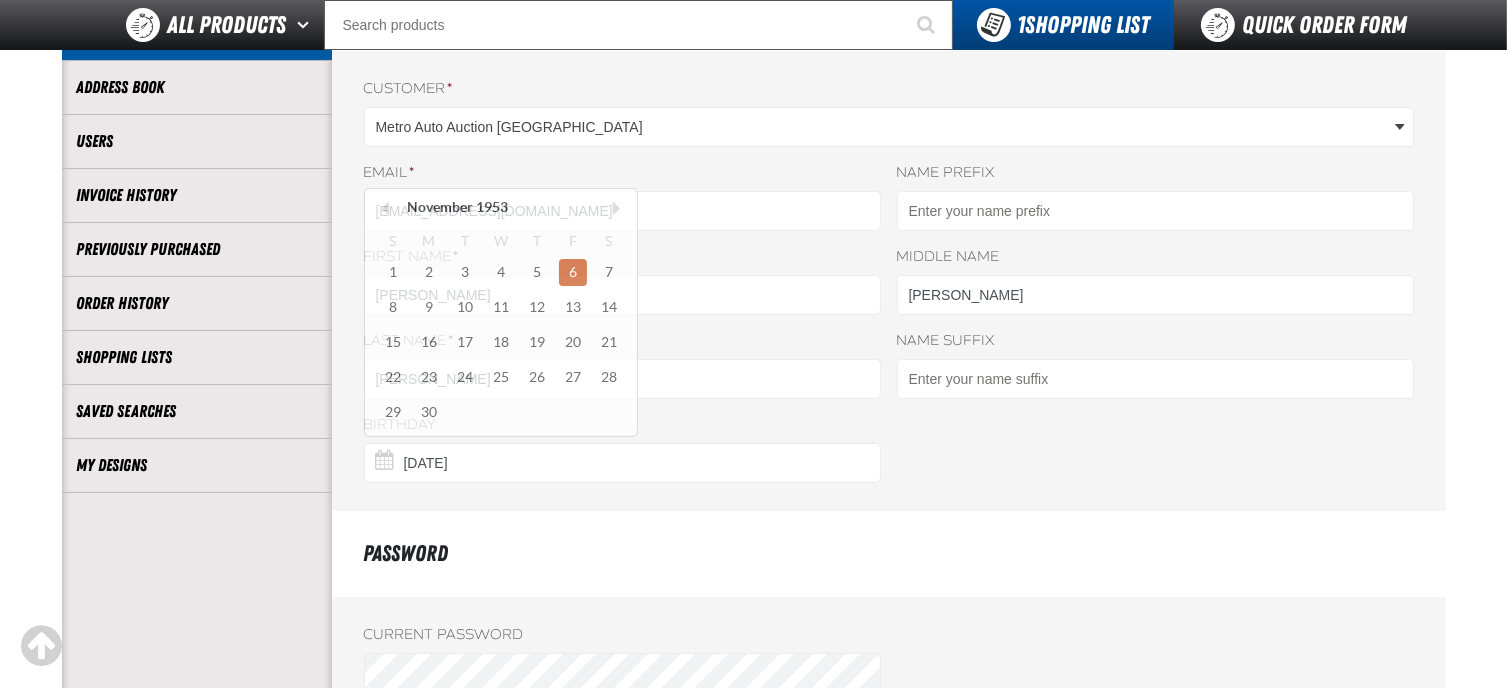 click on "Password" at bounding box center (390, 554) 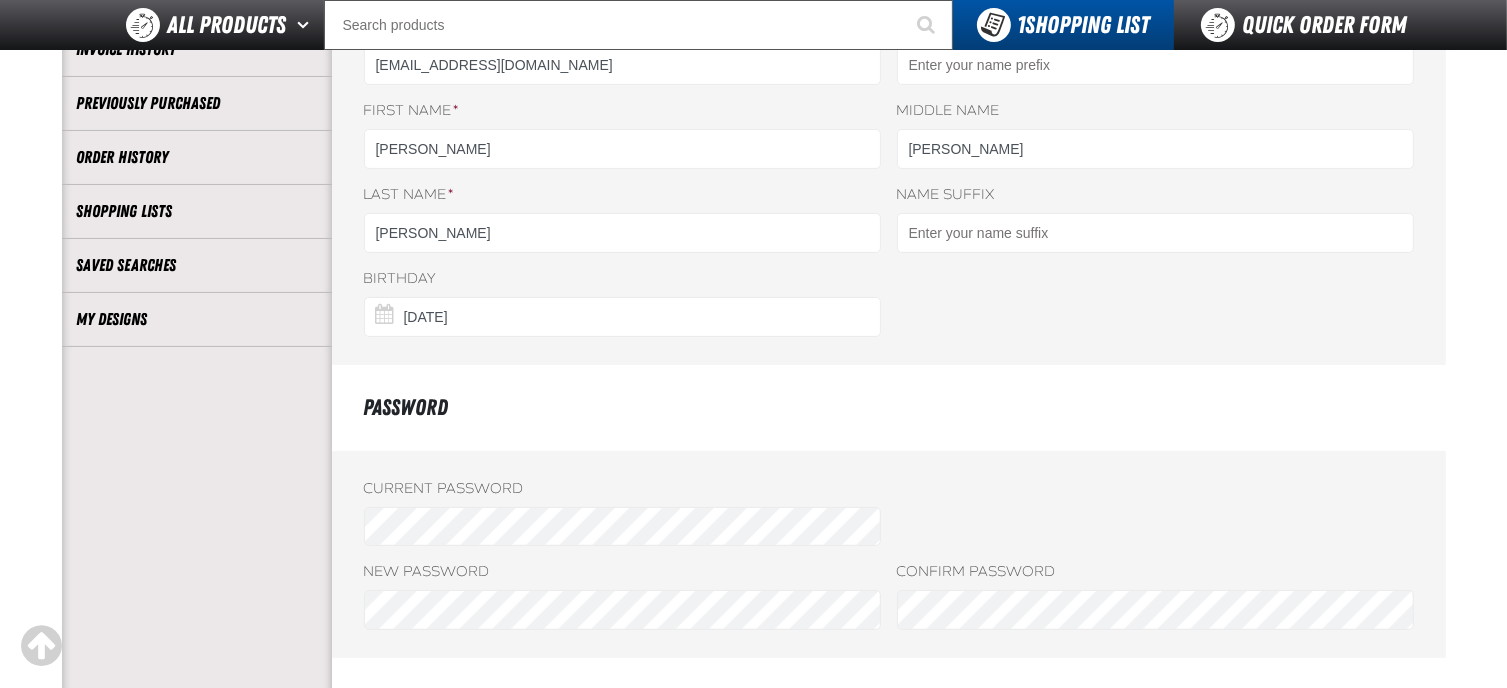 scroll, scrollTop: 400, scrollLeft: 0, axis: vertical 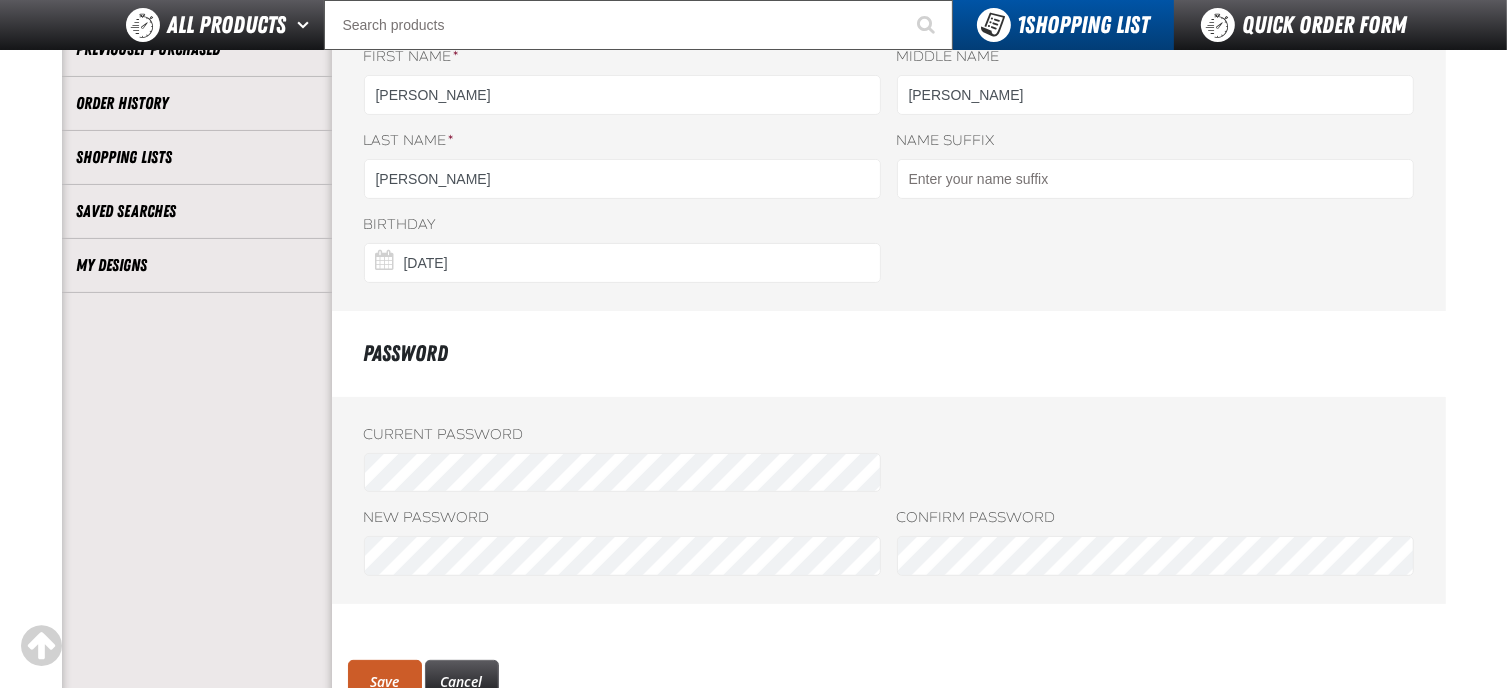 click on "Current Password
New Password
Confirm Password" at bounding box center [889, 500] 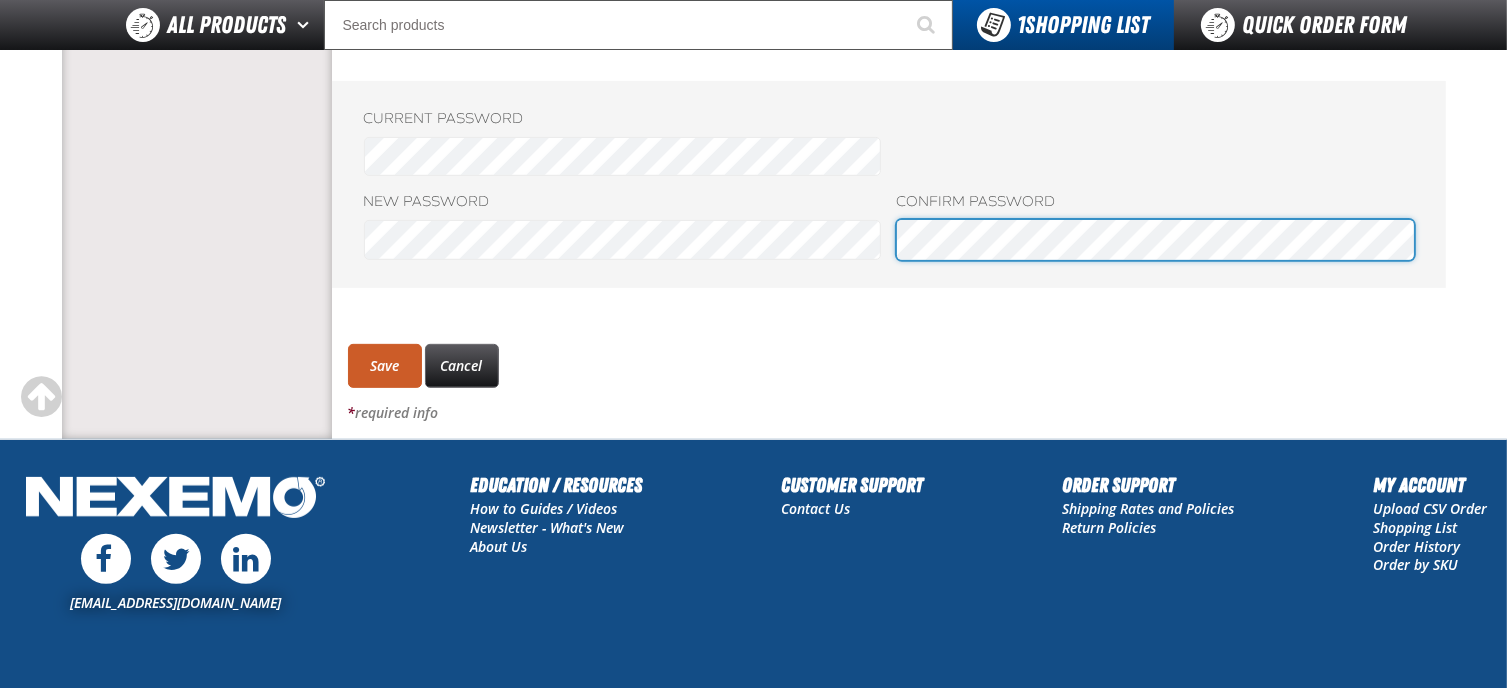 scroll, scrollTop: 800, scrollLeft: 0, axis: vertical 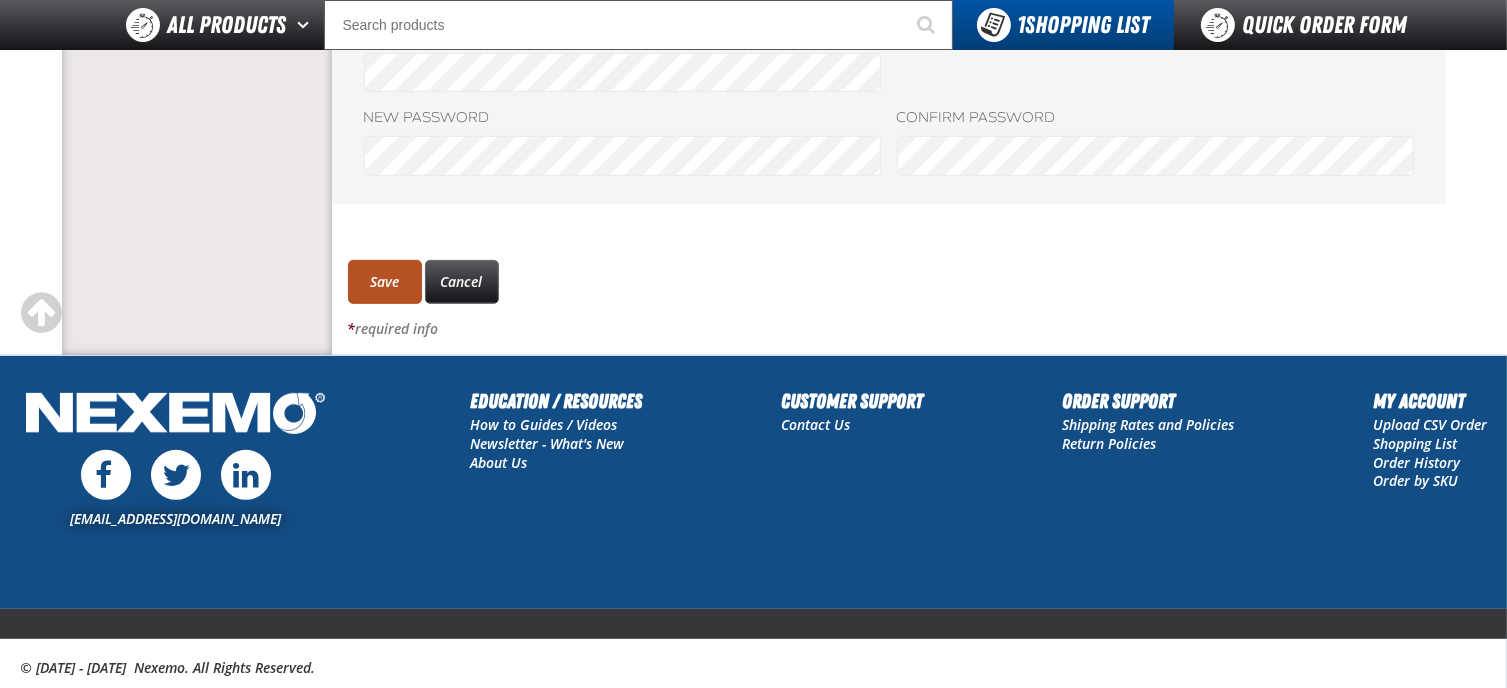 click on "Save" at bounding box center (385, 282) 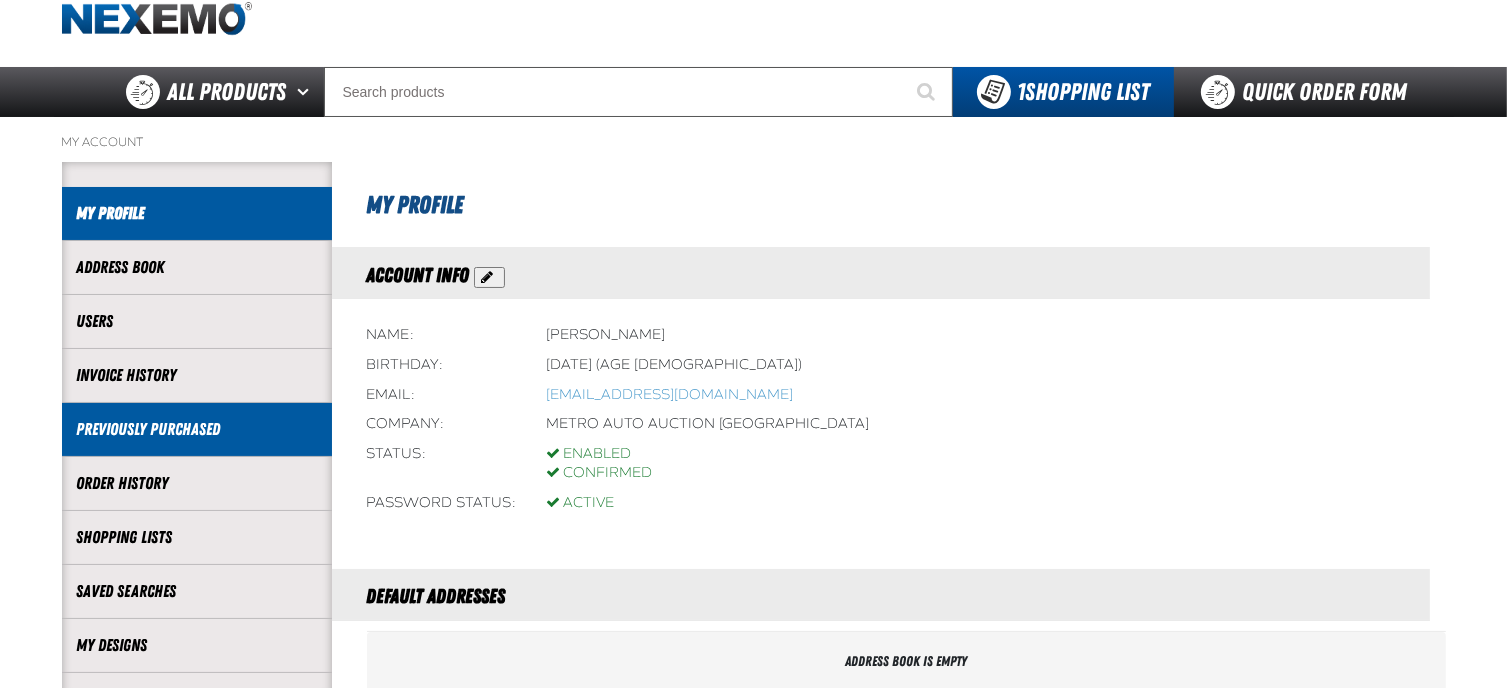 scroll, scrollTop: 102, scrollLeft: 0, axis: vertical 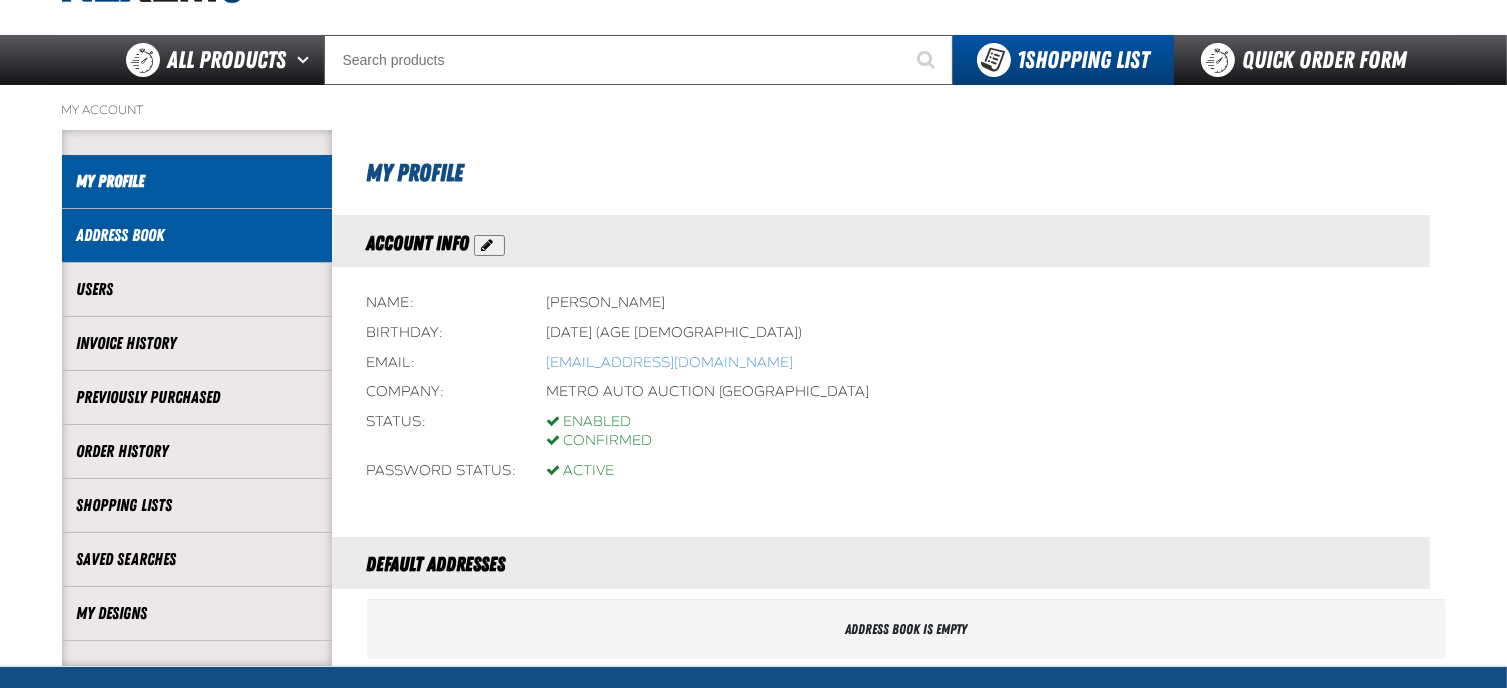 click on "Address Book" at bounding box center [197, 235] 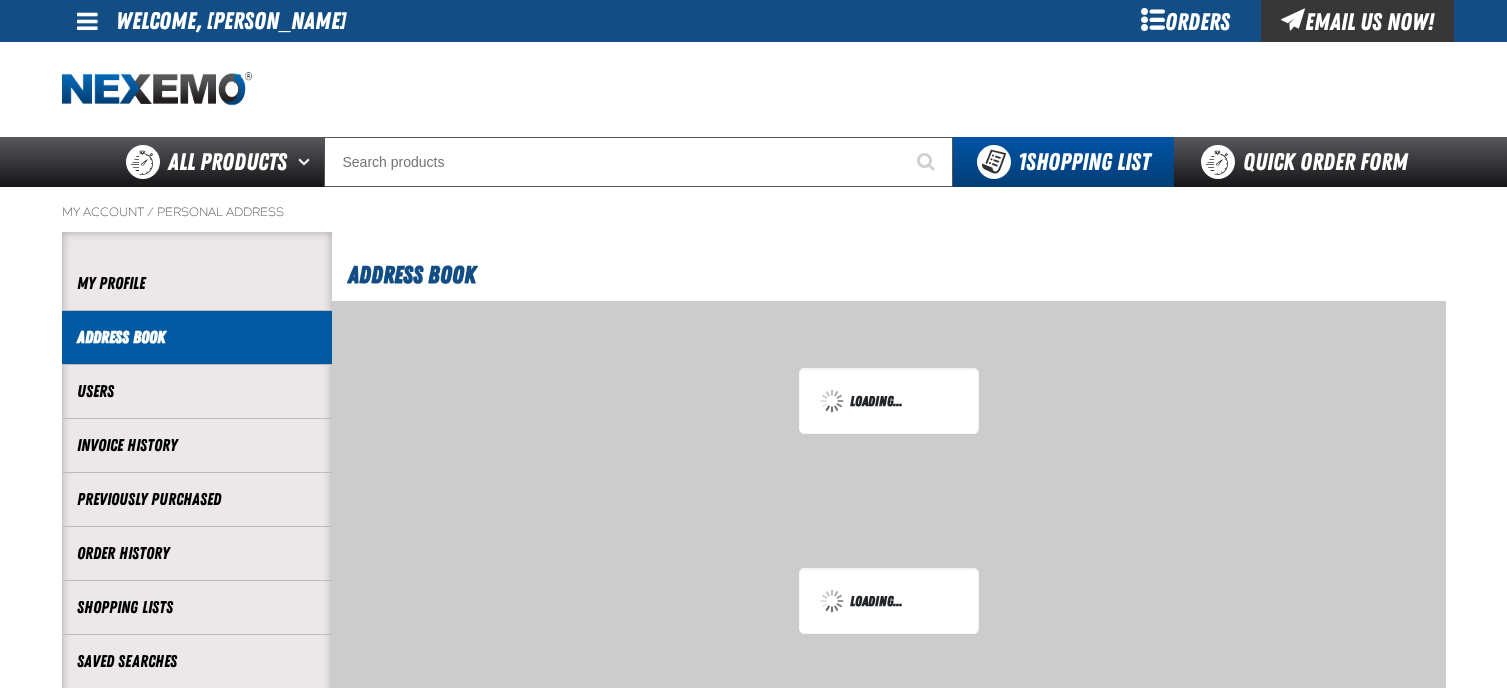 scroll, scrollTop: 0, scrollLeft: 0, axis: both 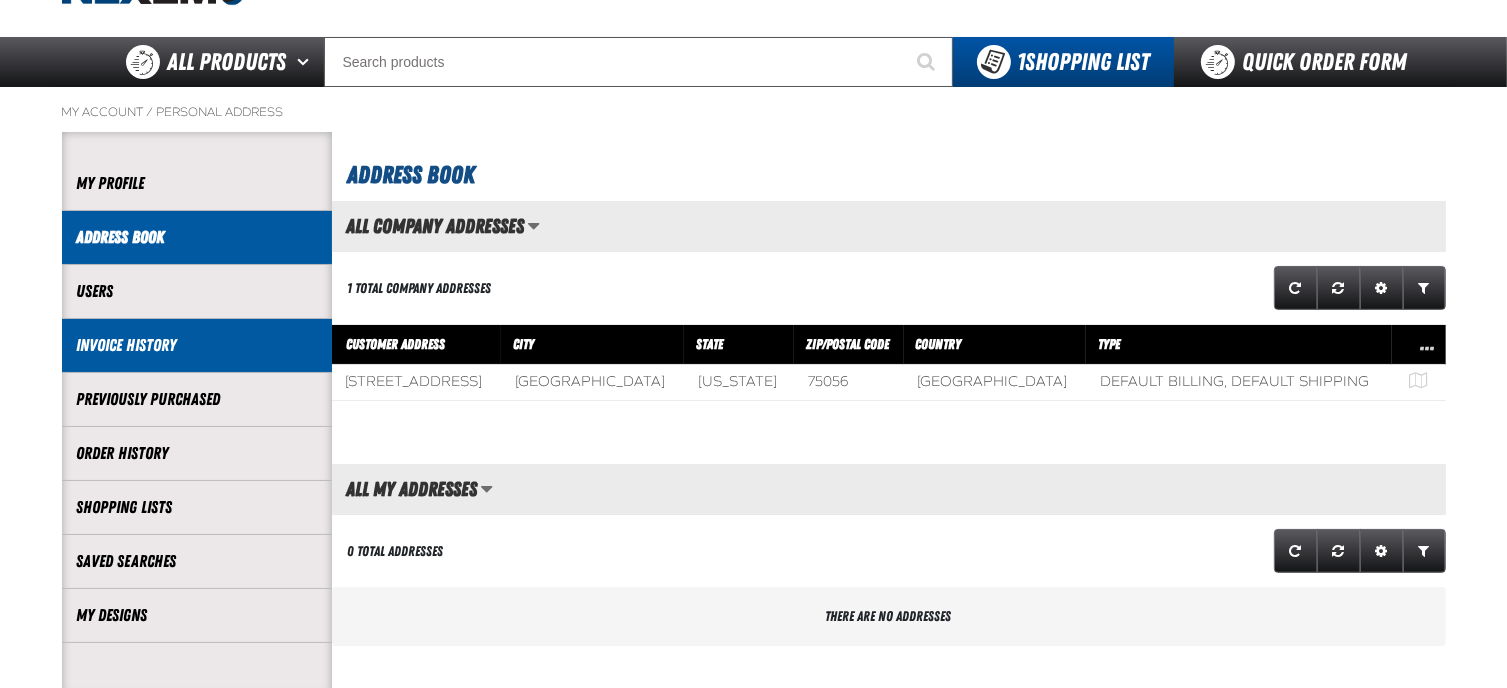 click on "Invoice History" at bounding box center (197, 345) 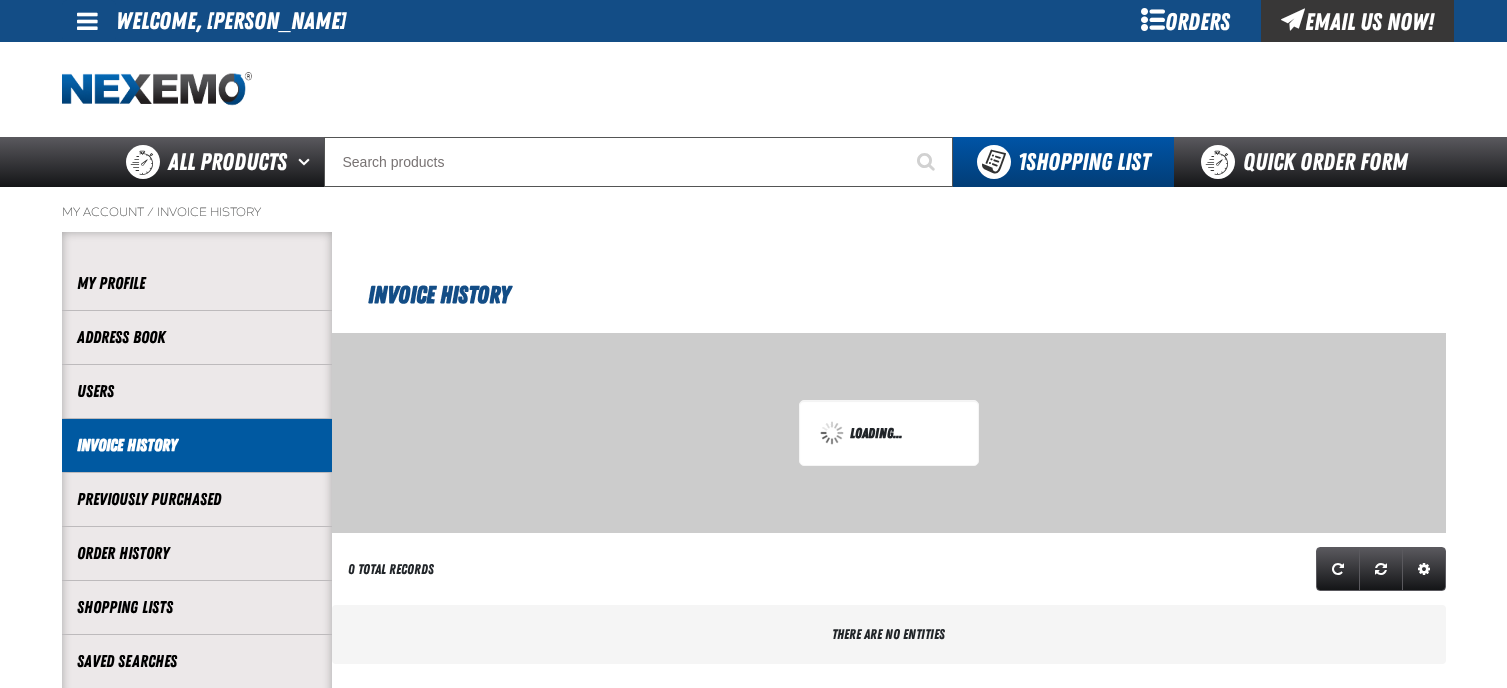 scroll, scrollTop: 0, scrollLeft: 0, axis: both 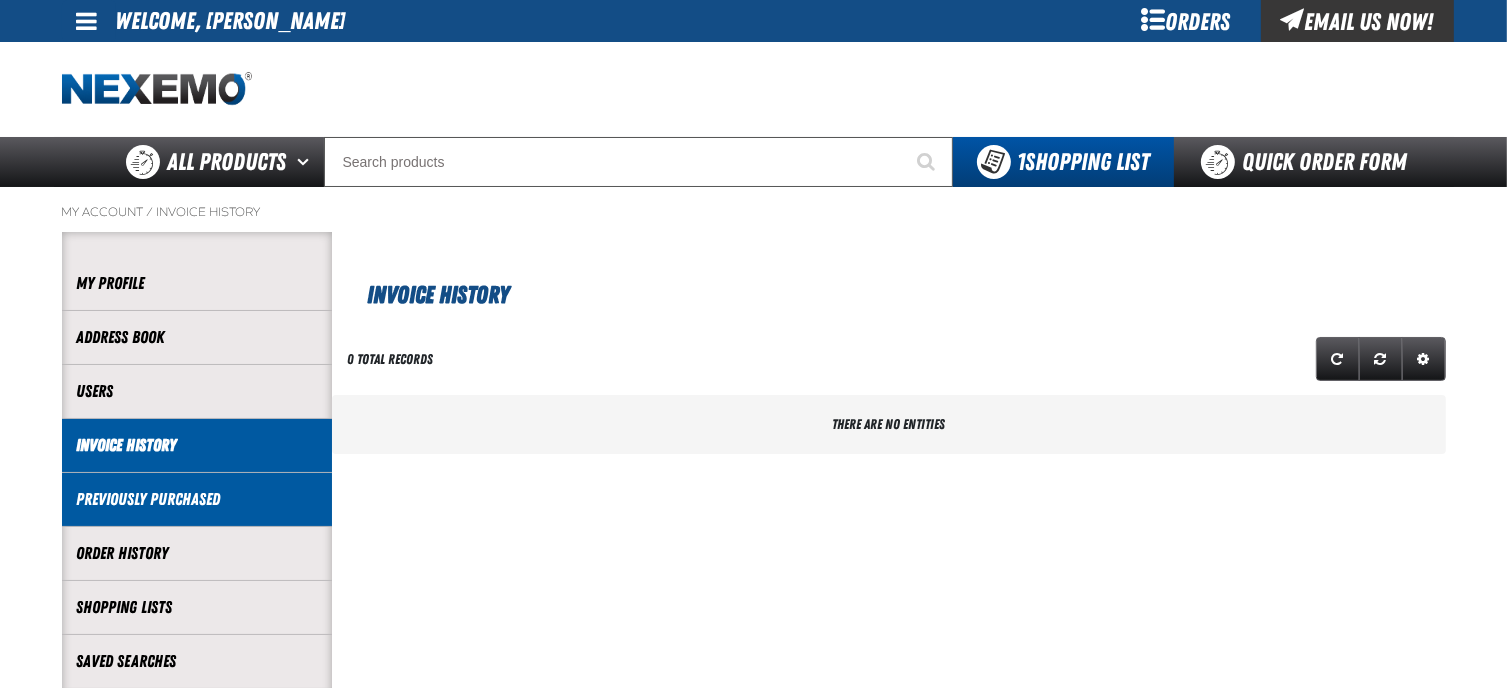 click on "Previously Purchased" at bounding box center (197, 499) 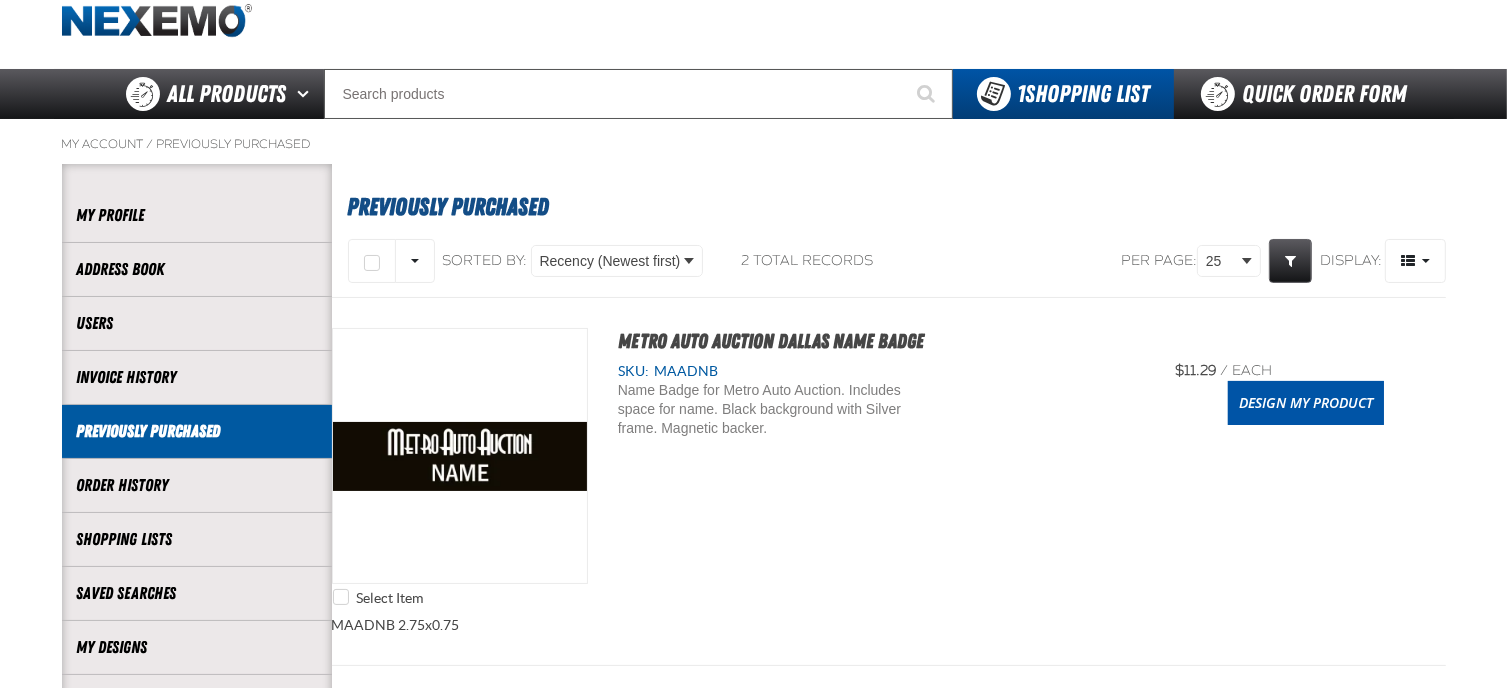scroll, scrollTop: 100, scrollLeft: 0, axis: vertical 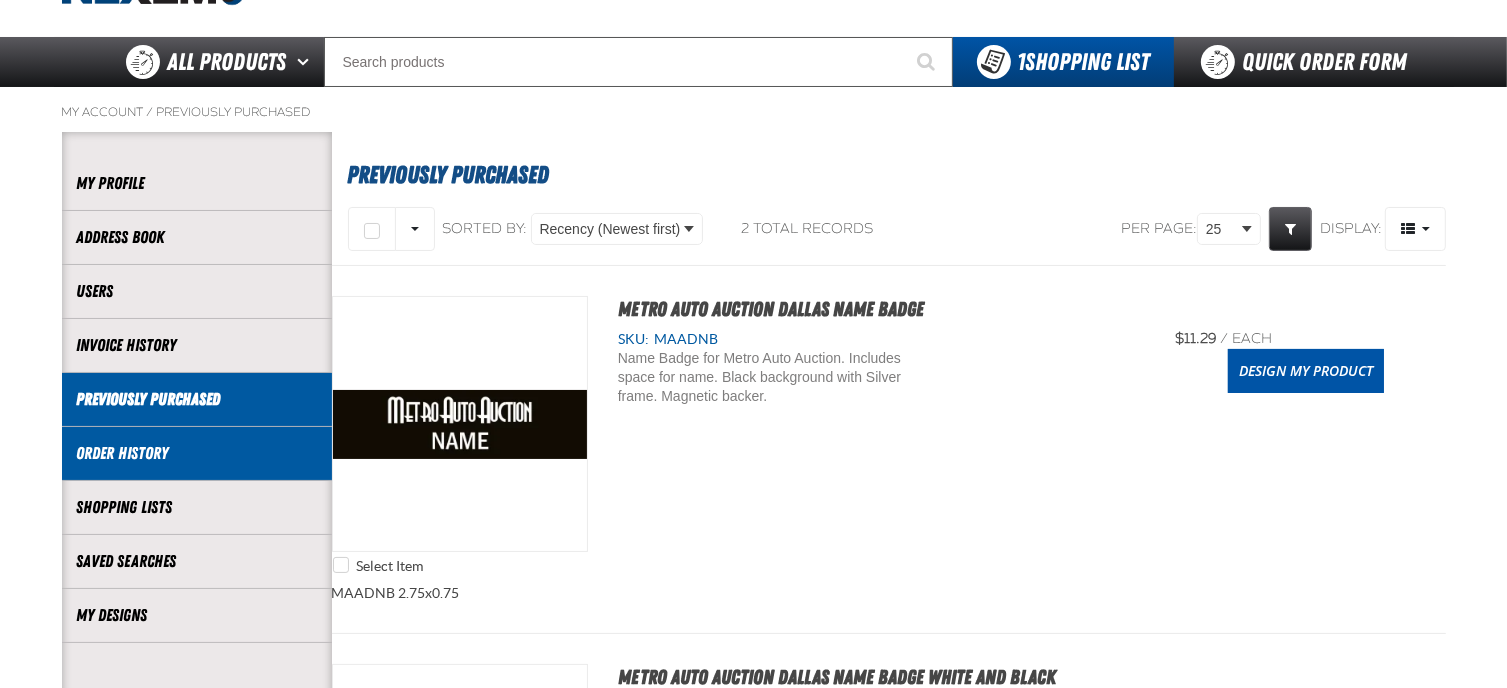 click on "Order History" at bounding box center [197, 453] 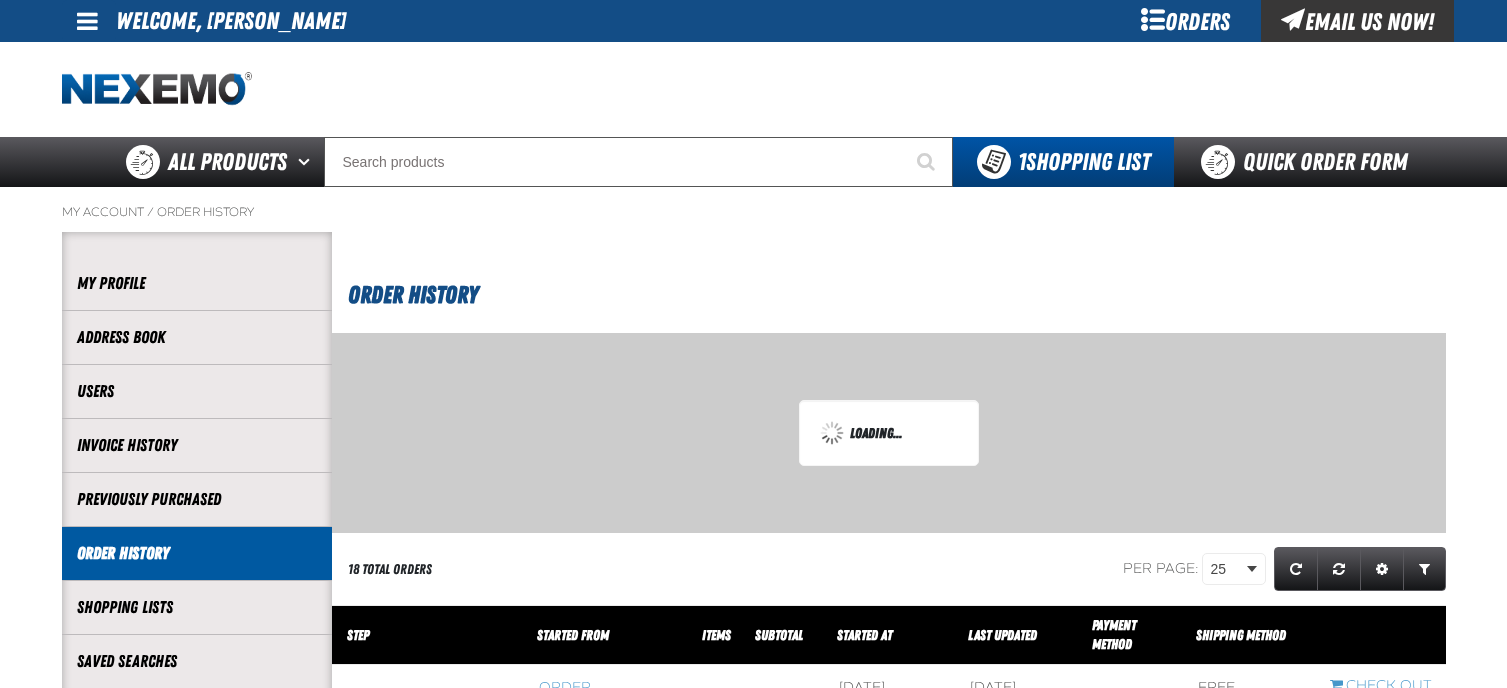 scroll, scrollTop: 0, scrollLeft: 0, axis: both 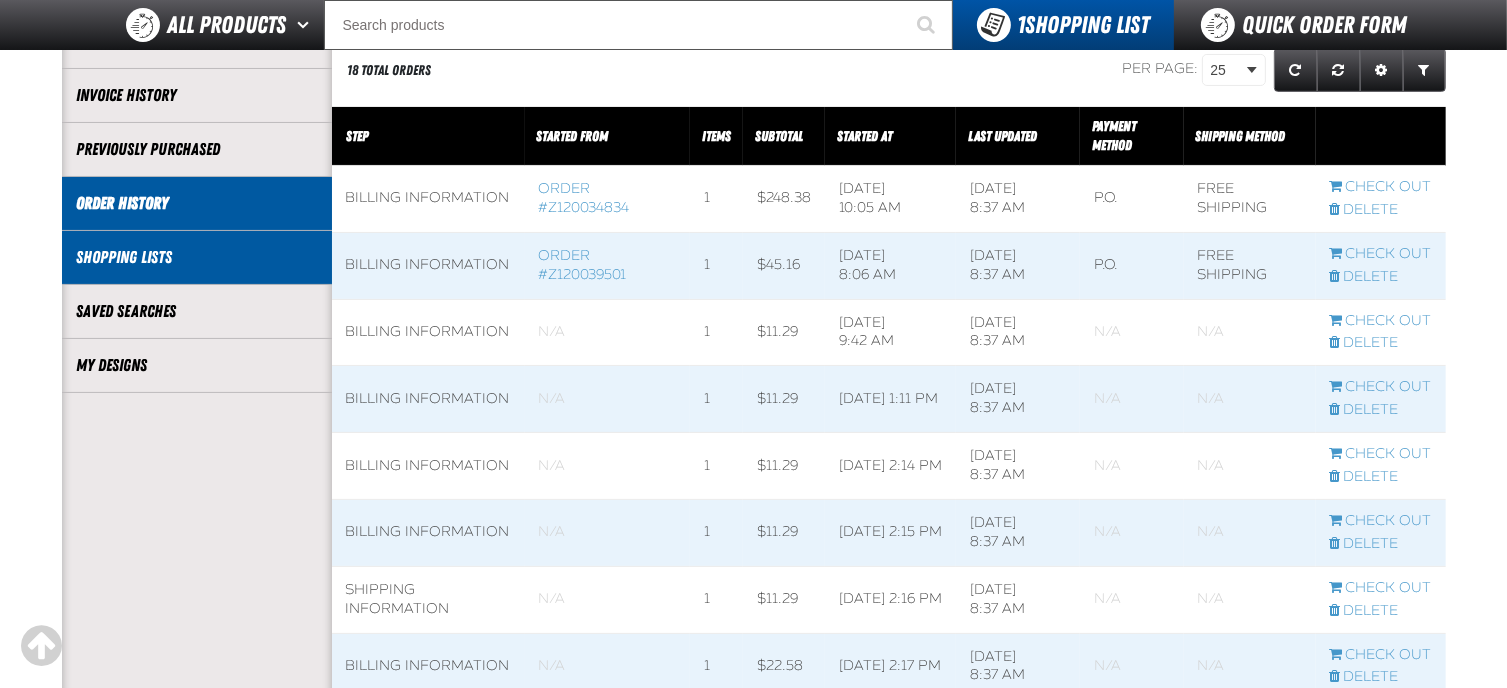 click on "Shopping Lists" at bounding box center [197, 257] 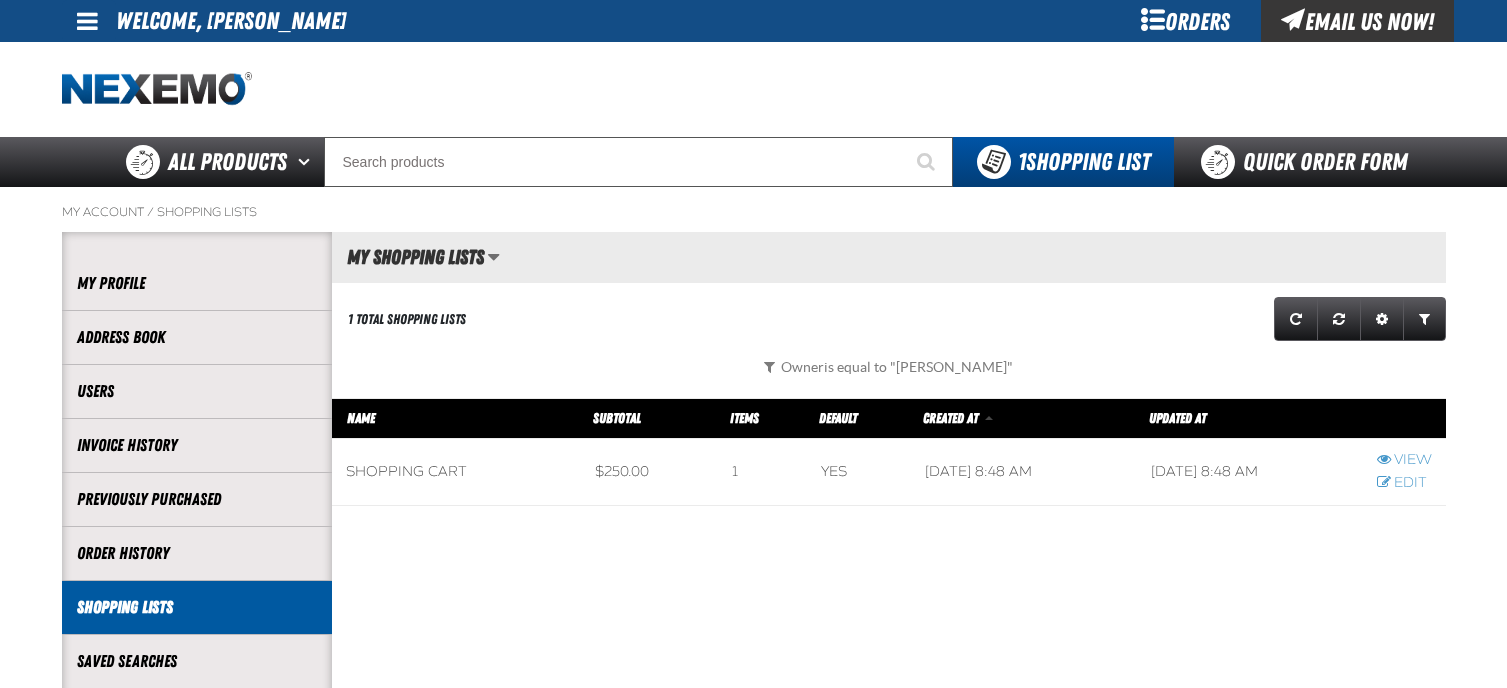 scroll, scrollTop: 0, scrollLeft: 0, axis: both 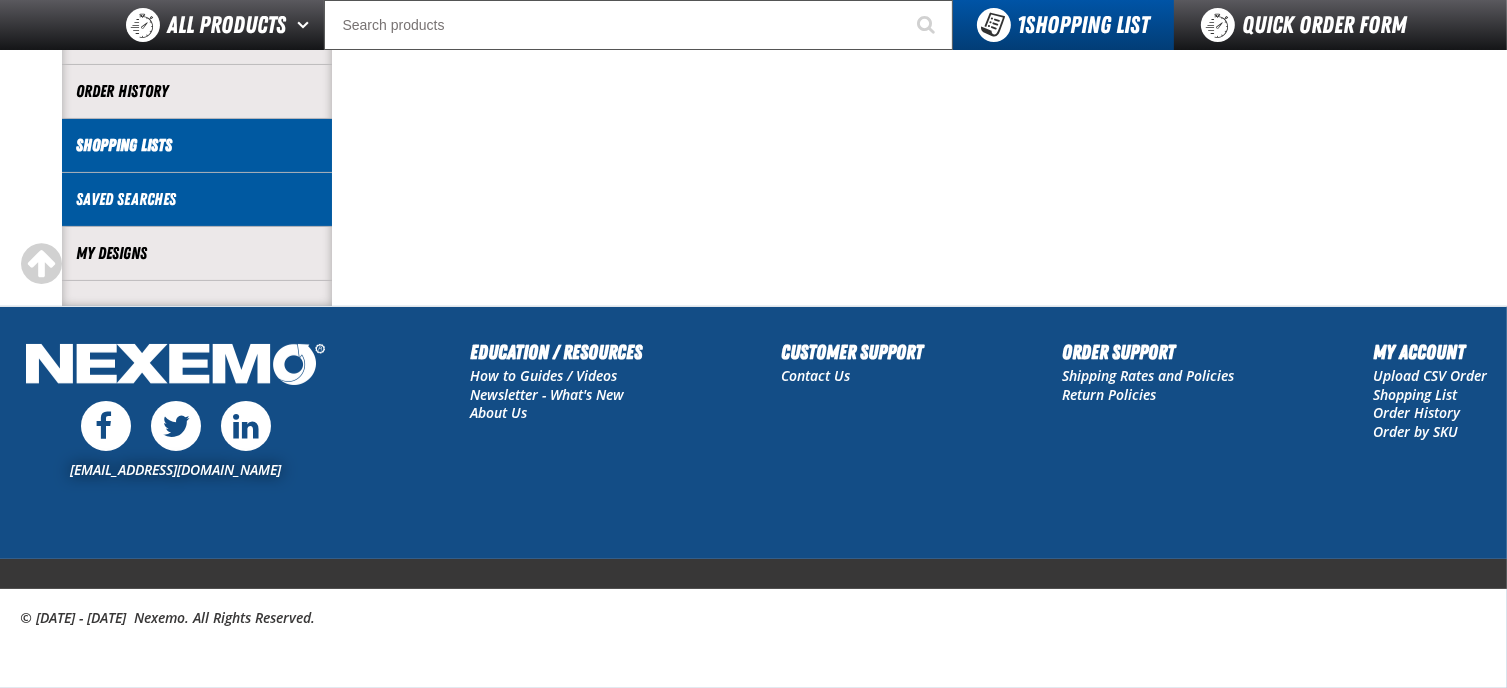 click on "Saved Searches" at bounding box center (197, 199) 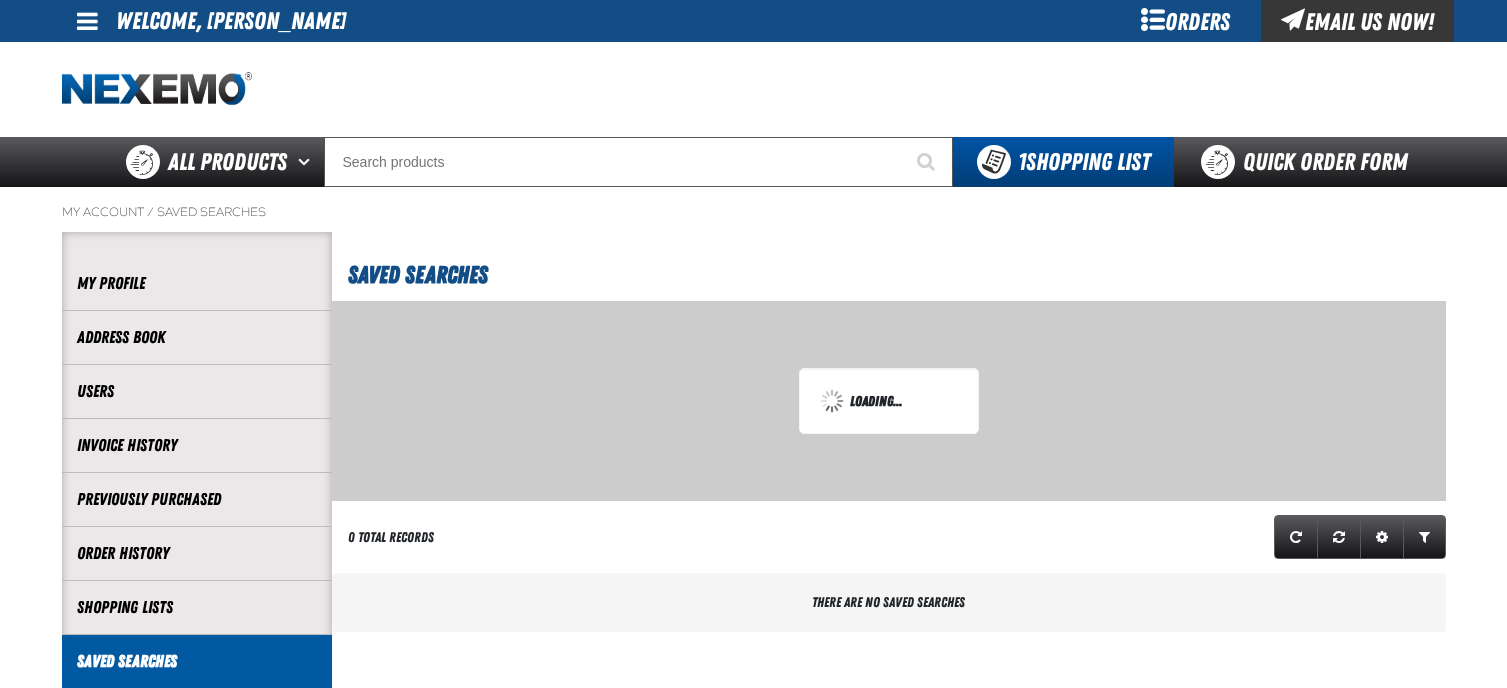 scroll, scrollTop: 0, scrollLeft: 0, axis: both 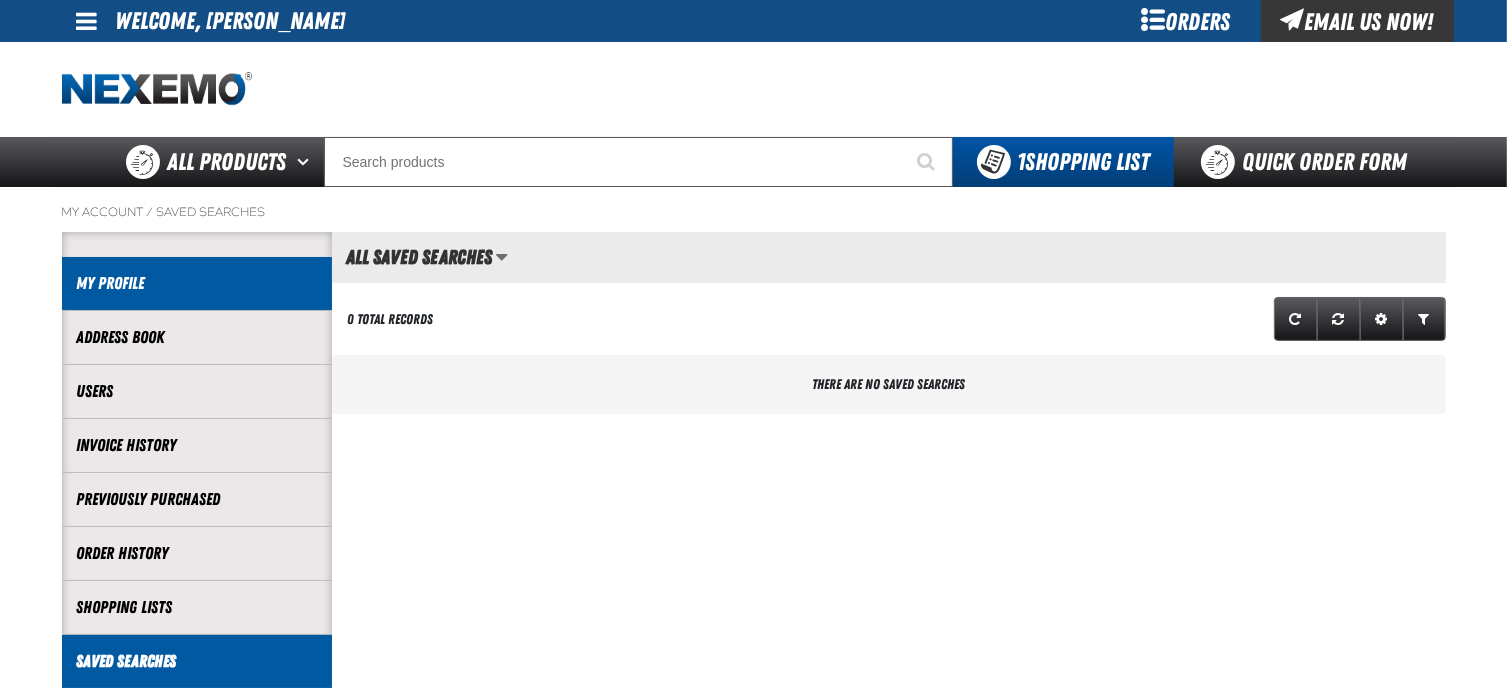 click on "My Profile" at bounding box center [197, 283] 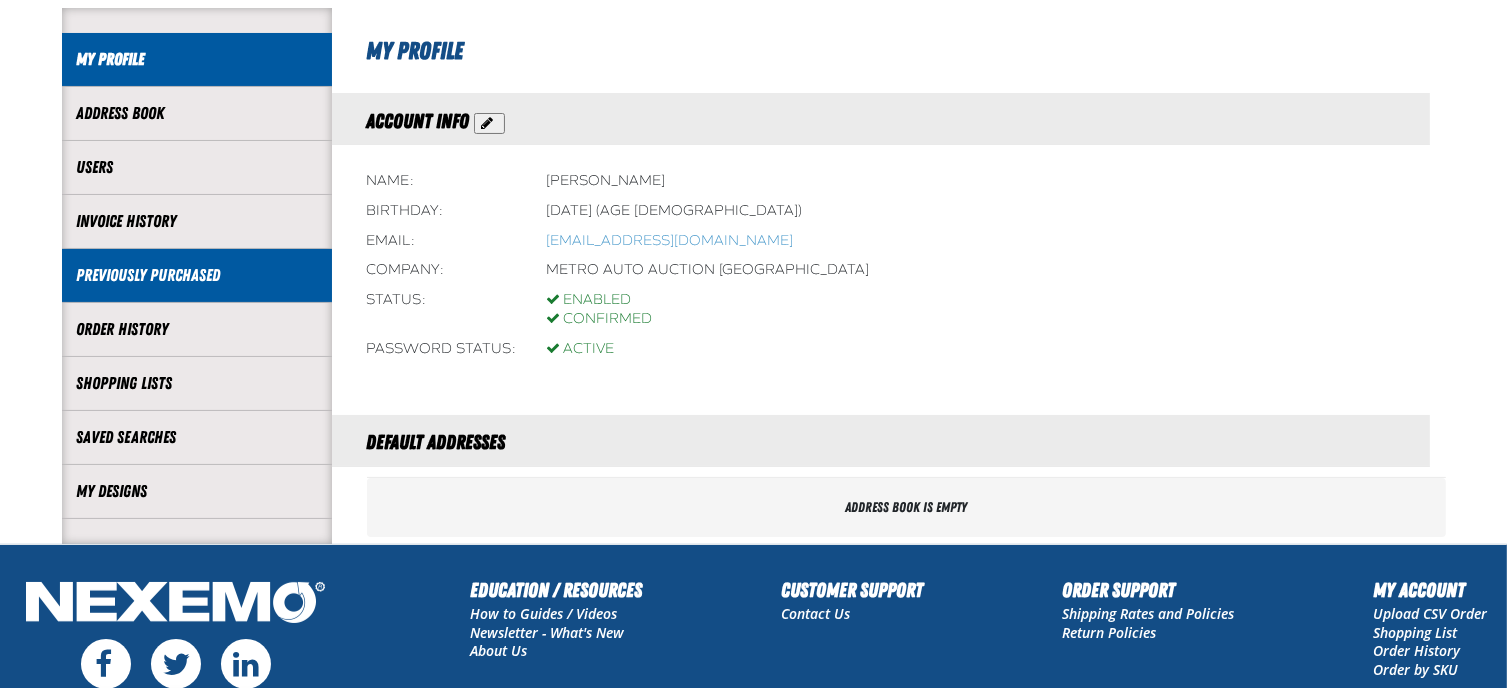 scroll, scrollTop: 100, scrollLeft: 0, axis: vertical 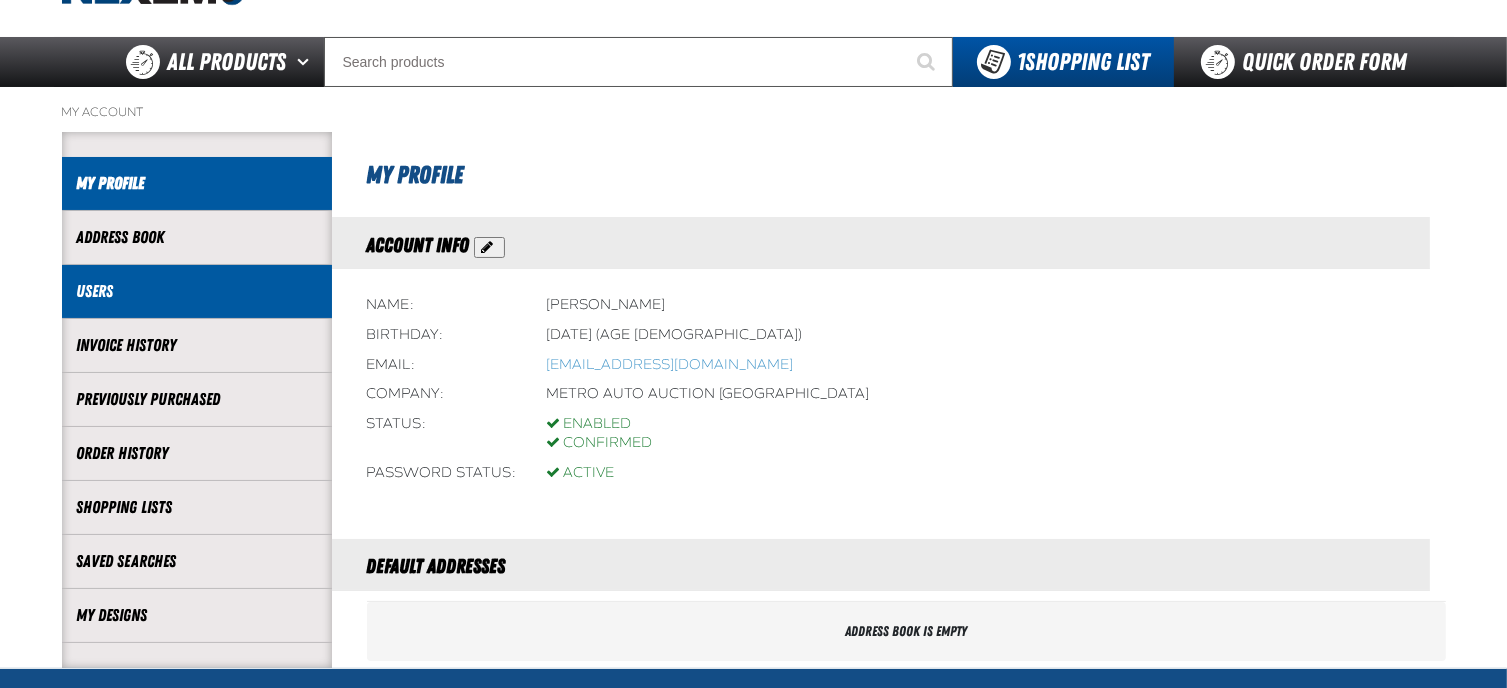click on "Users" at bounding box center (197, 291) 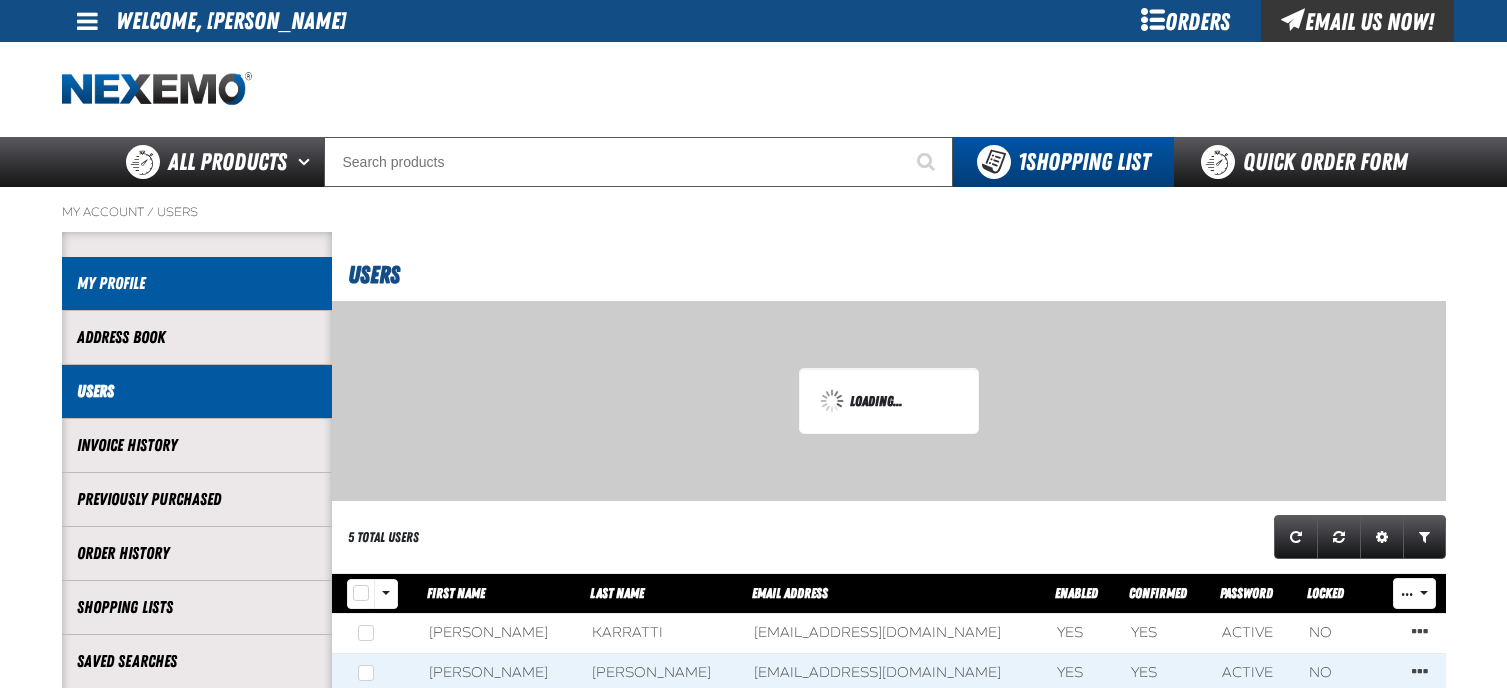 scroll, scrollTop: 0, scrollLeft: 0, axis: both 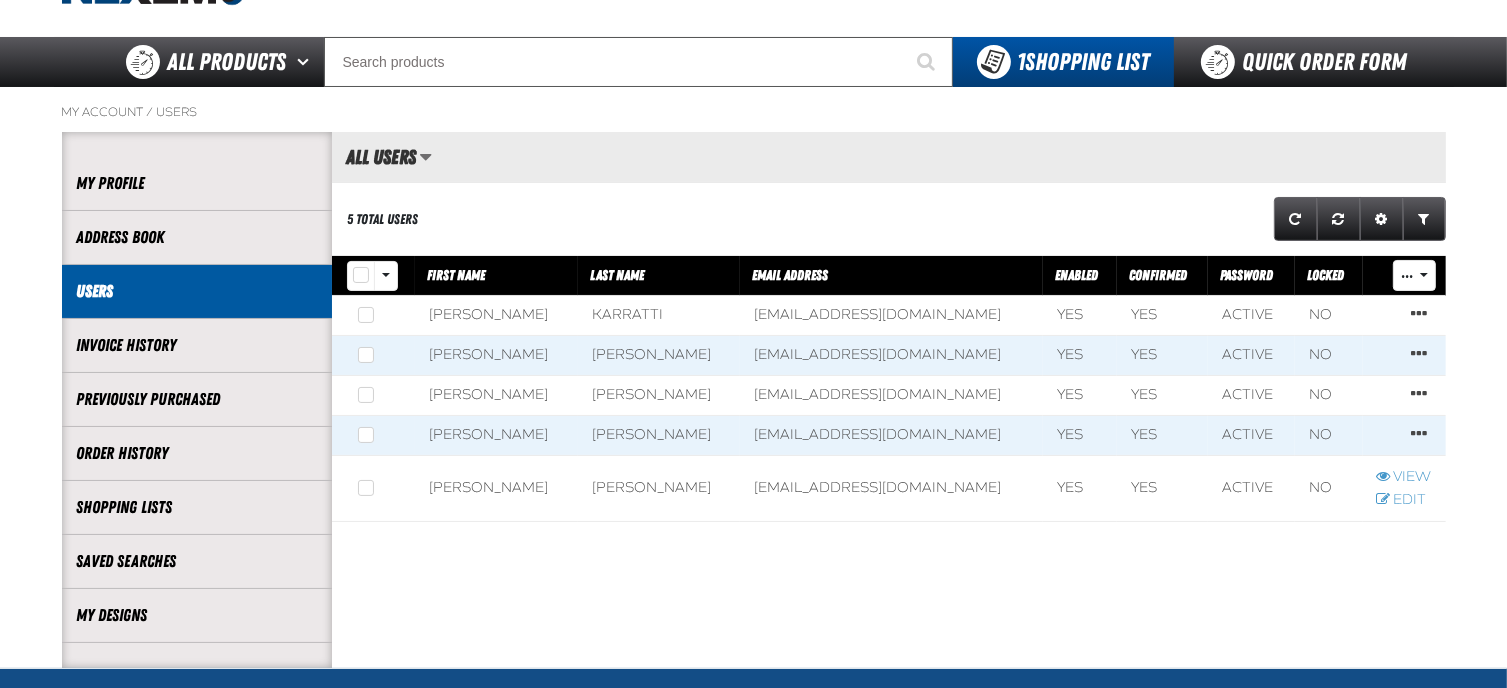 click at bounding box center (374, 489) 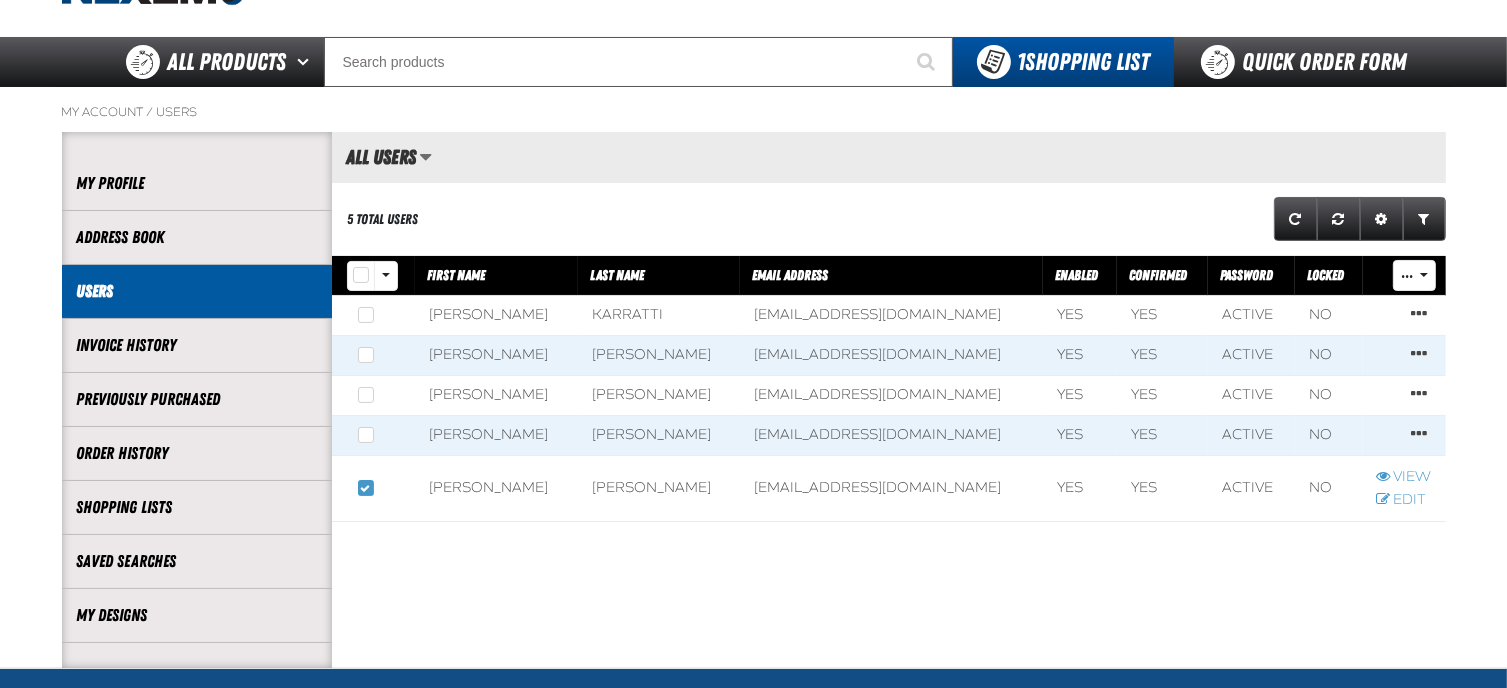 checkbox on "true" 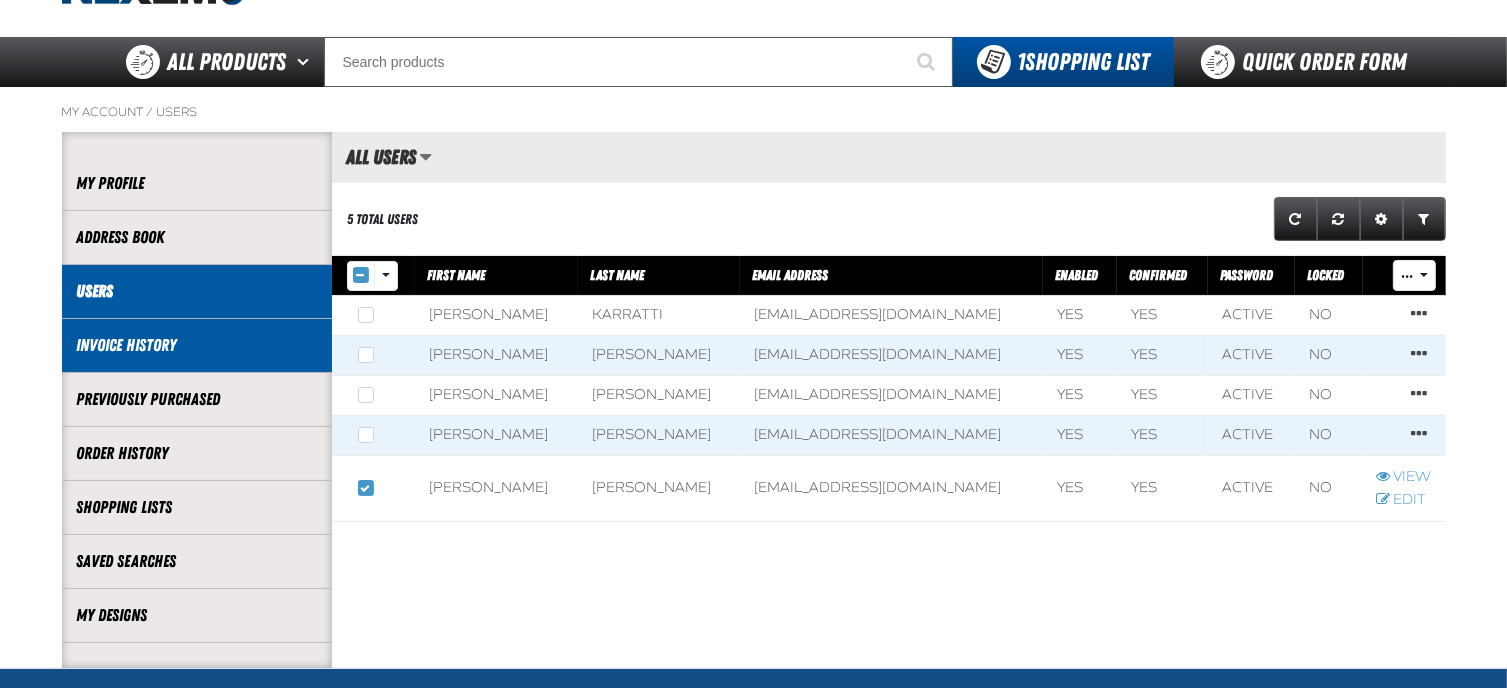 click on "Invoice History" at bounding box center (197, 345) 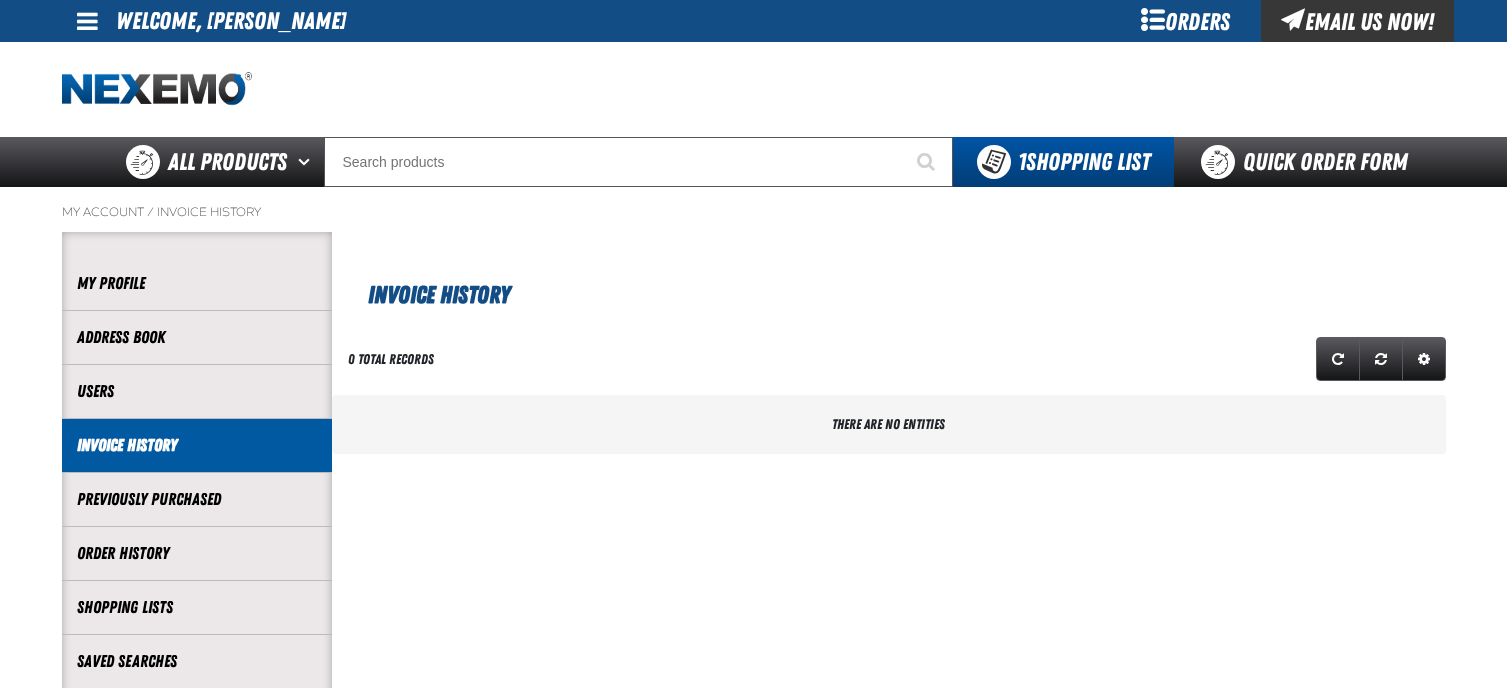 scroll, scrollTop: 0, scrollLeft: 0, axis: both 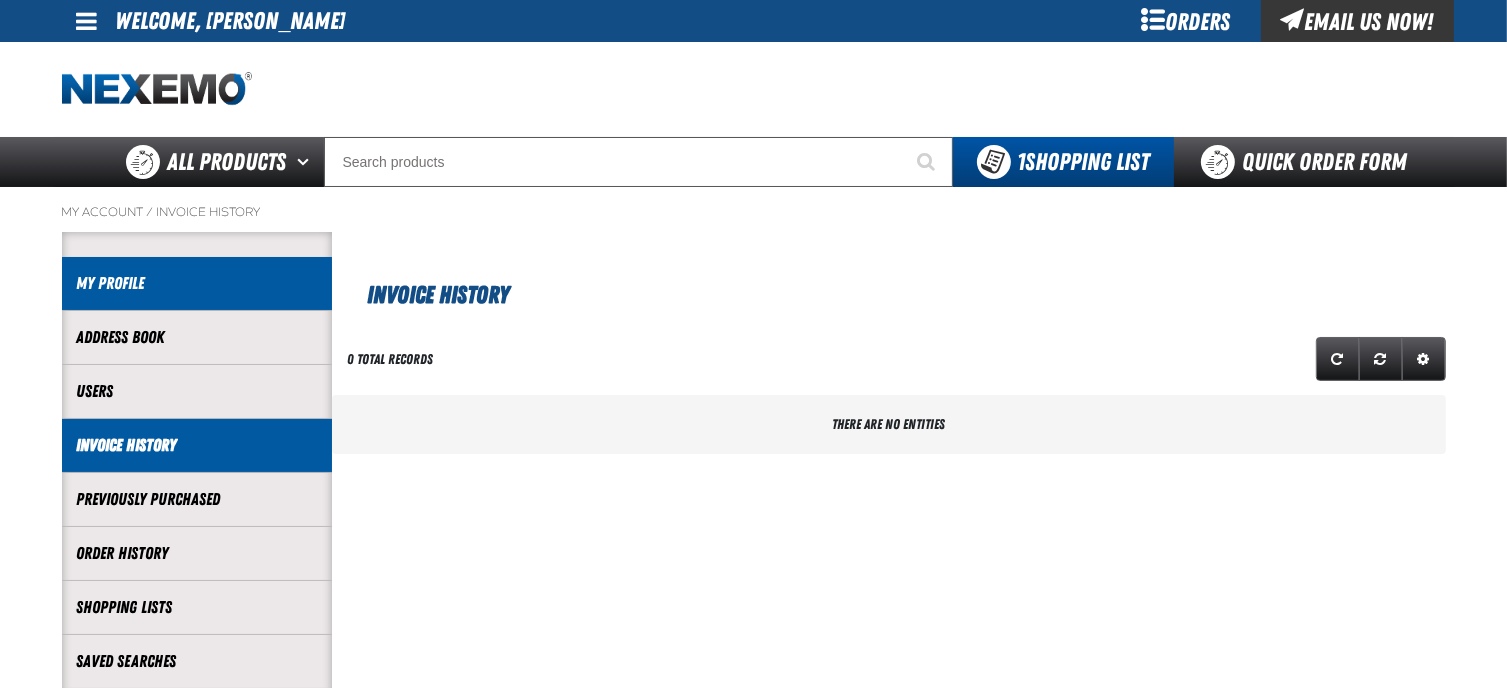 click on "My Profile" at bounding box center [197, 283] 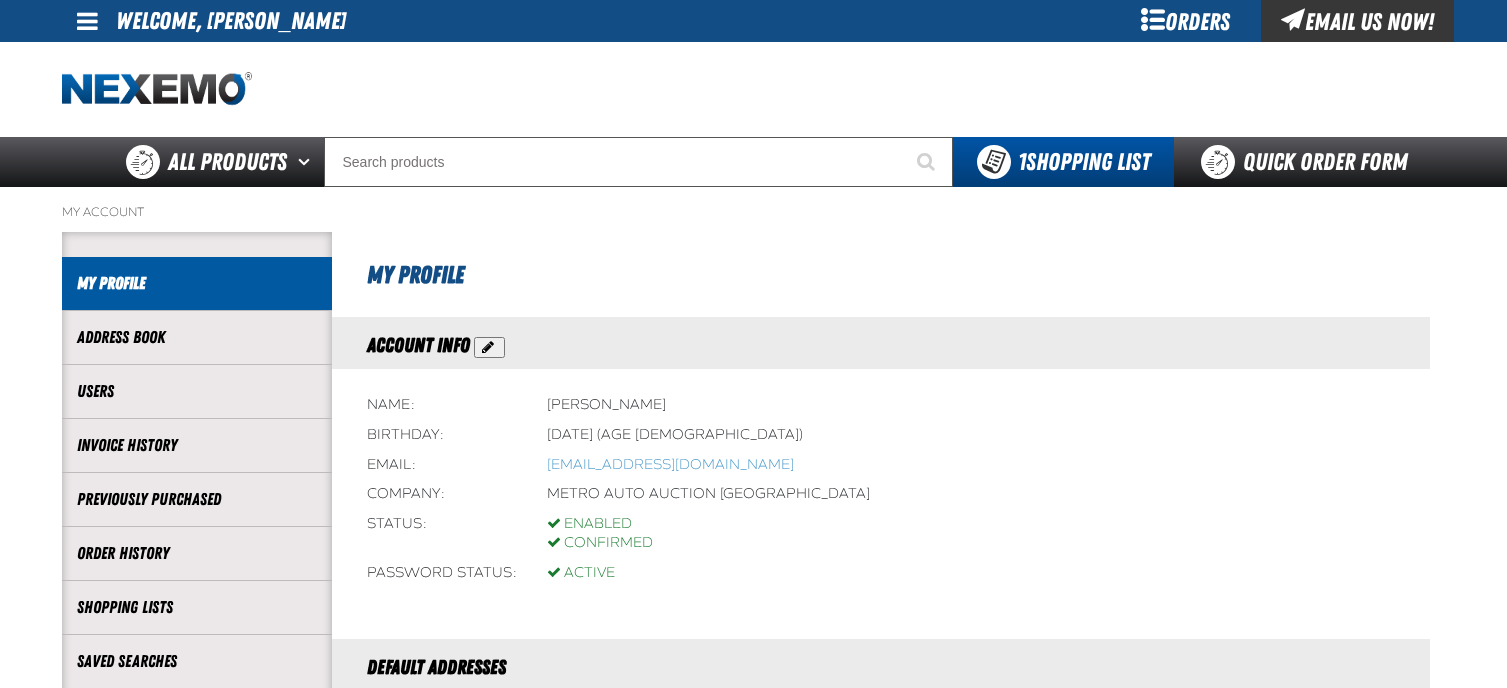 scroll, scrollTop: 0, scrollLeft: 0, axis: both 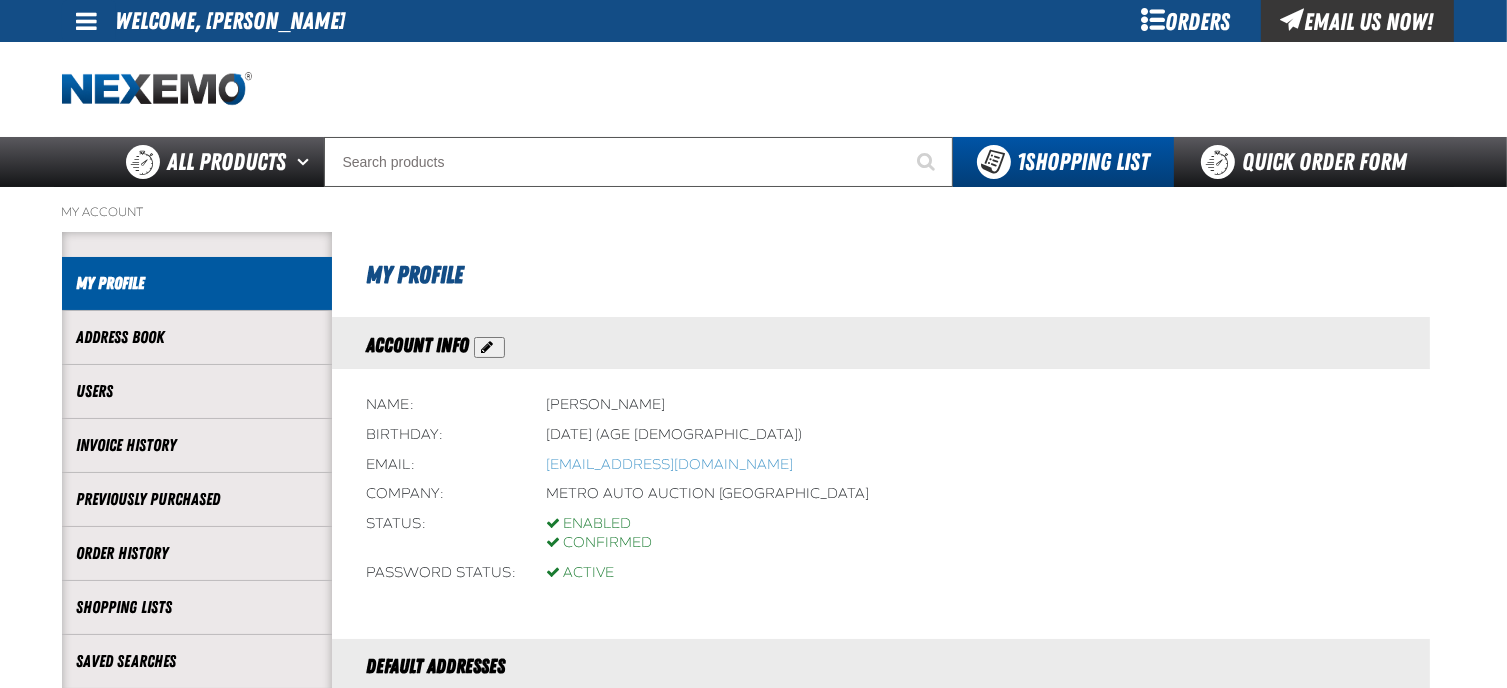 click at bounding box center [87, 21] 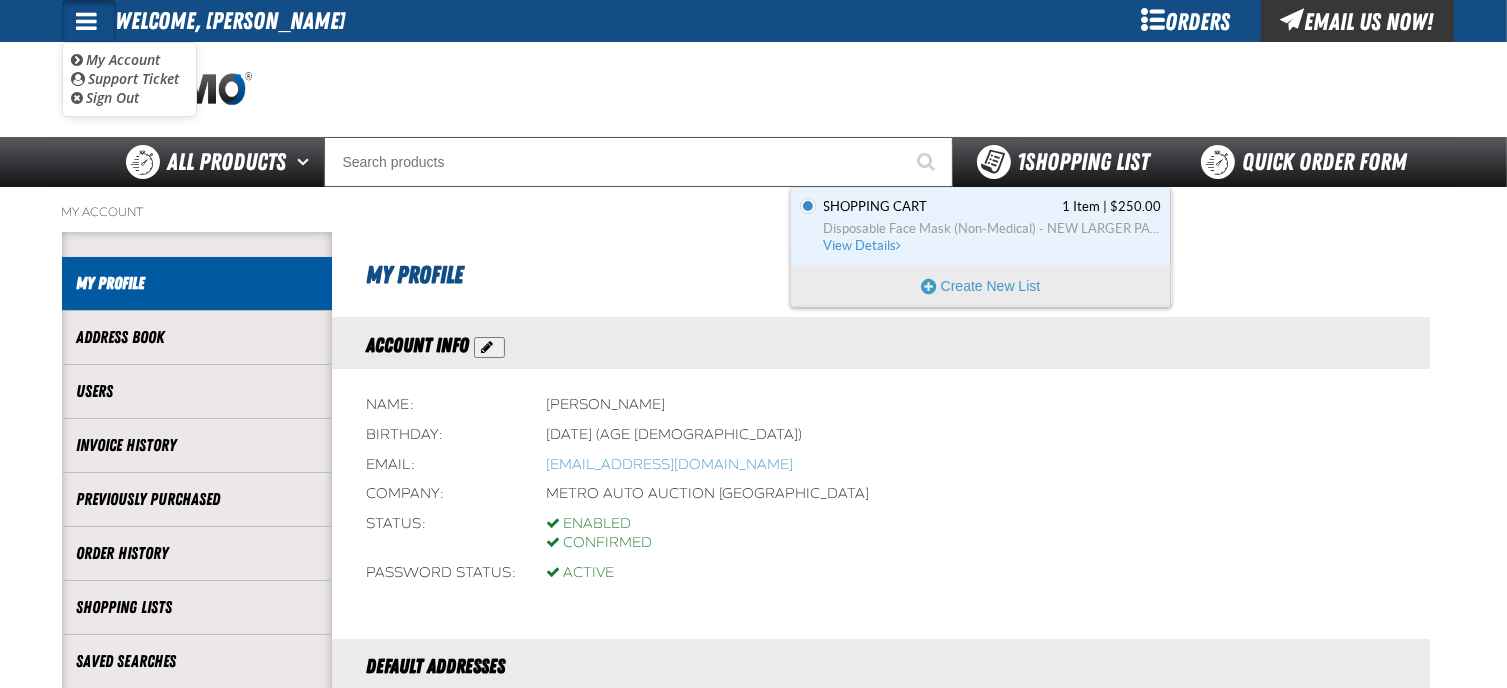 click on "1  Shopping List" at bounding box center (1084, 162) 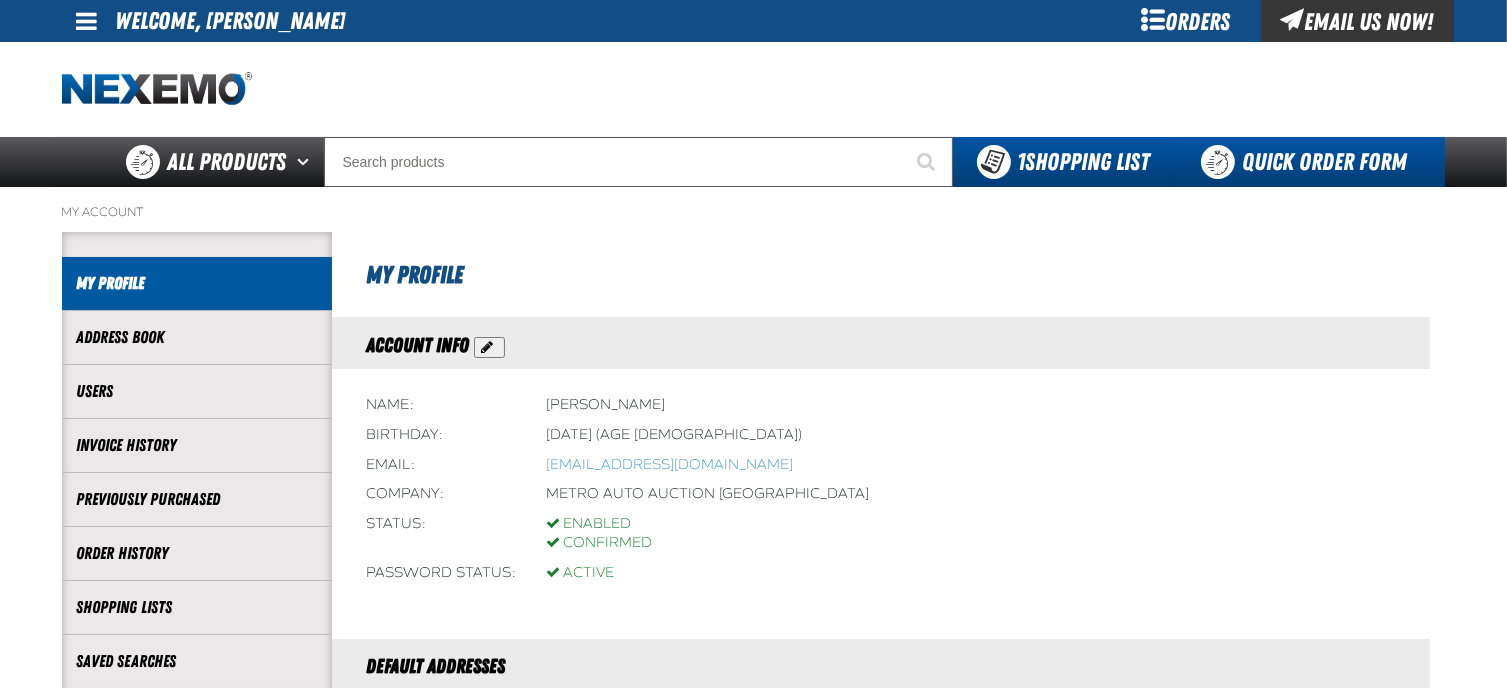 click on "Quick Order Form" at bounding box center (1309, 162) 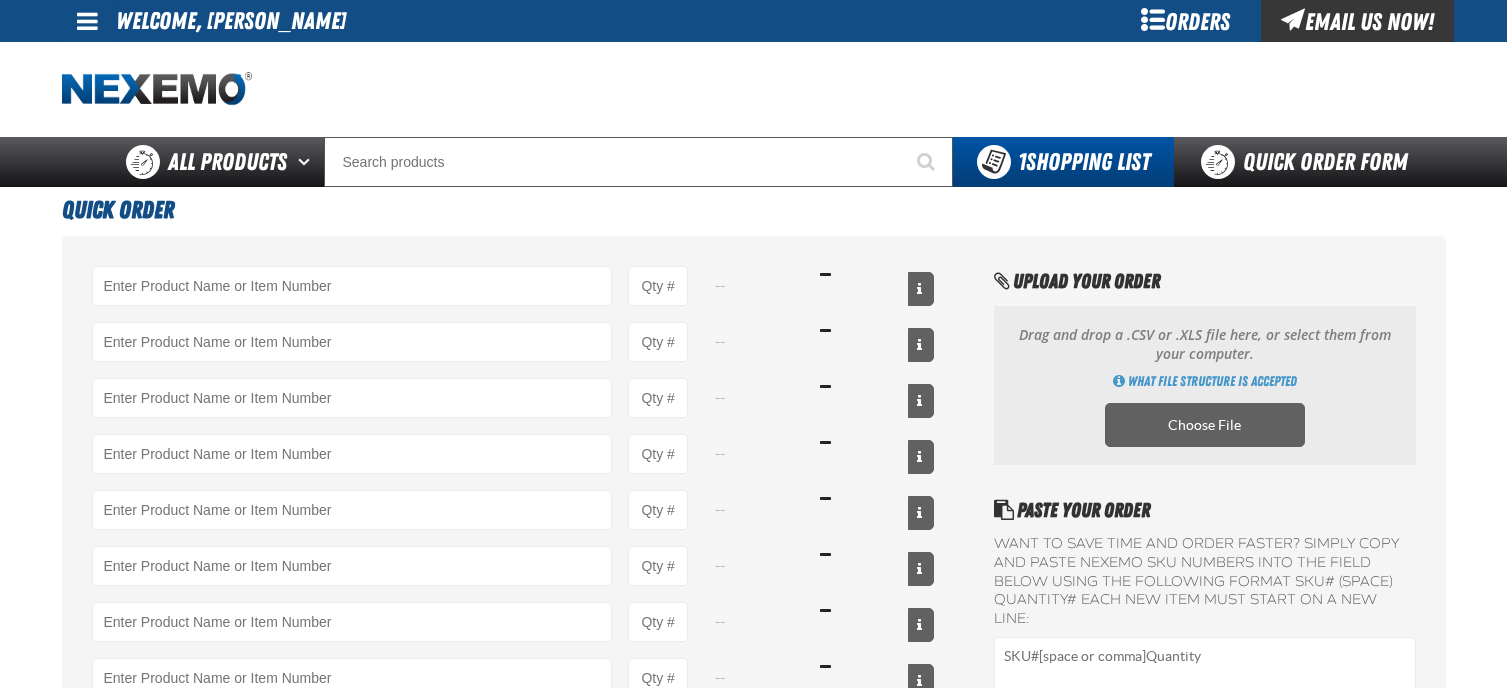 scroll, scrollTop: 0, scrollLeft: 0, axis: both 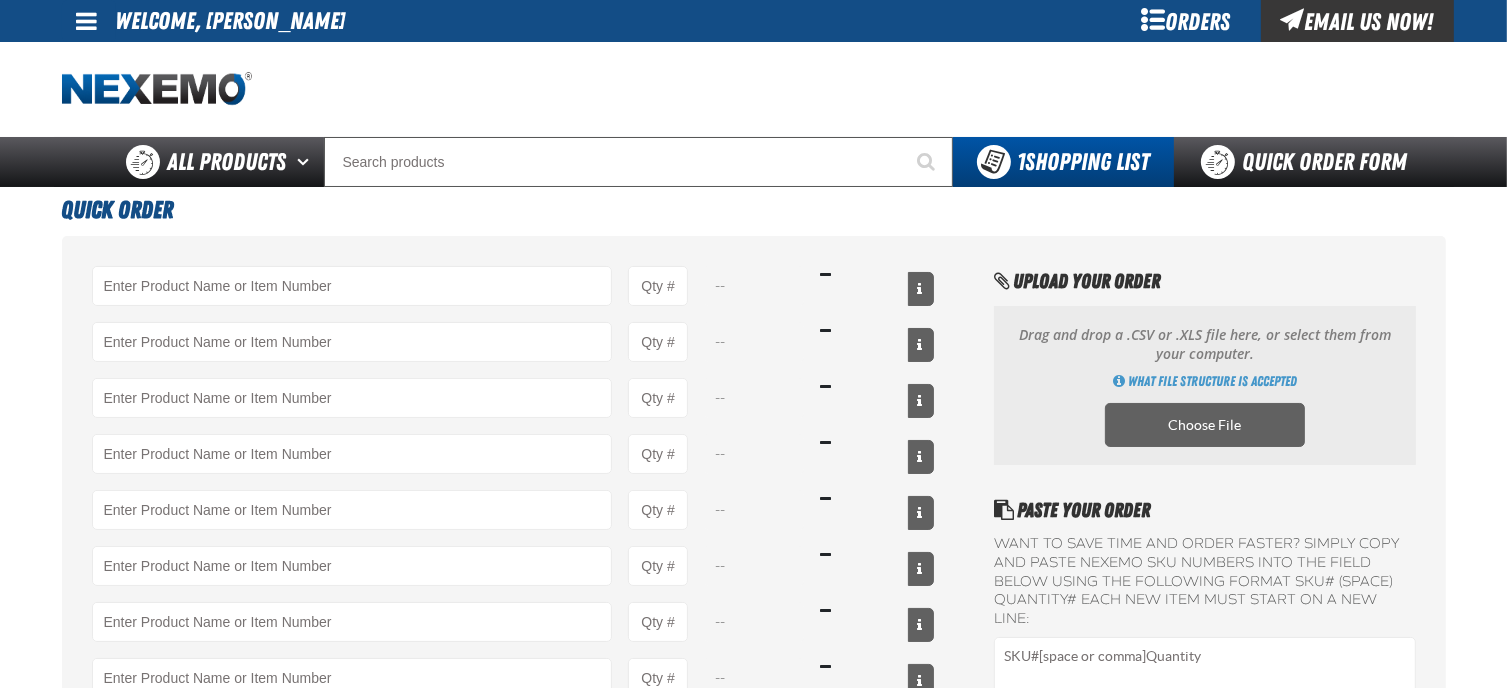 click at bounding box center (87, 21) 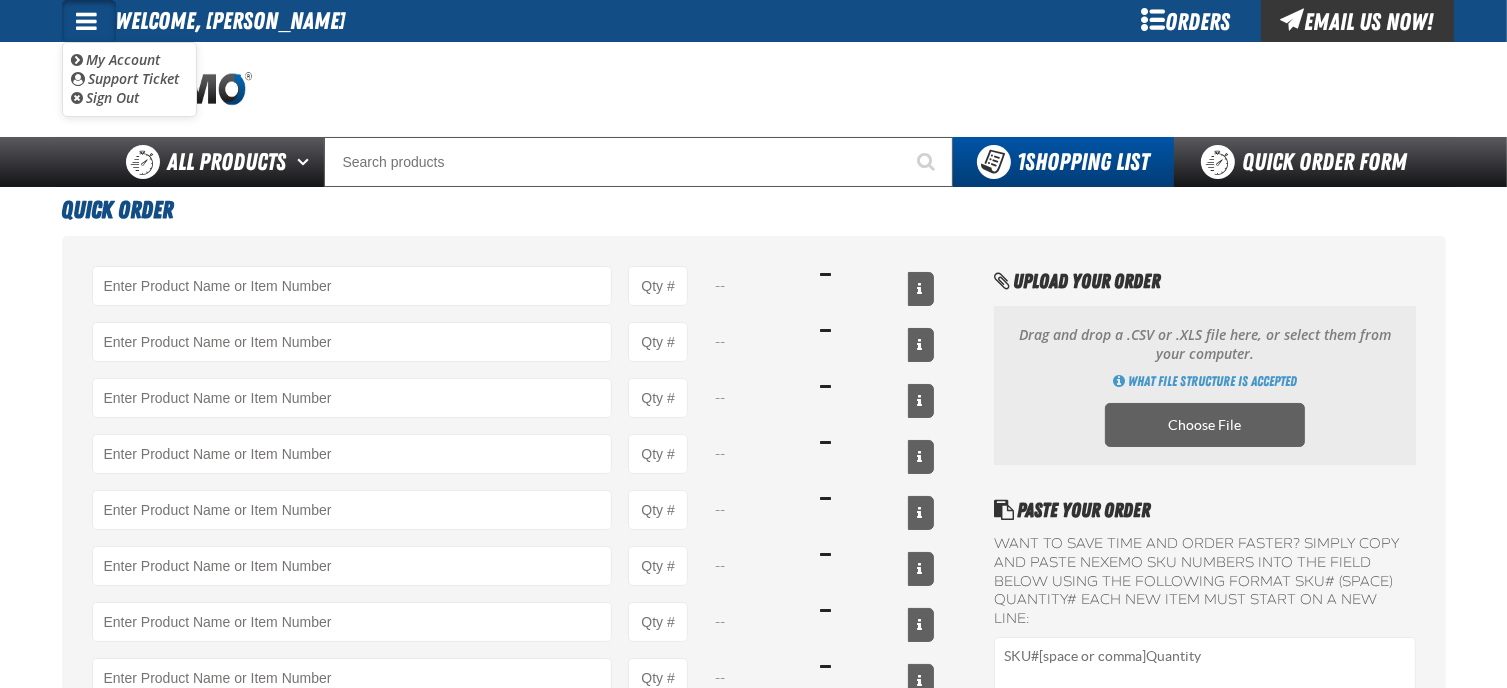 click on "Orders" at bounding box center (1186, 21) 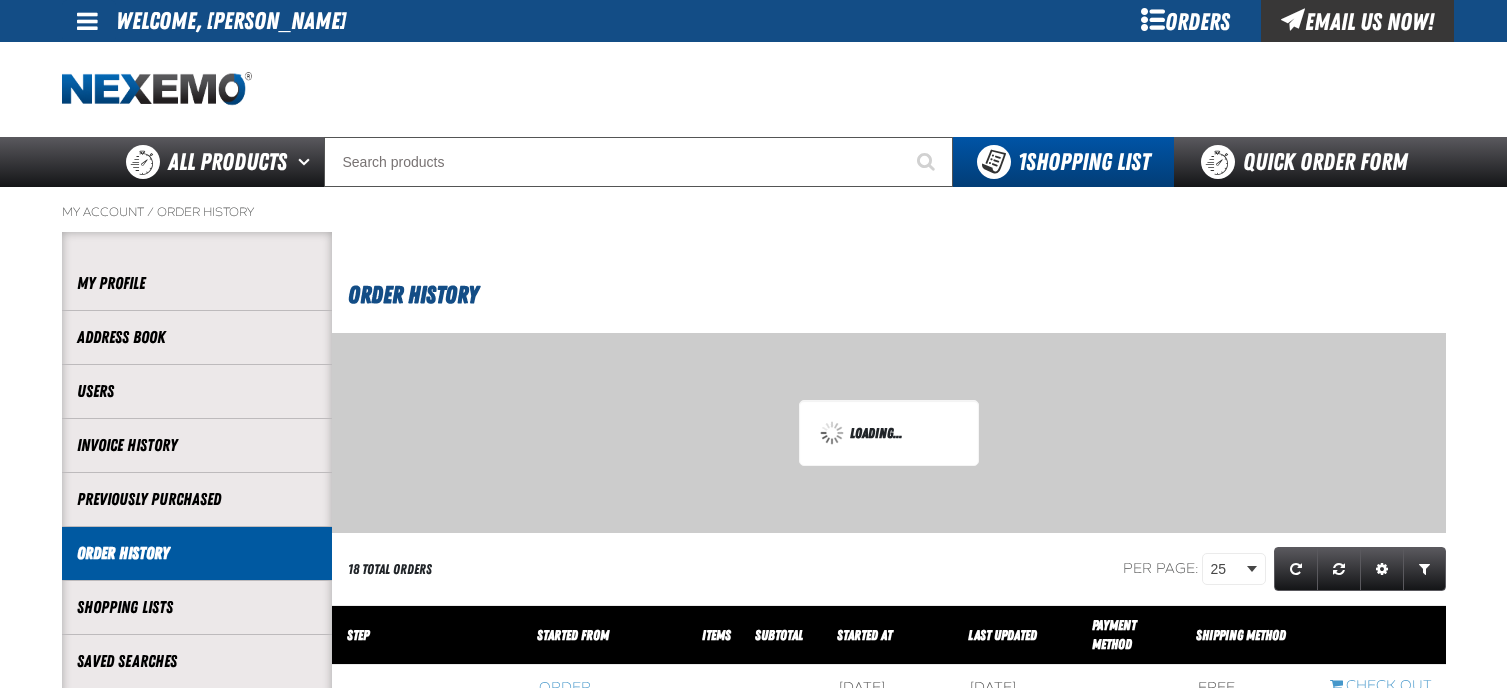 scroll, scrollTop: 0, scrollLeft: 0, axis: both 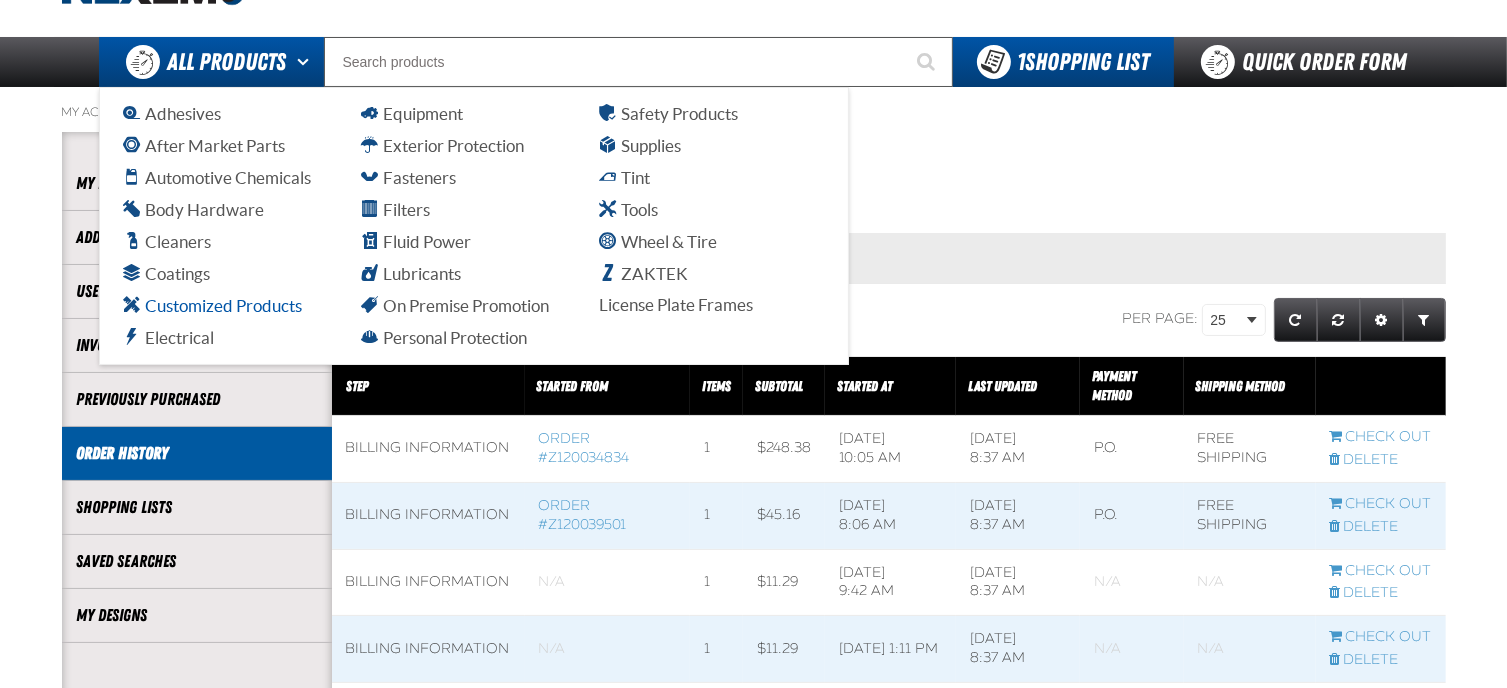 click on "Customized Products" at bounding box center [213, 305] 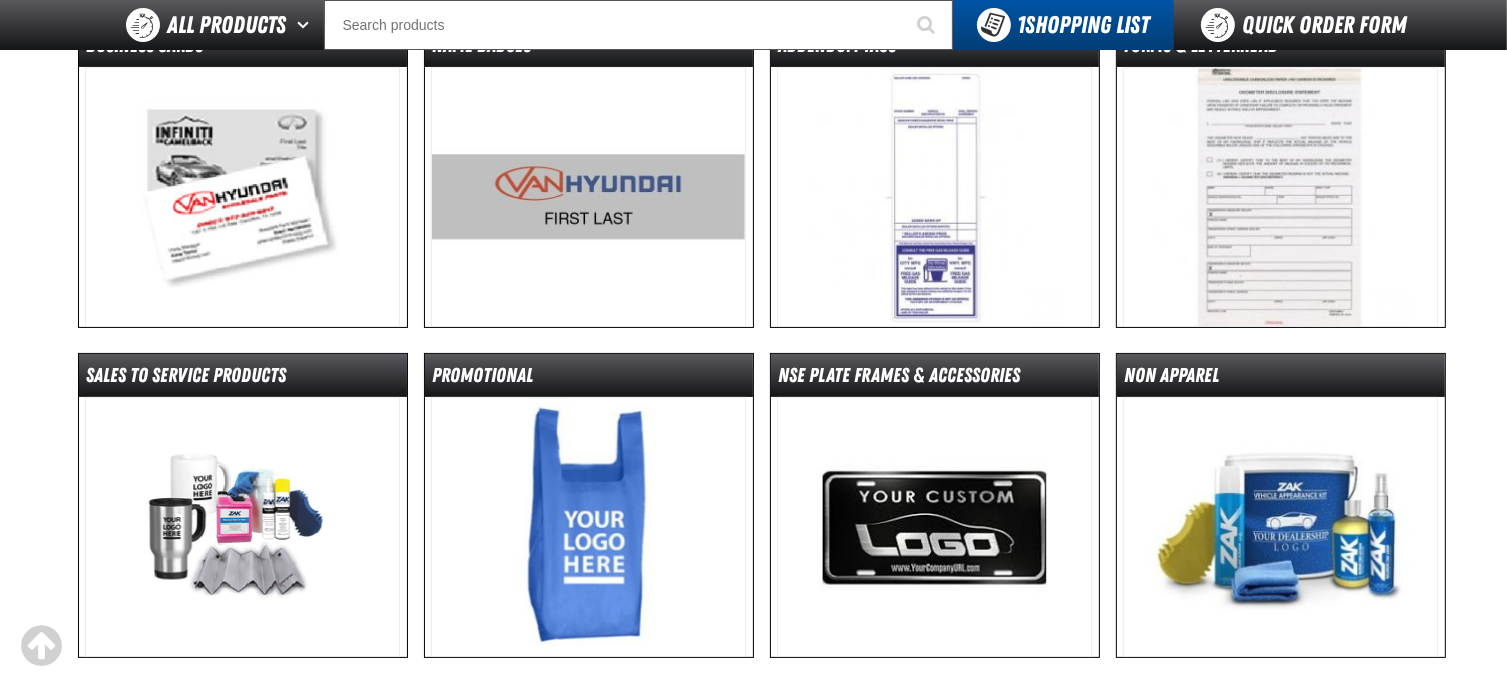 scroll, scrollTop: 300, scrollLeft: 0, axis: vertical 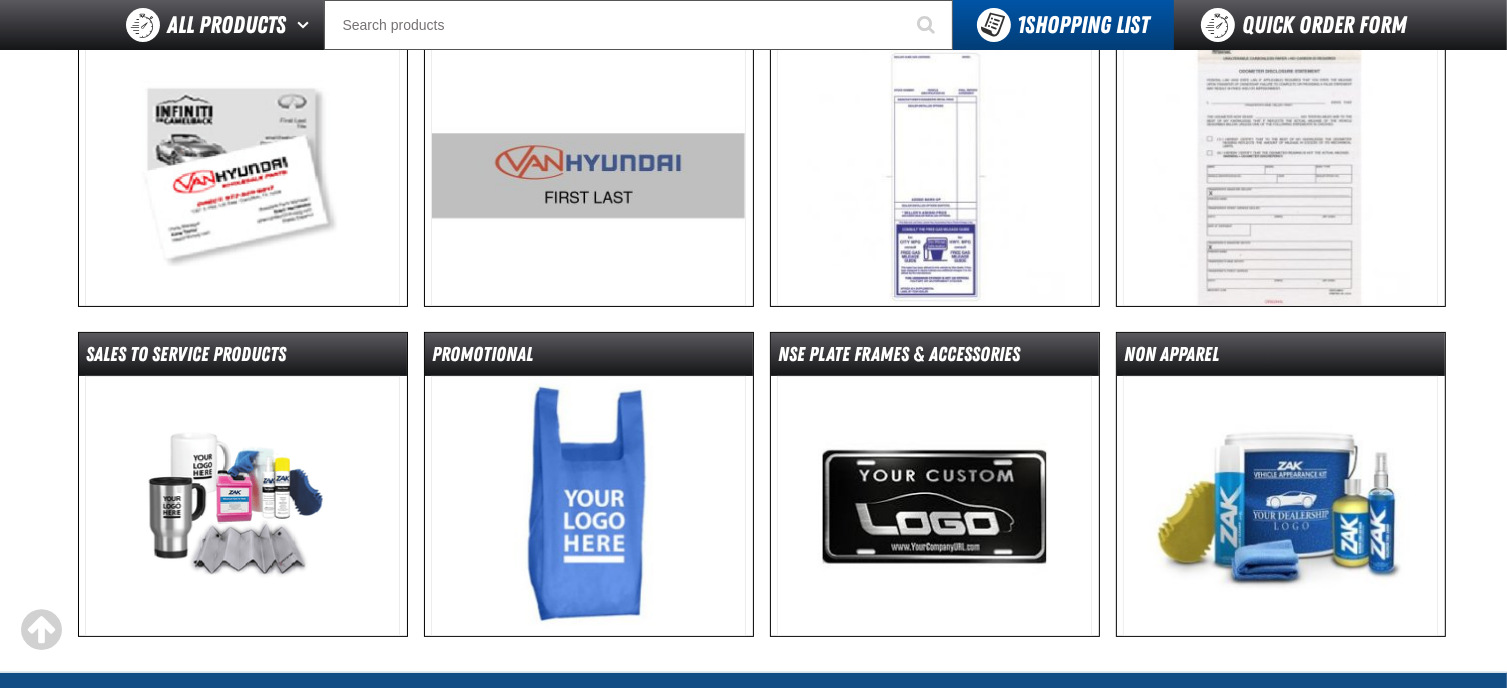 click at bounding box center [588, 176] 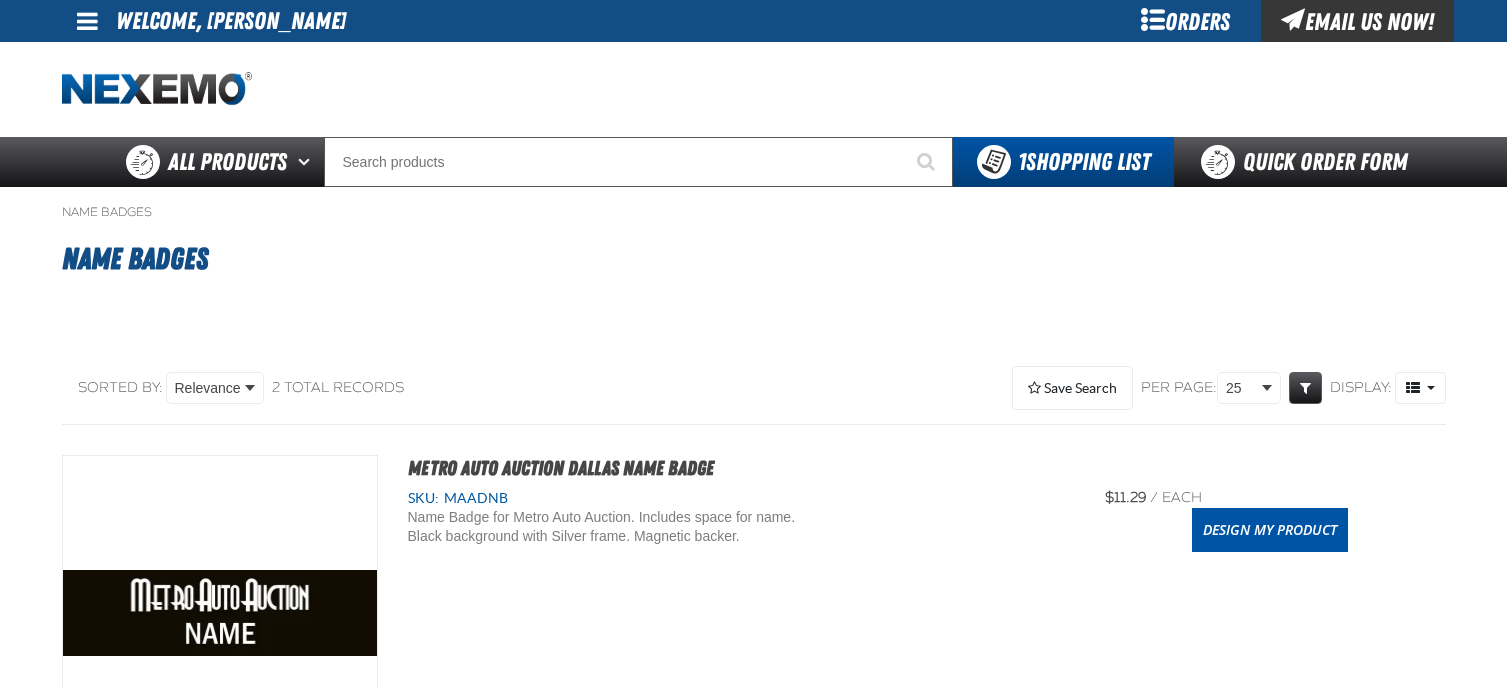 scroll, scrollTop: 0, scrollLeft: 0, axis: both 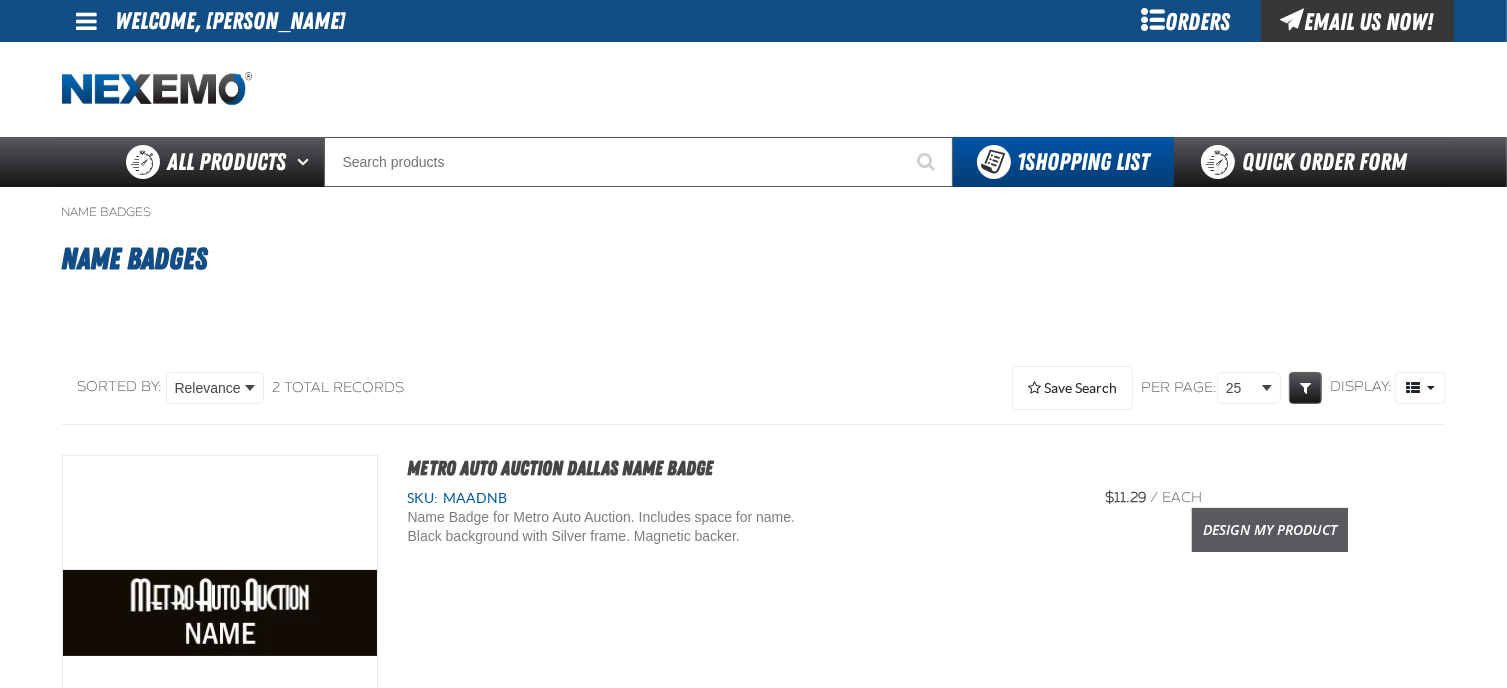 click on "Design My Product" at bounding box center (1270, 530) 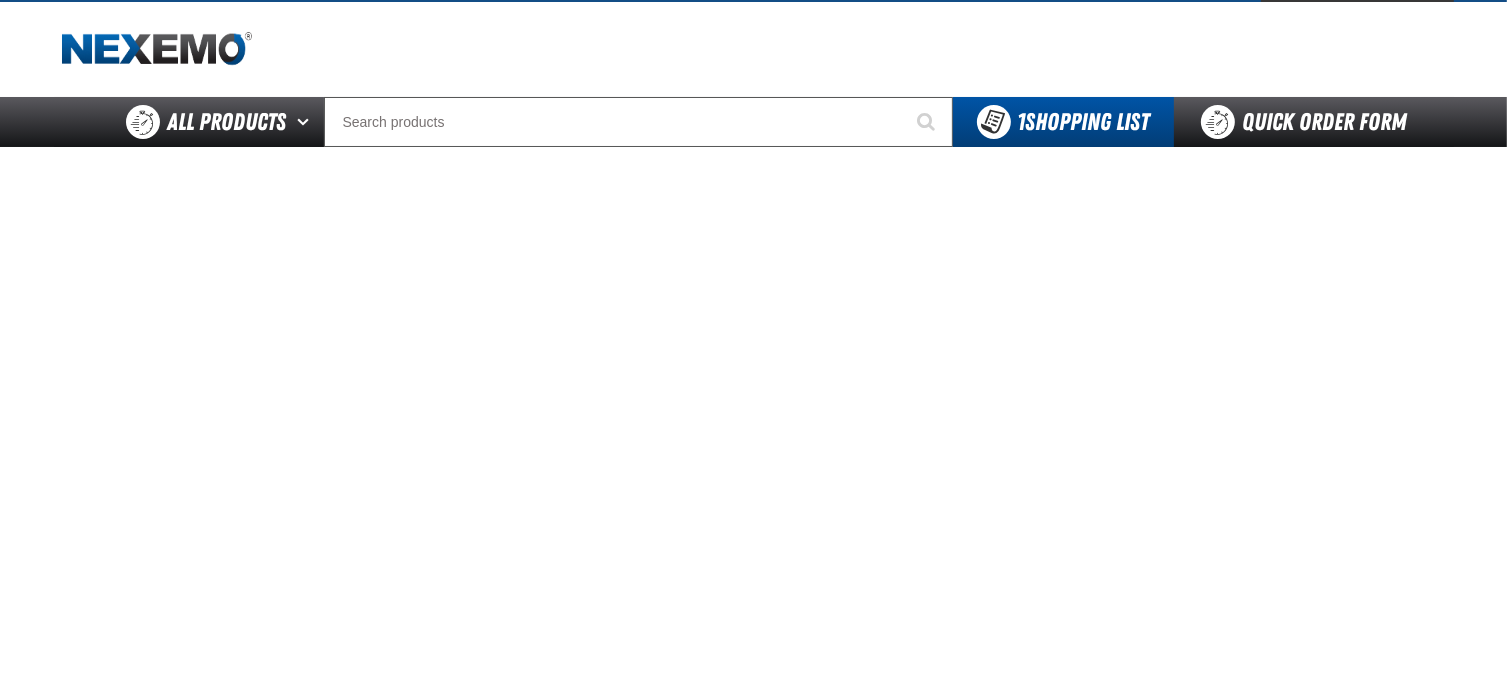 scroll, scrollTop: 0, scrollLeft: 0, axis: both 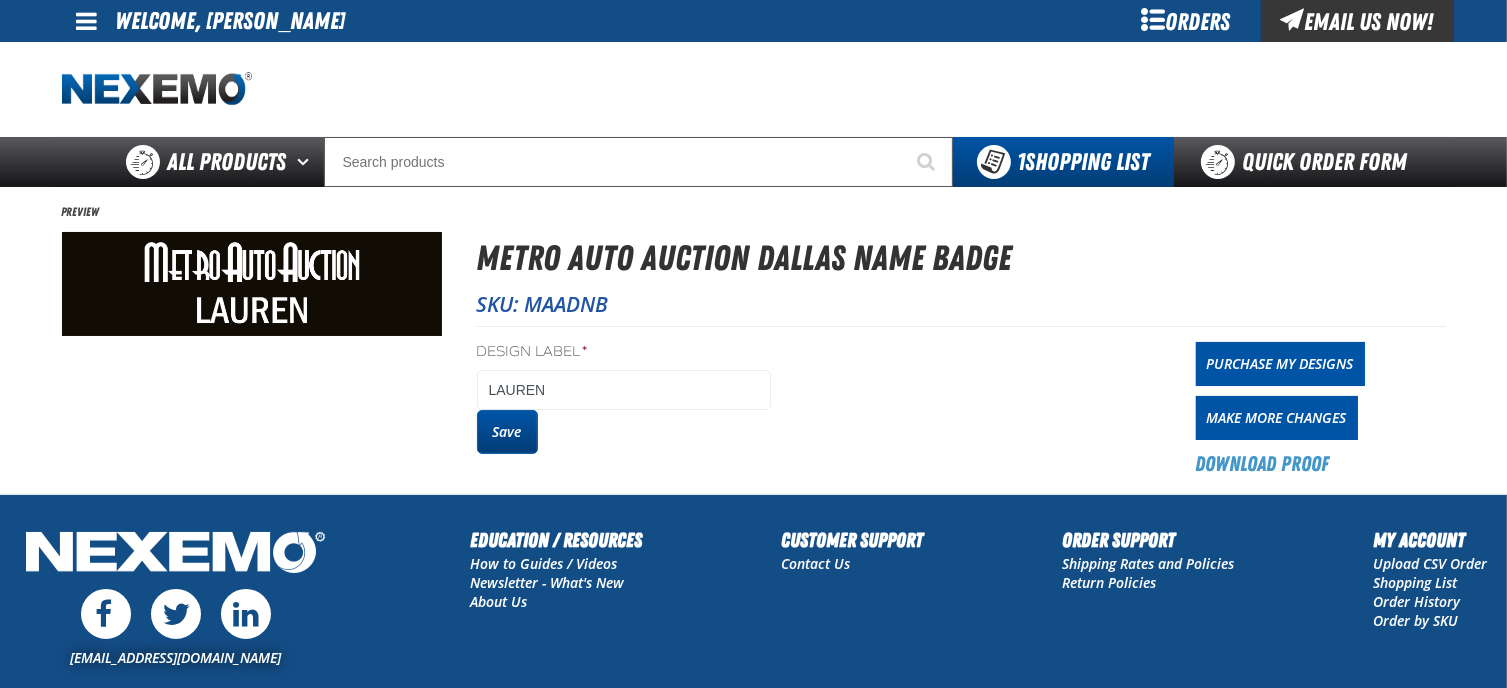 click on "Save" at bounding box center [507, 432] 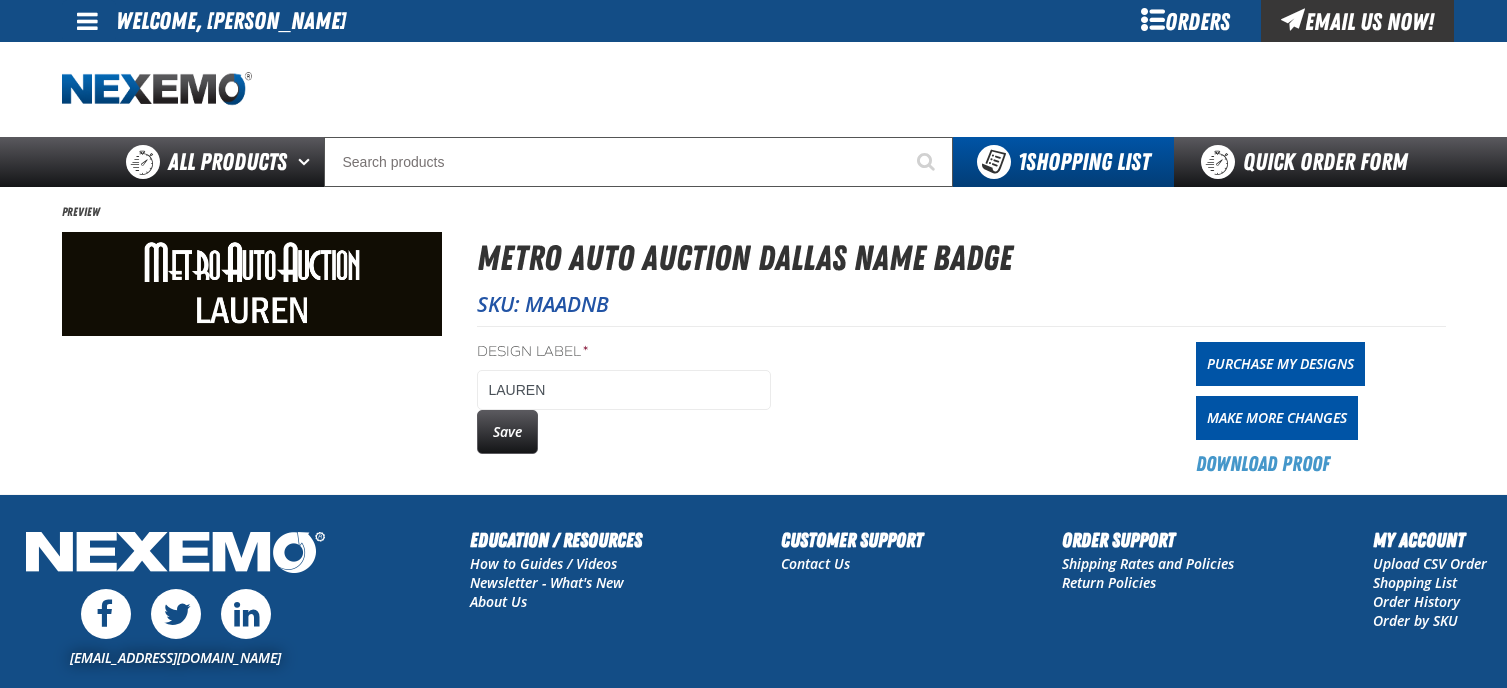 scroll, scrollTop: 0, scrollLeft: 0, axis: both 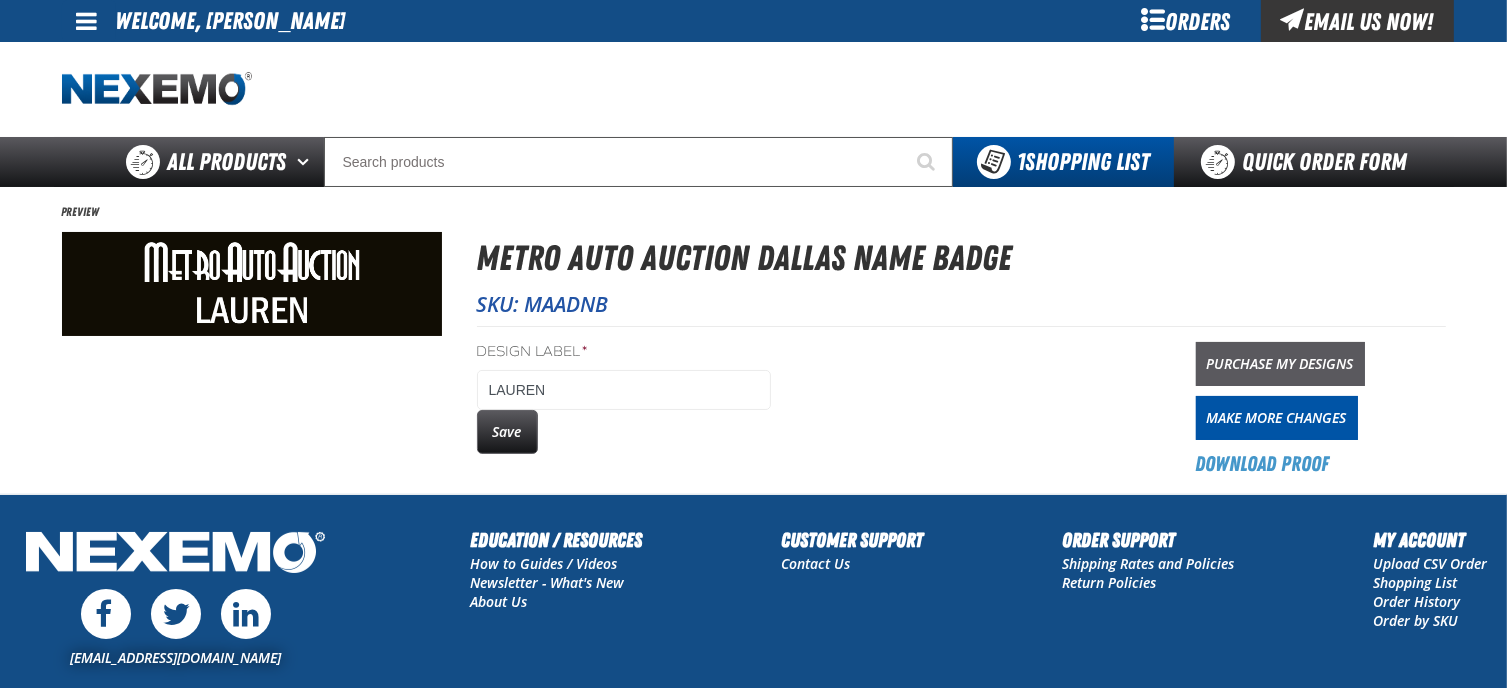 click on "Purchase My Designs" at bounding box center (1280, 364) 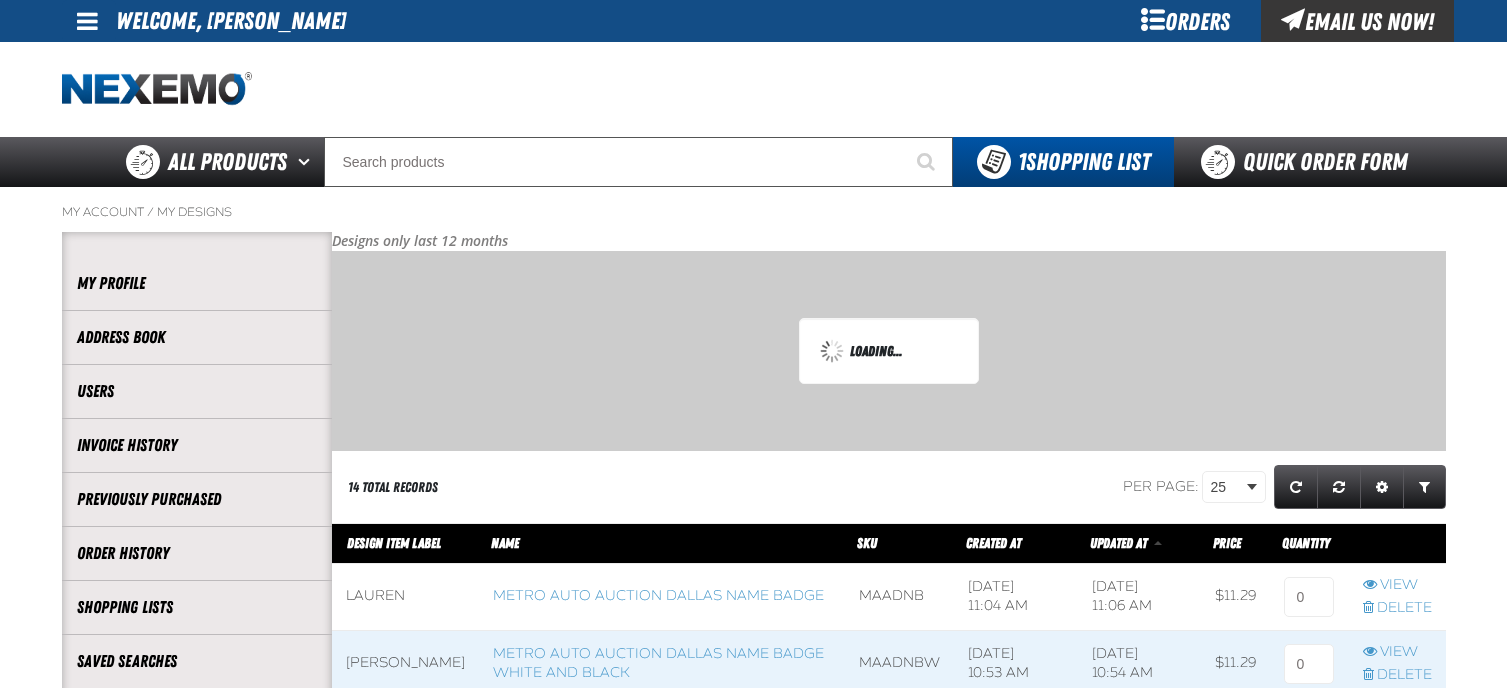 scroll, scrollTop: 0, scrollLeft: 0, axis: both 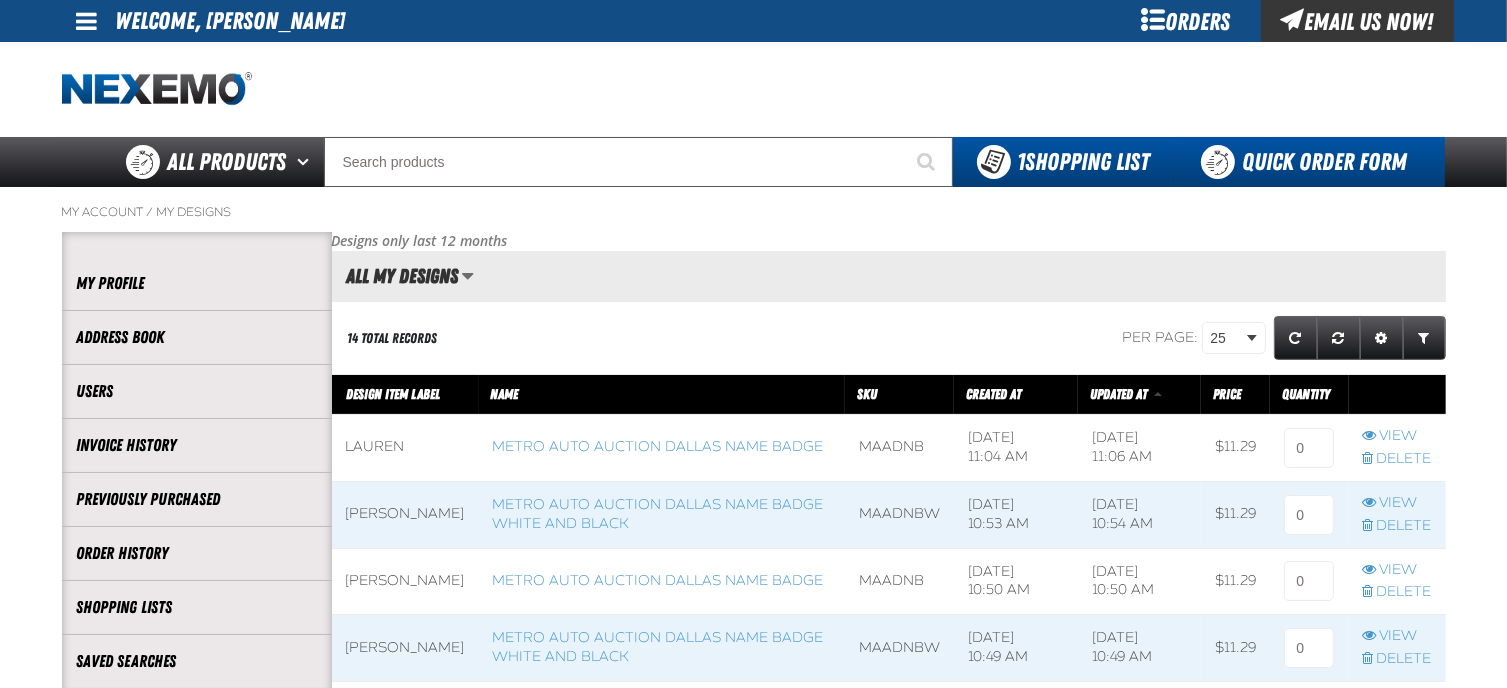 click on "Quick Order Form" at bounding box center [1309, 162] 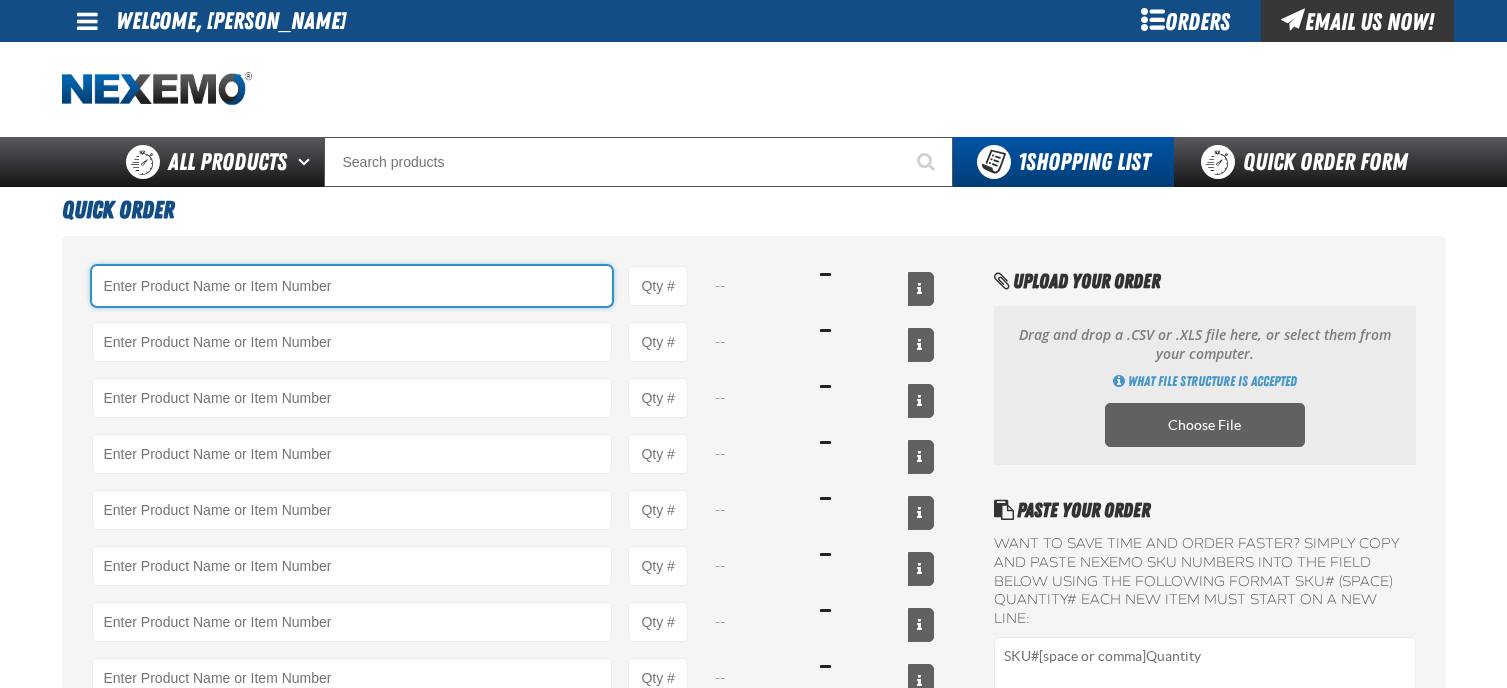 scroll, scrollTop: 0, scrollLeft: 0, axis: both 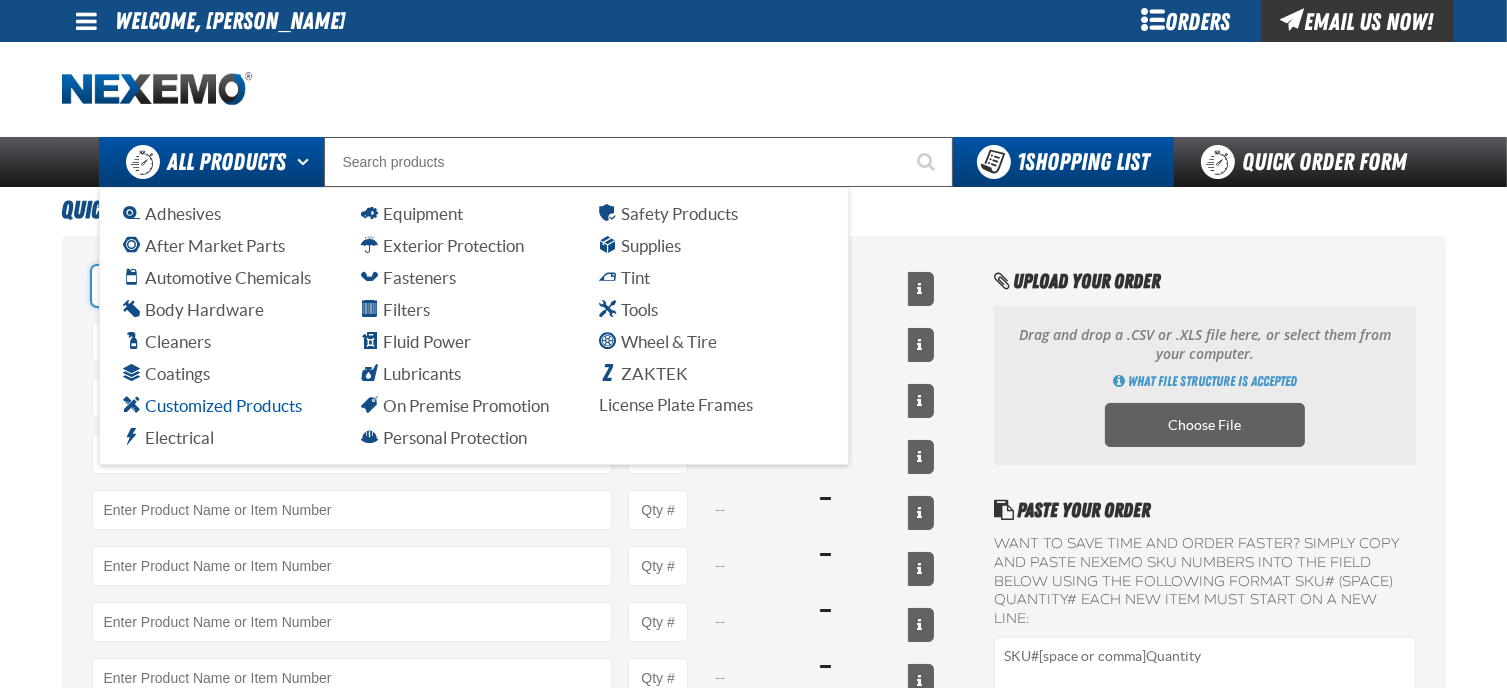 click on "Customized Products" at bounding box center (213, 405) 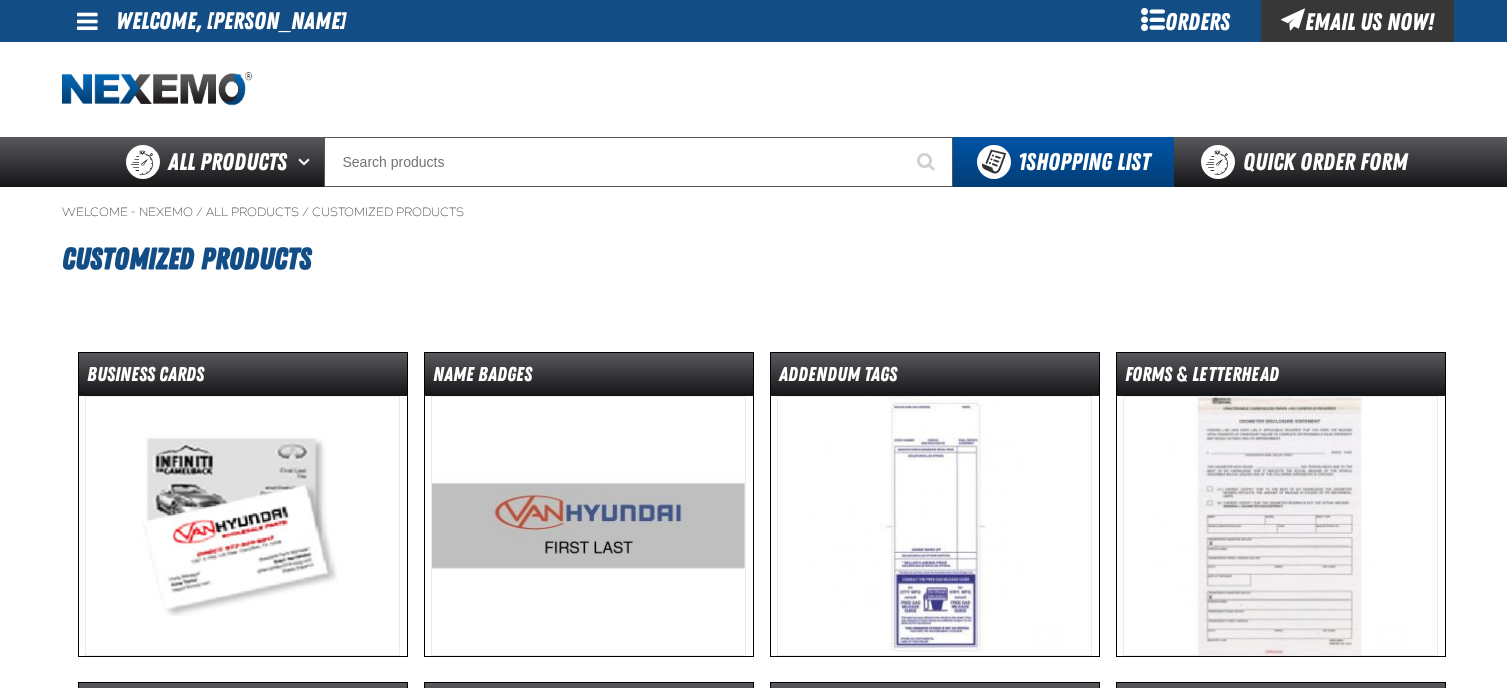 scroll, scrollTop: 0, scrollLeft: 0, axis: both 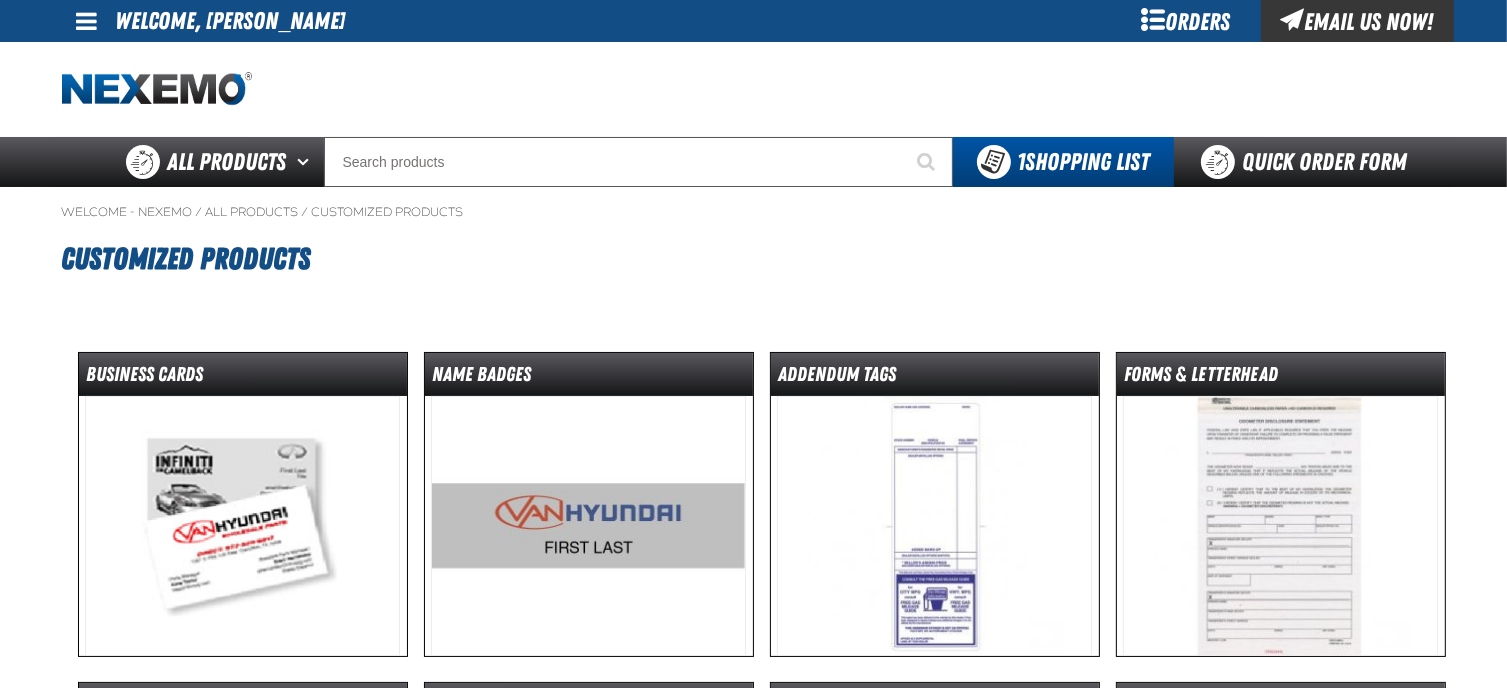 click at bounding box center (588, 526) 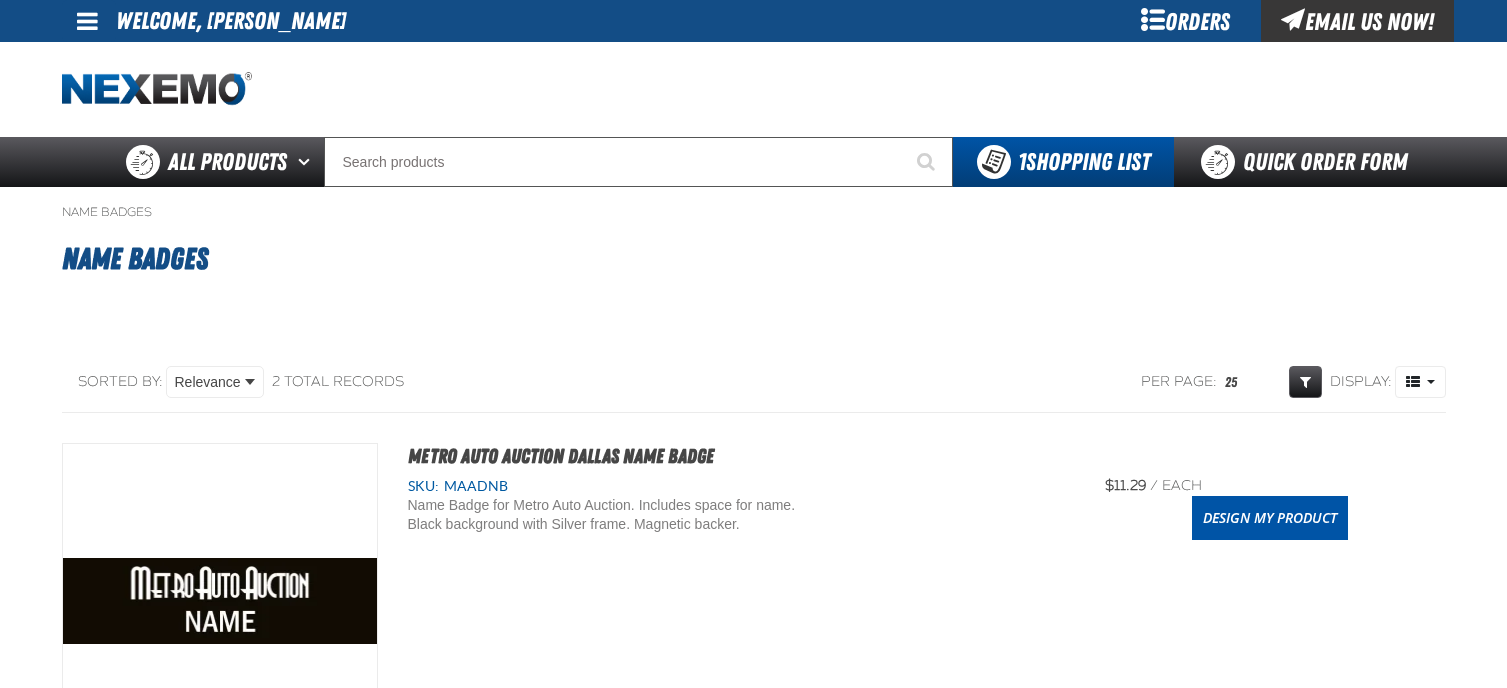scroll, scrollTop: 0, scrollLeft: 0, axis: both 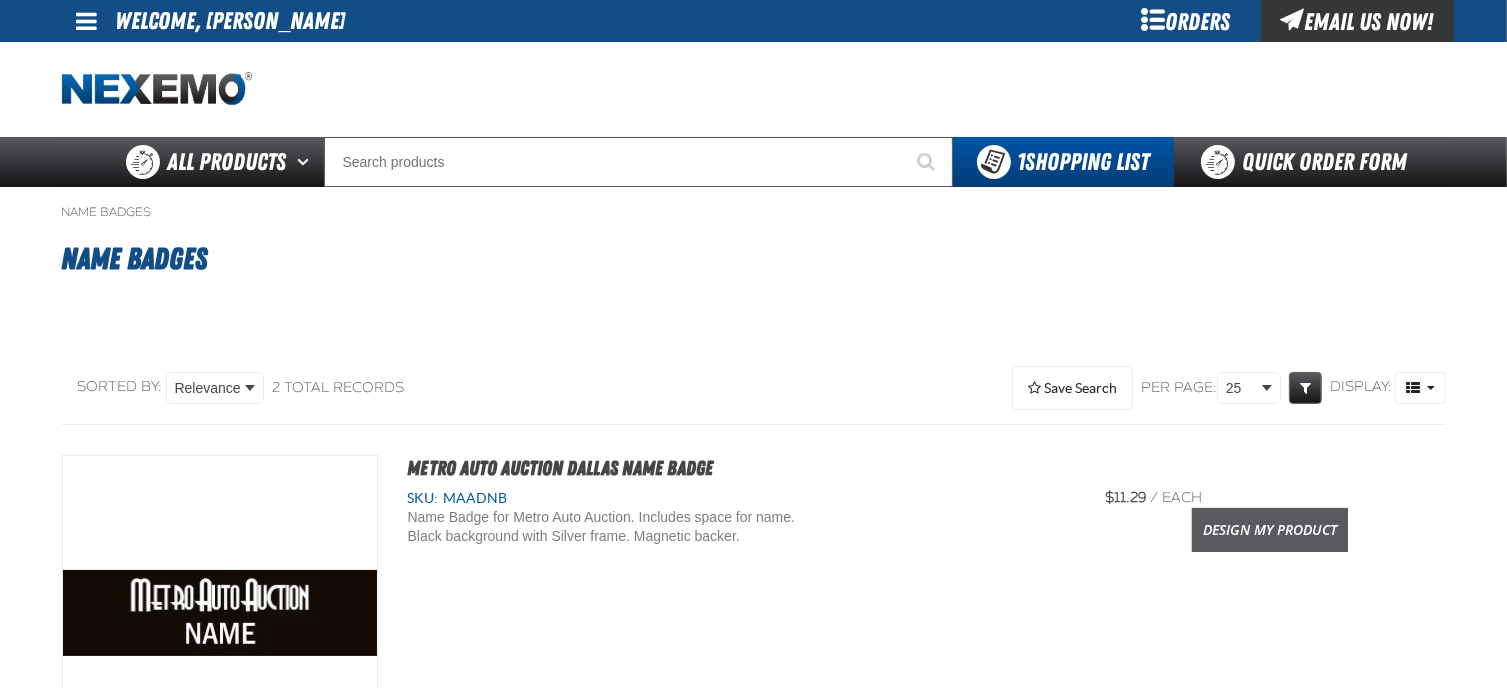 click on "Design My Product" at bounding box center [1270, 530] 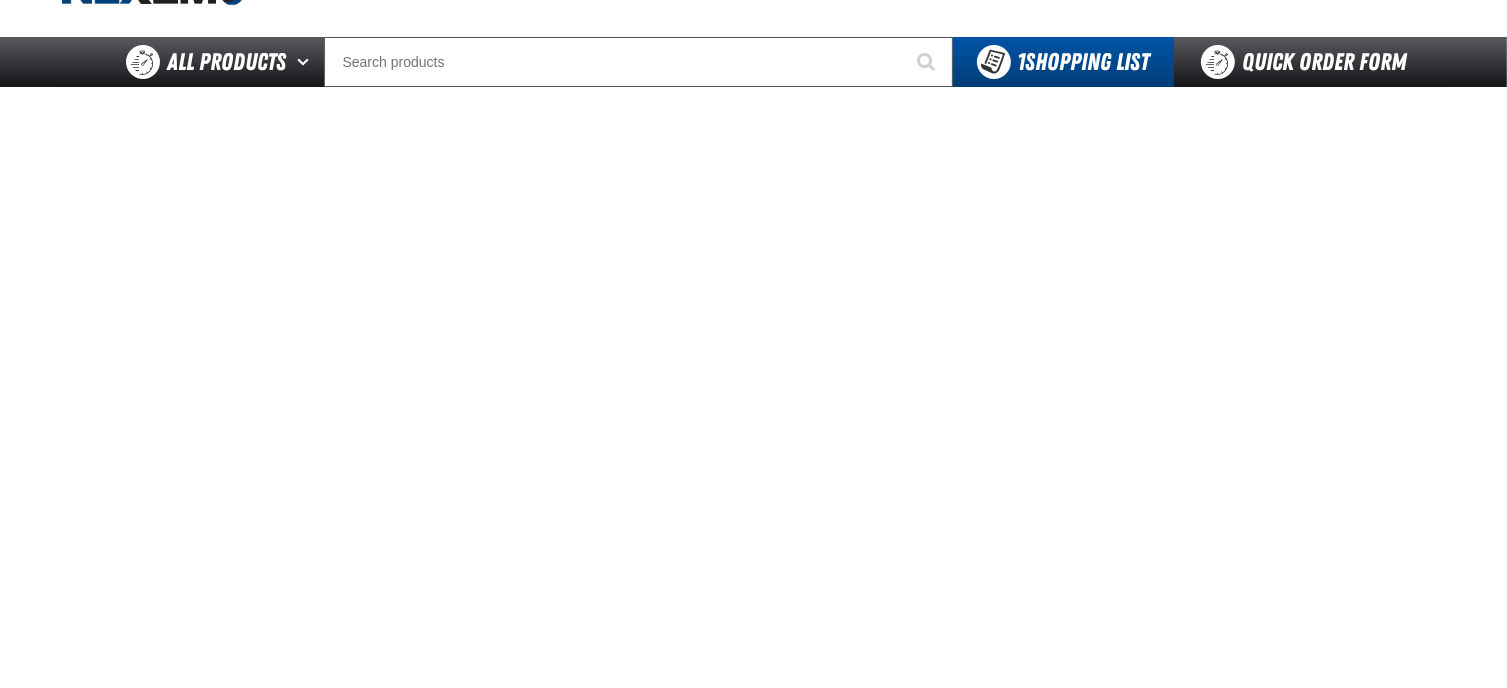 scroll, scrollTop: 0, scrollLeft: 0, axis: both 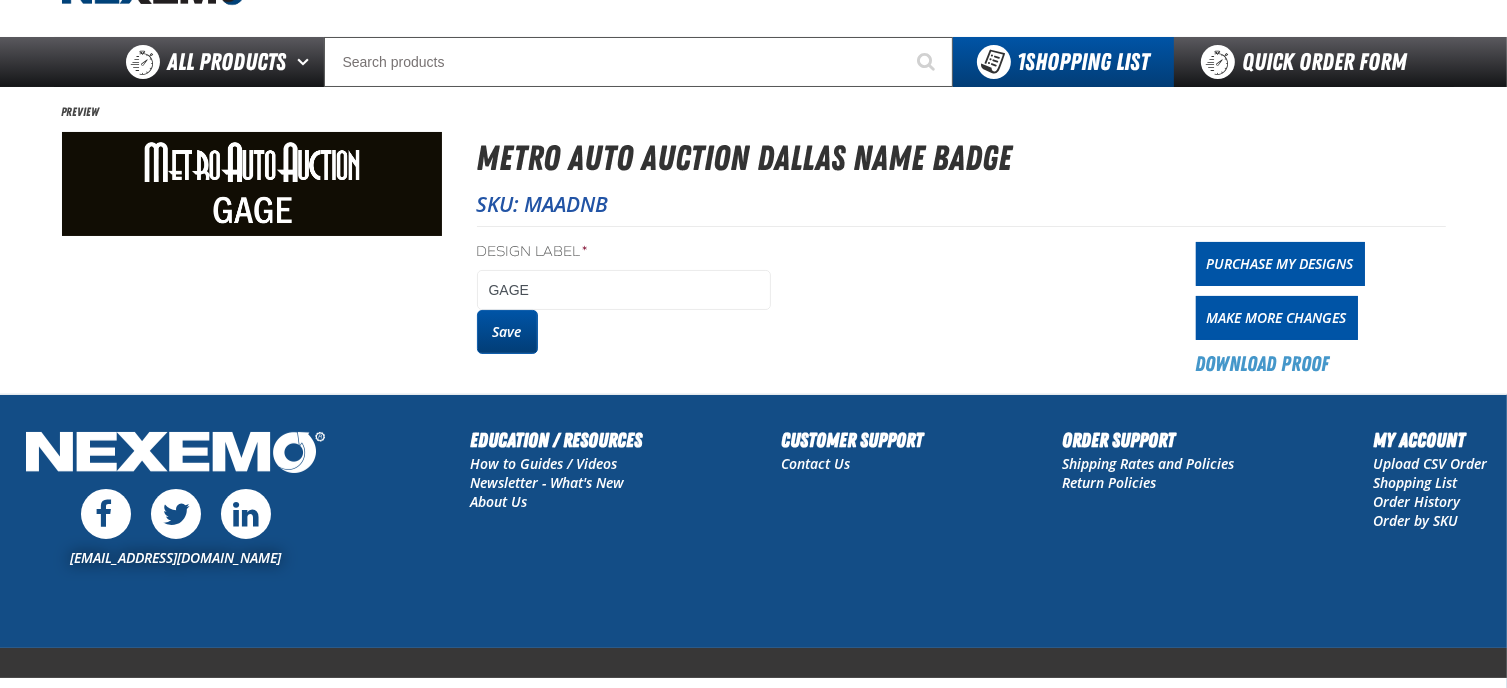 click on "Save" at bounding box center (507, 332) 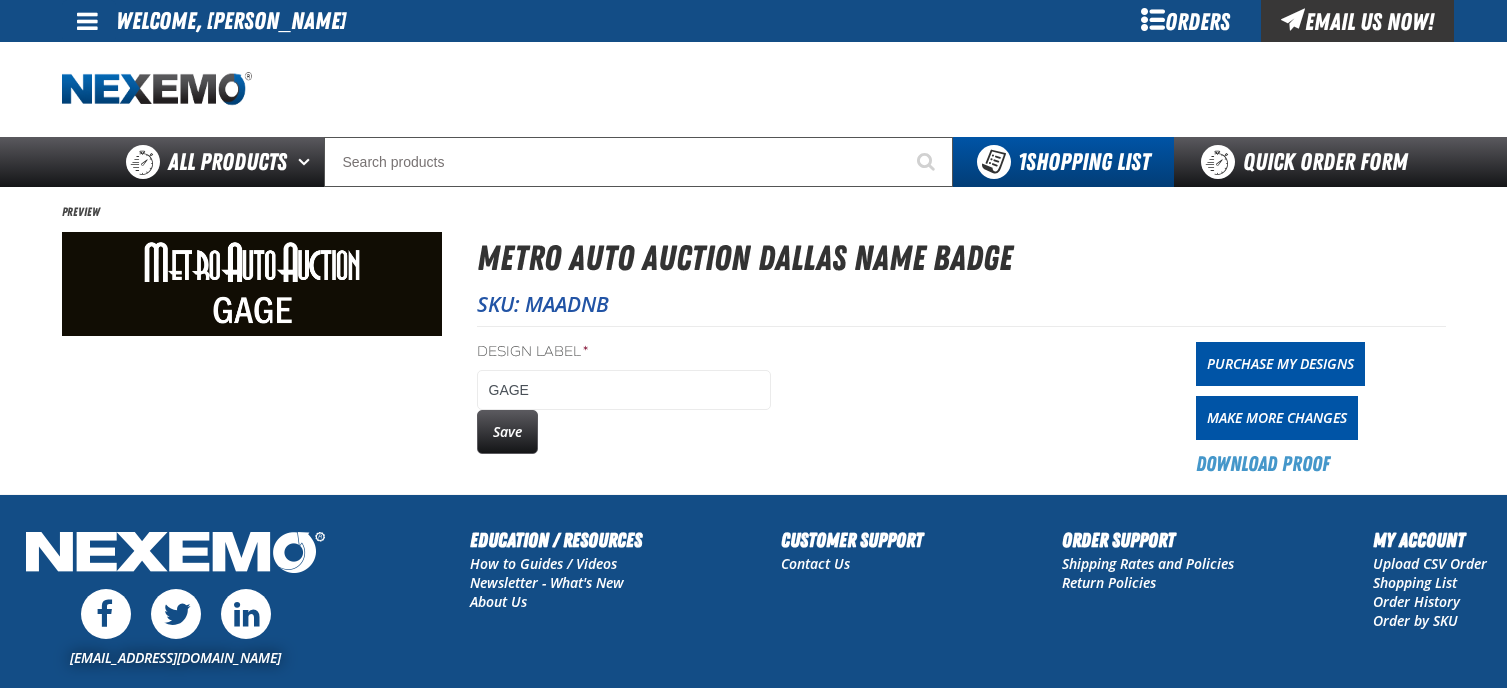 scroll, scrollTop: 0, scrollLeft: 0, axis: both 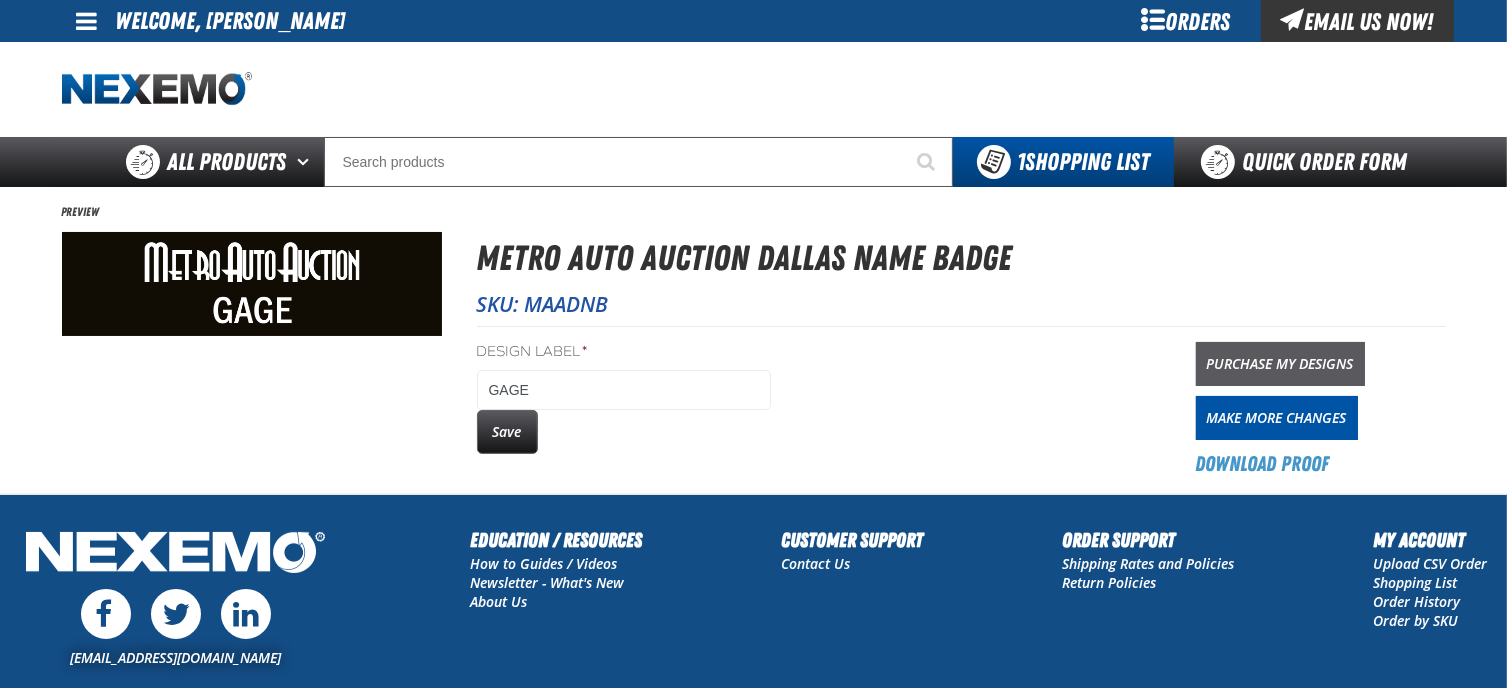 click on "Purchase My Designs" at bounding box center [1280, 364] 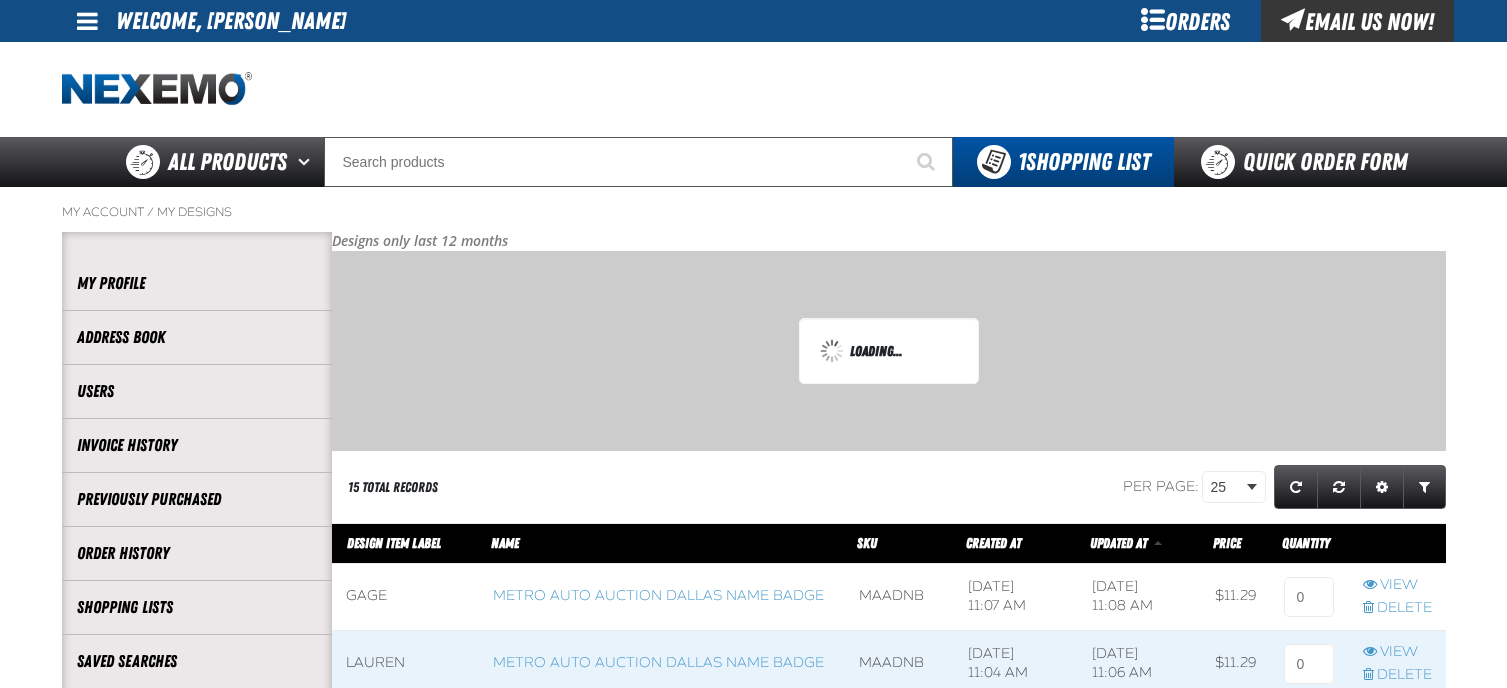 scroll, scrollTop: 0, scrollLeft: 0, axis: both 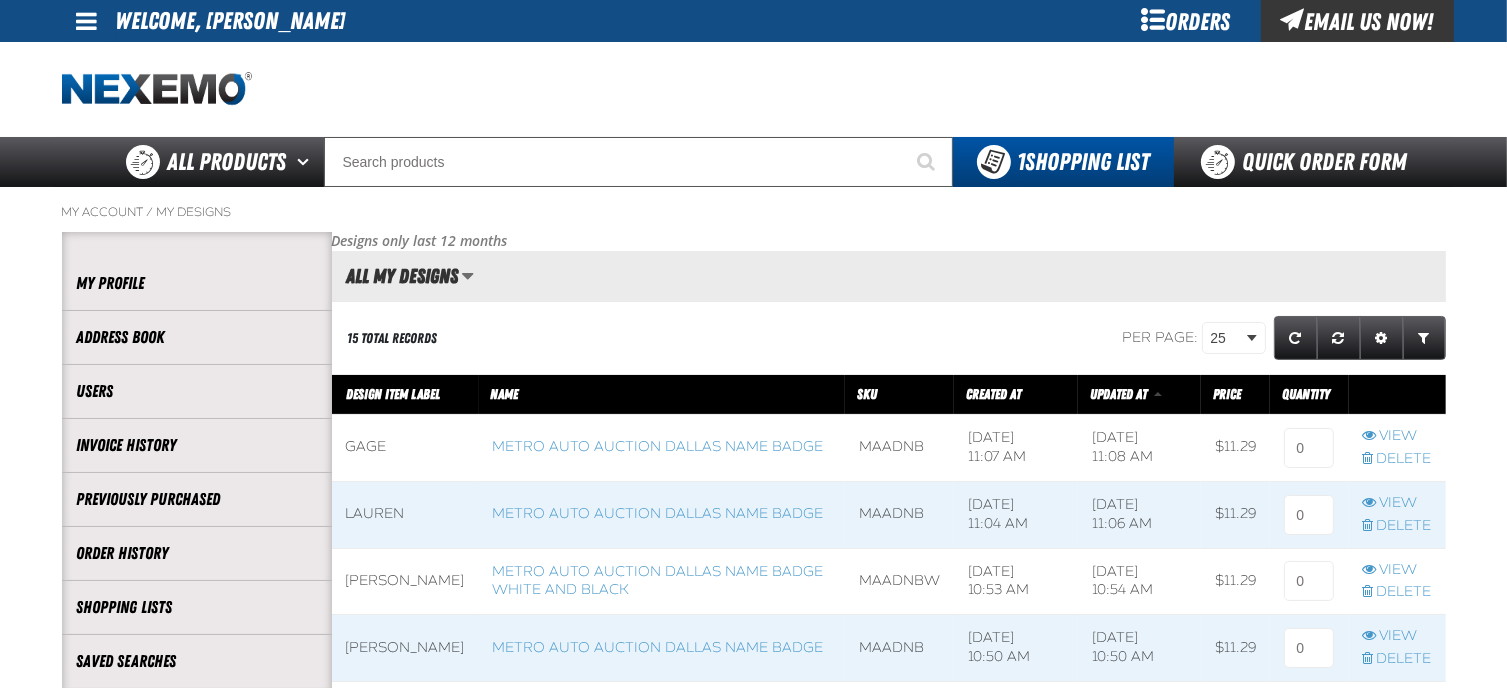 click at bounding box center (87, 21) 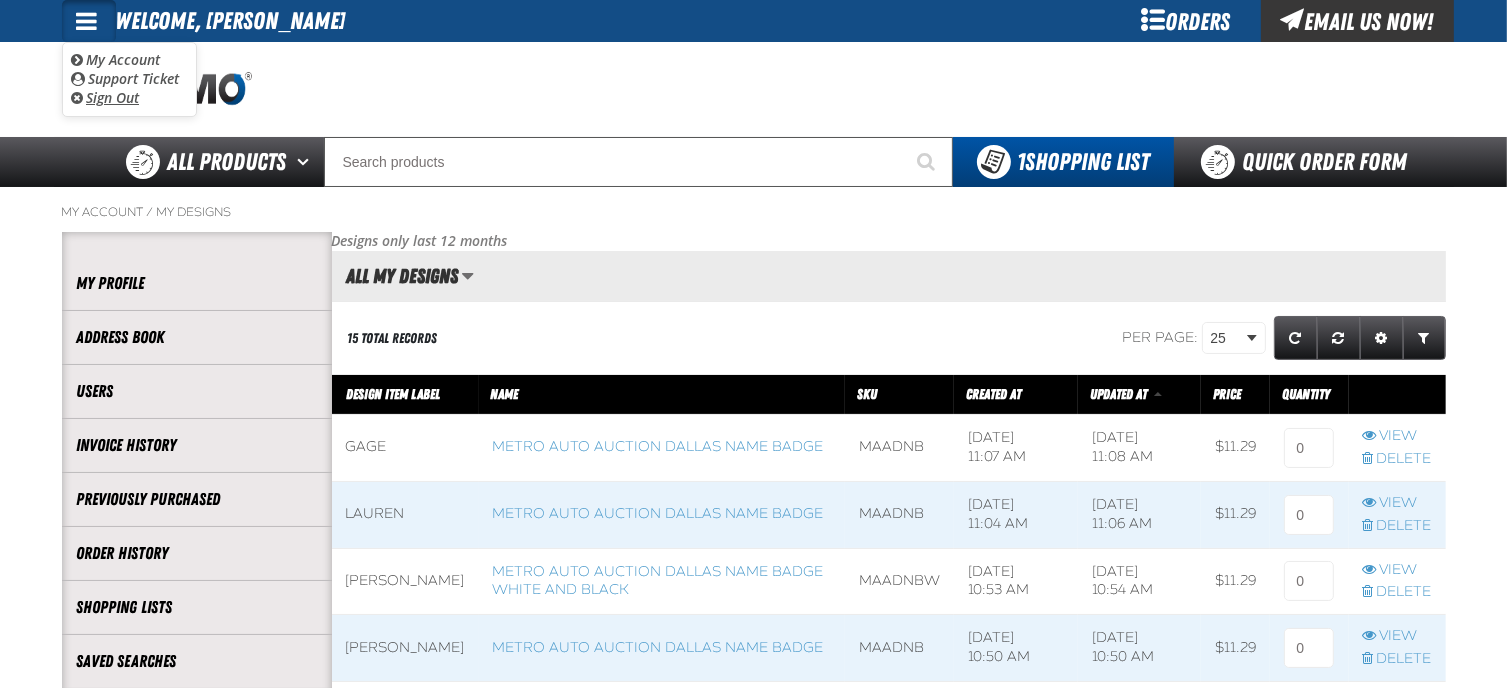 click on "Sign Out Sign Out" at bounding box center [105, 97] 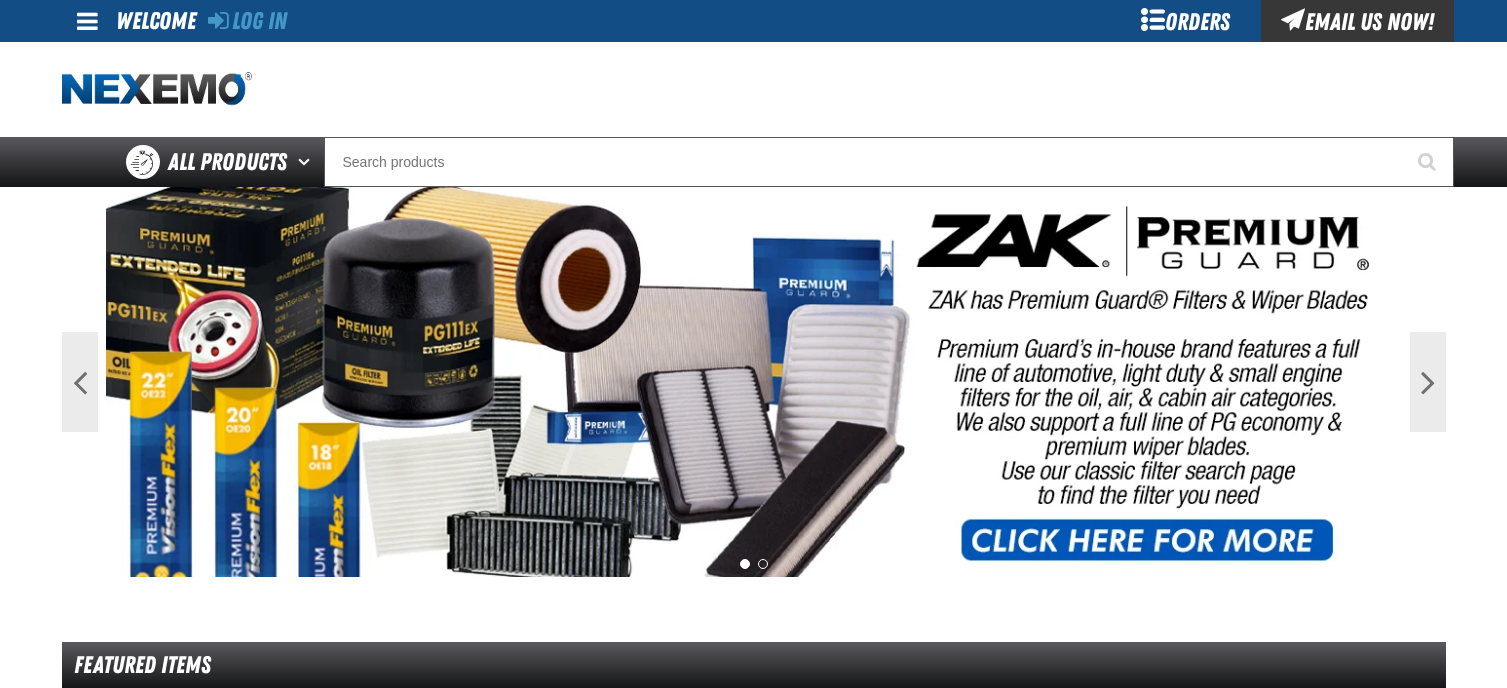 scroll, scrollTop: 0, scrollLeft: 0, axis: both 